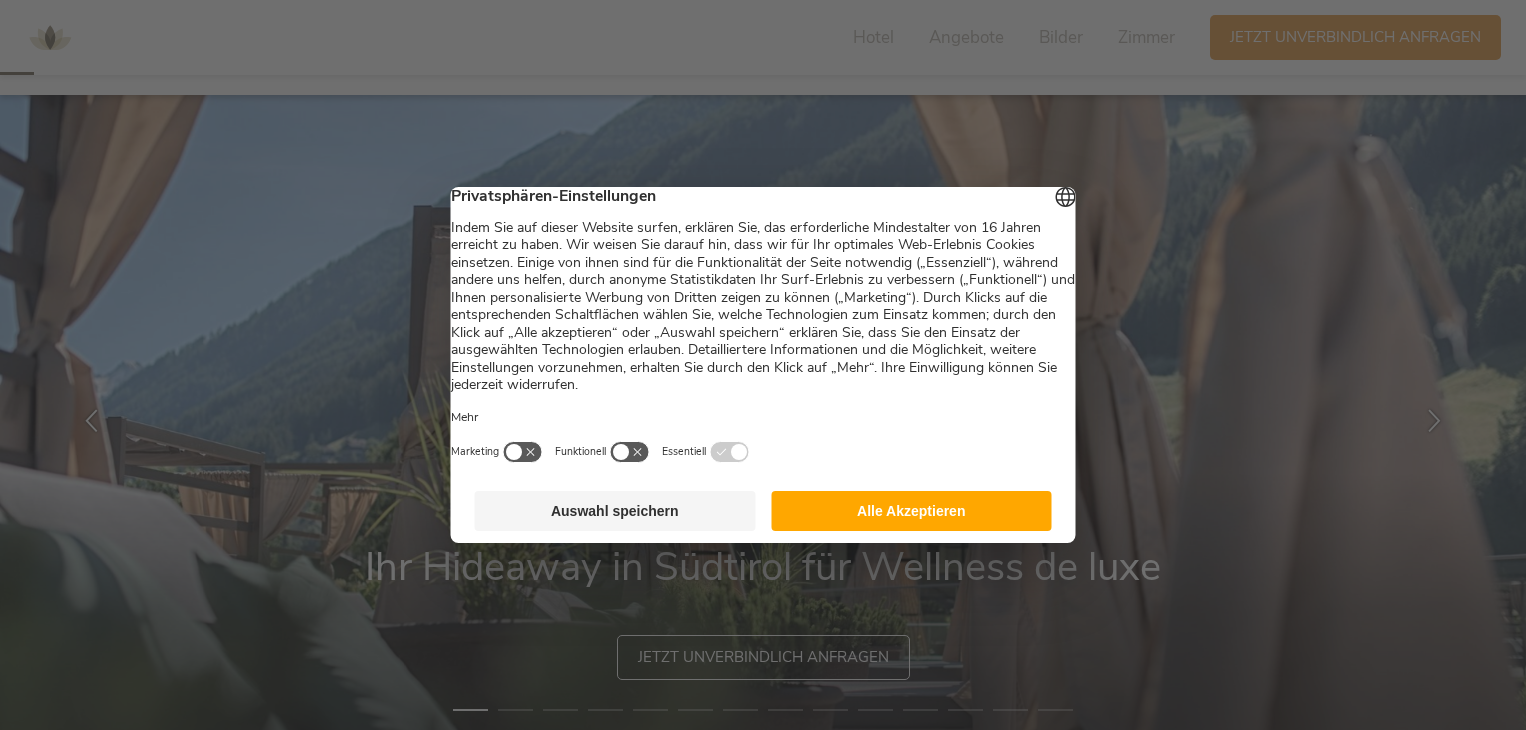 scroll, scrollTop: 126, scrollLeft: 0, axis: vertical 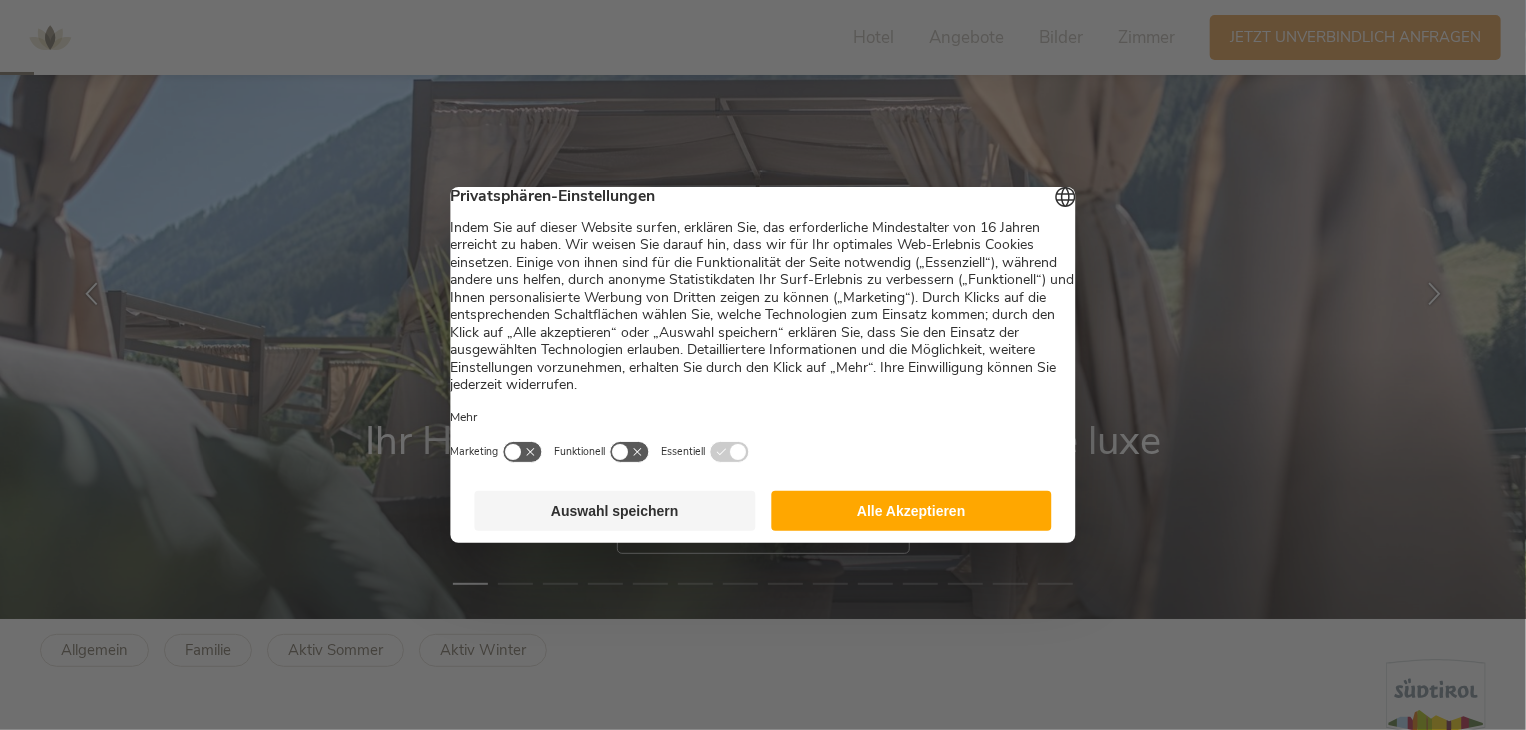 click on "Alle Akzeptieren" at bounding box center [911, 511] 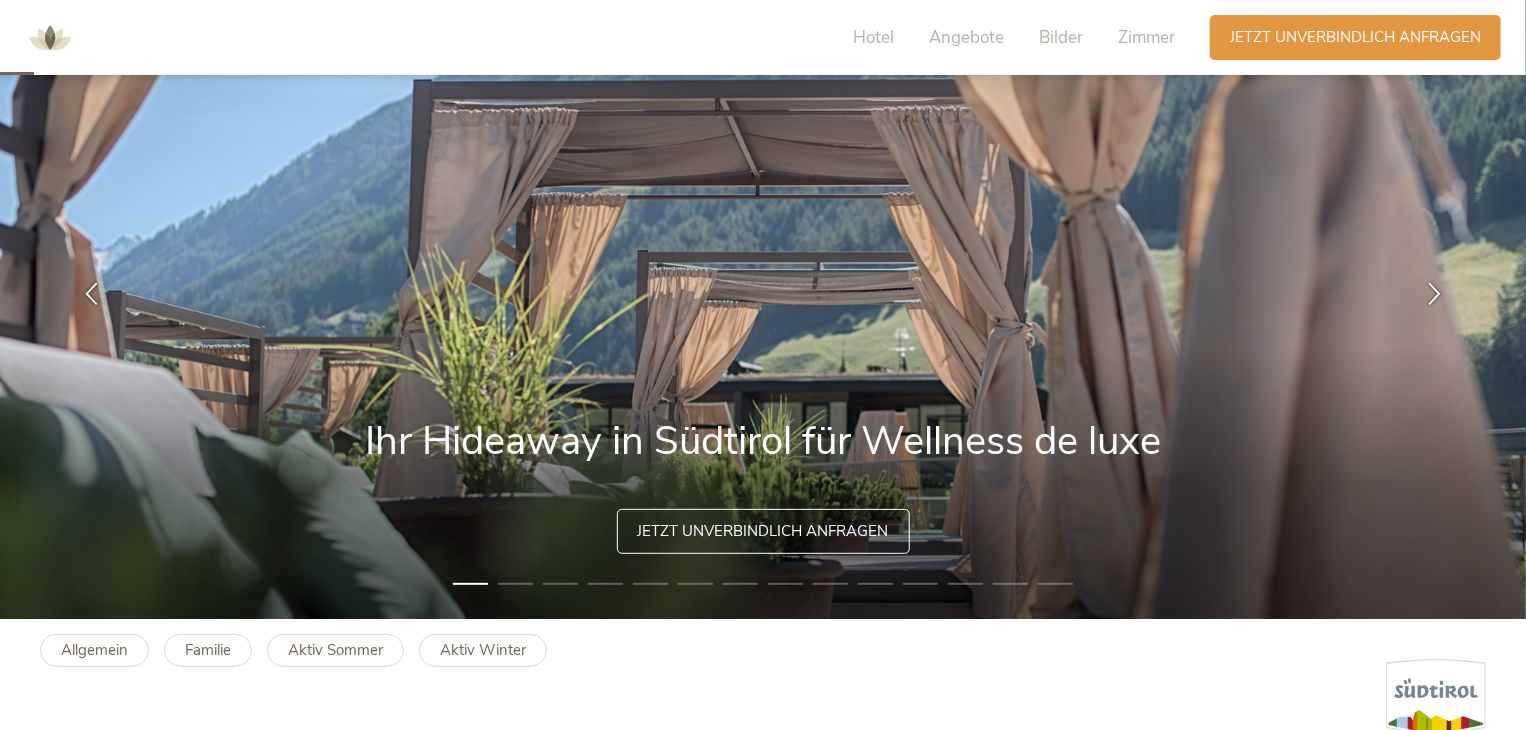 scroll, scrollTop: 0, scrollLeft: 0, axis: both 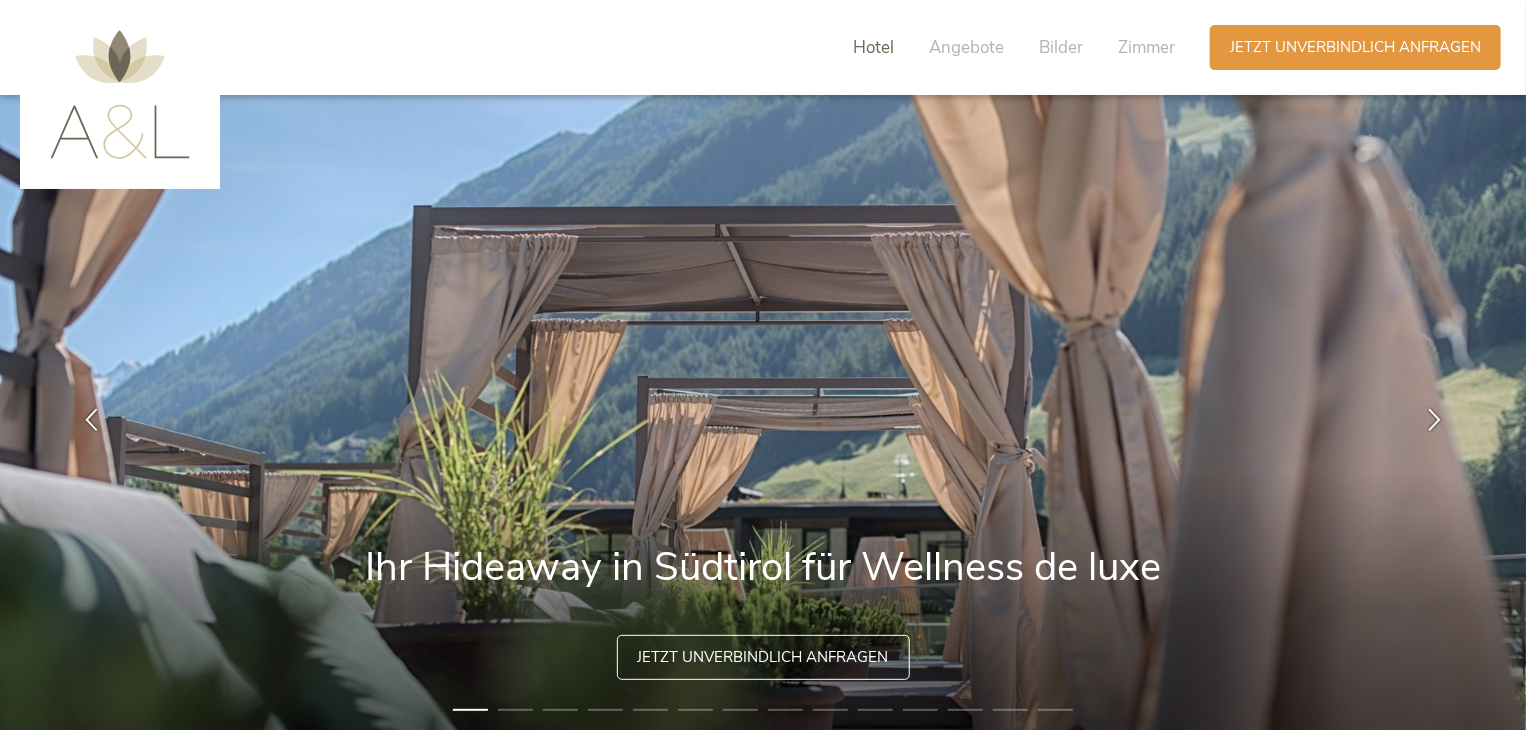 click on "Hotel" at bounding box center (873, 47) 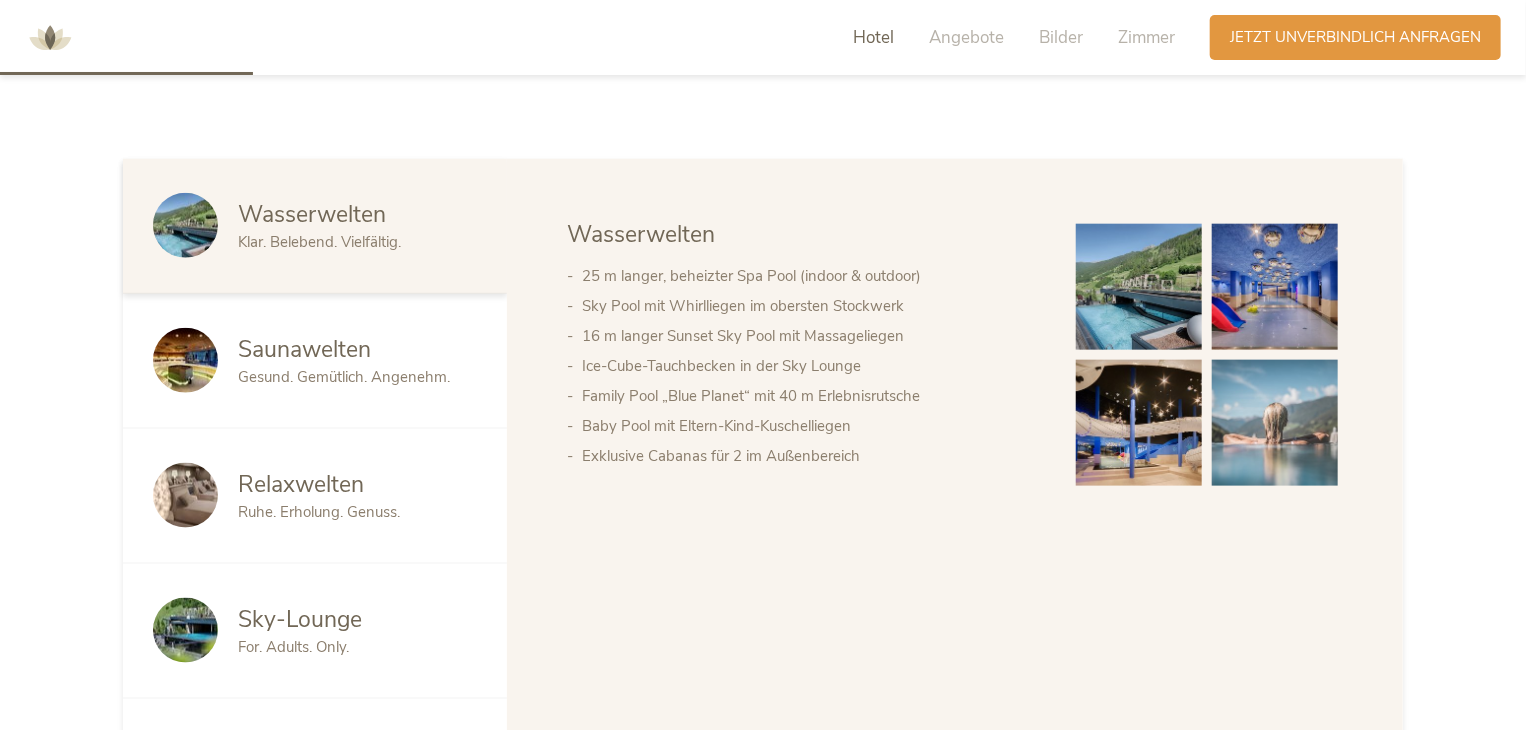 click at bounding box center (185, 360) 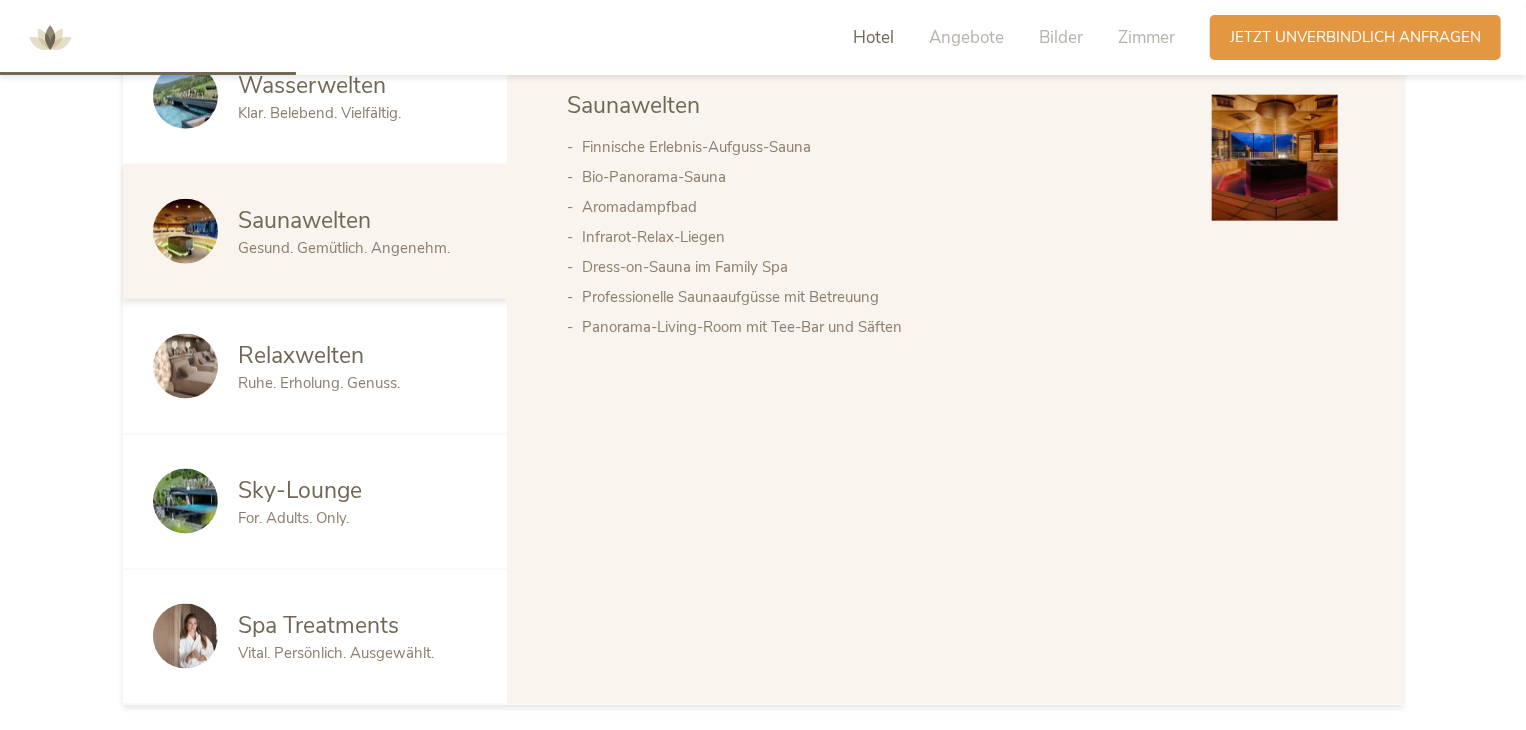 scroll, scrollTop: 1196, scrollLeft: 0, axis: vertical 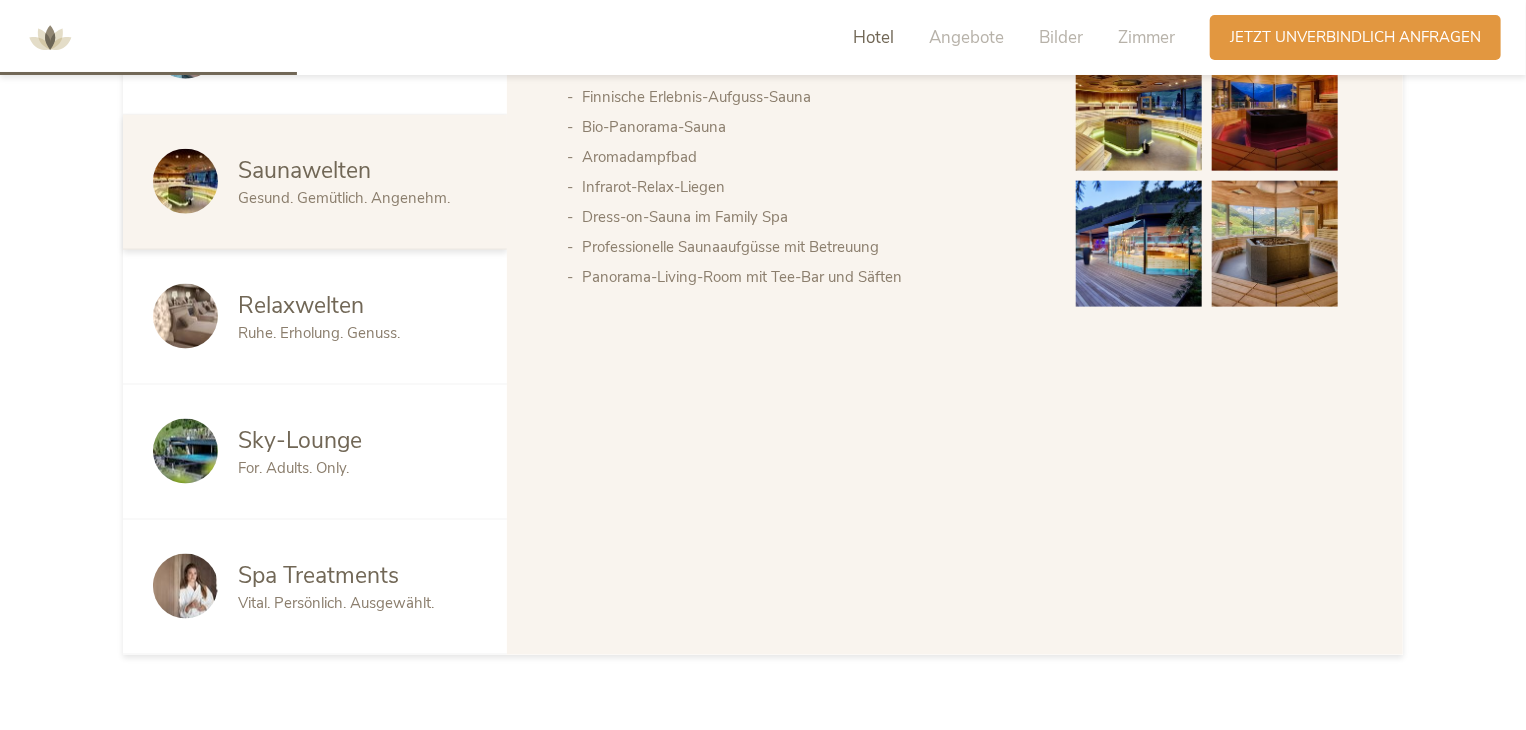 click at bounding box center (185, 316) 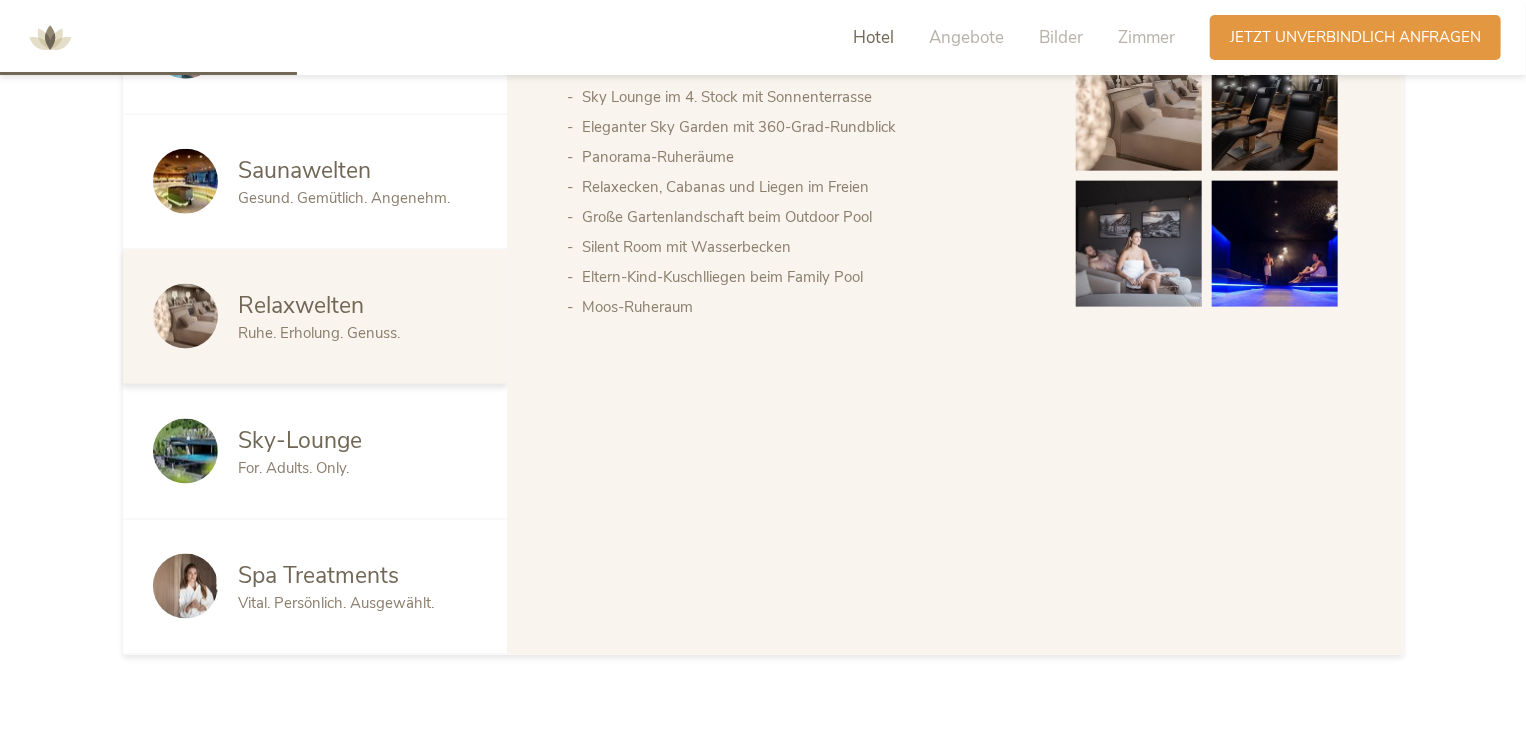 click at bounding box center [195, 451] 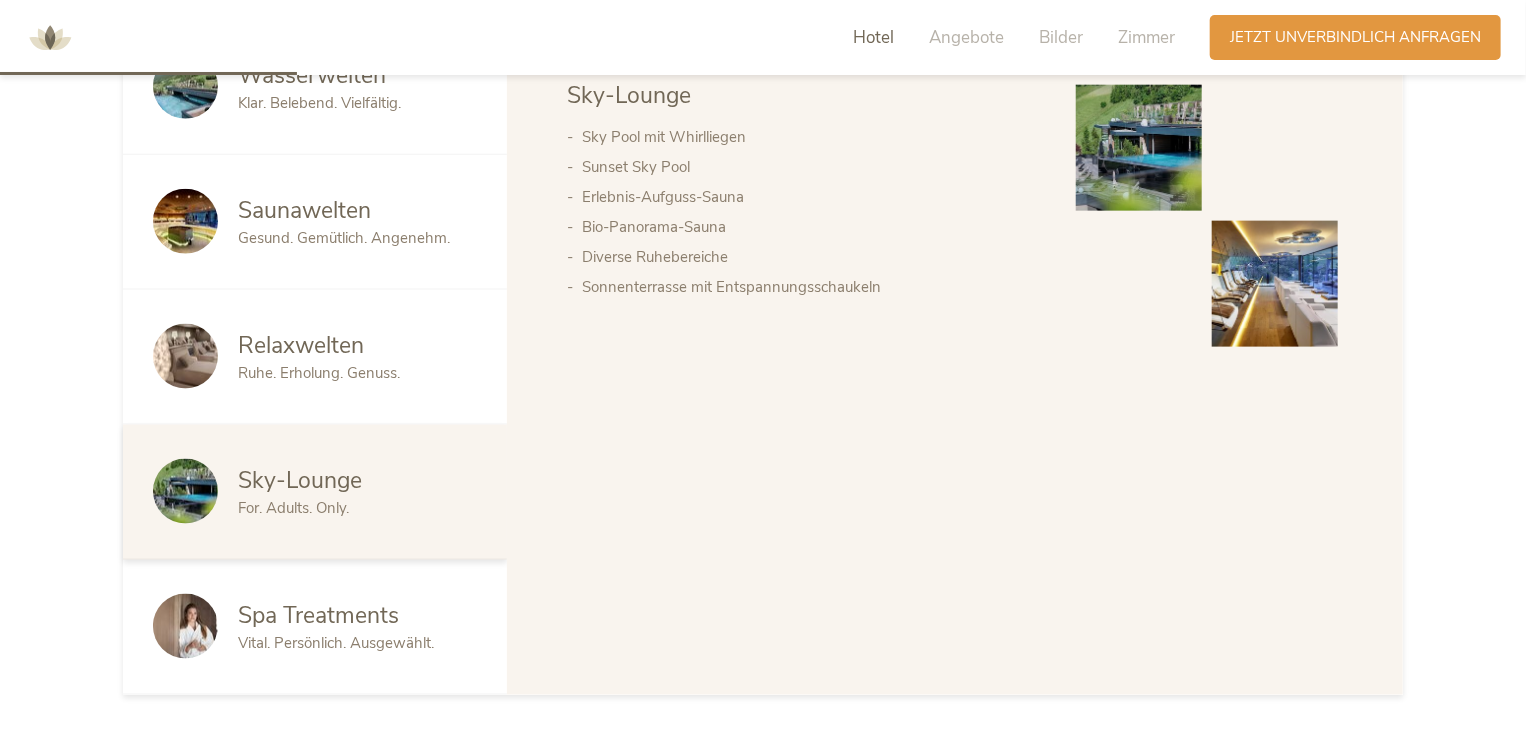 scroll, scrollTop: 1128, scrollLeft: 0, axis: vertical 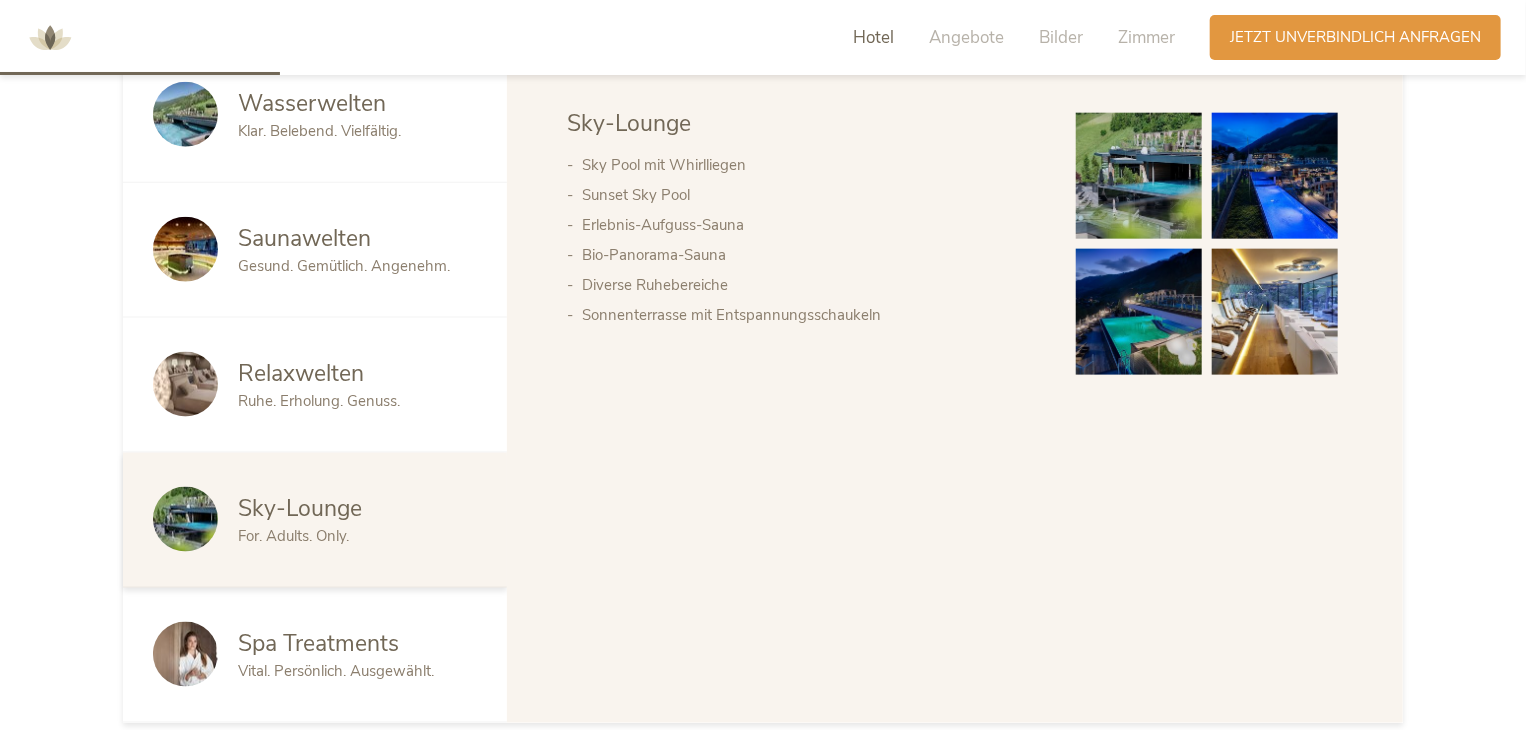 click at bounding box center [1139, 176] 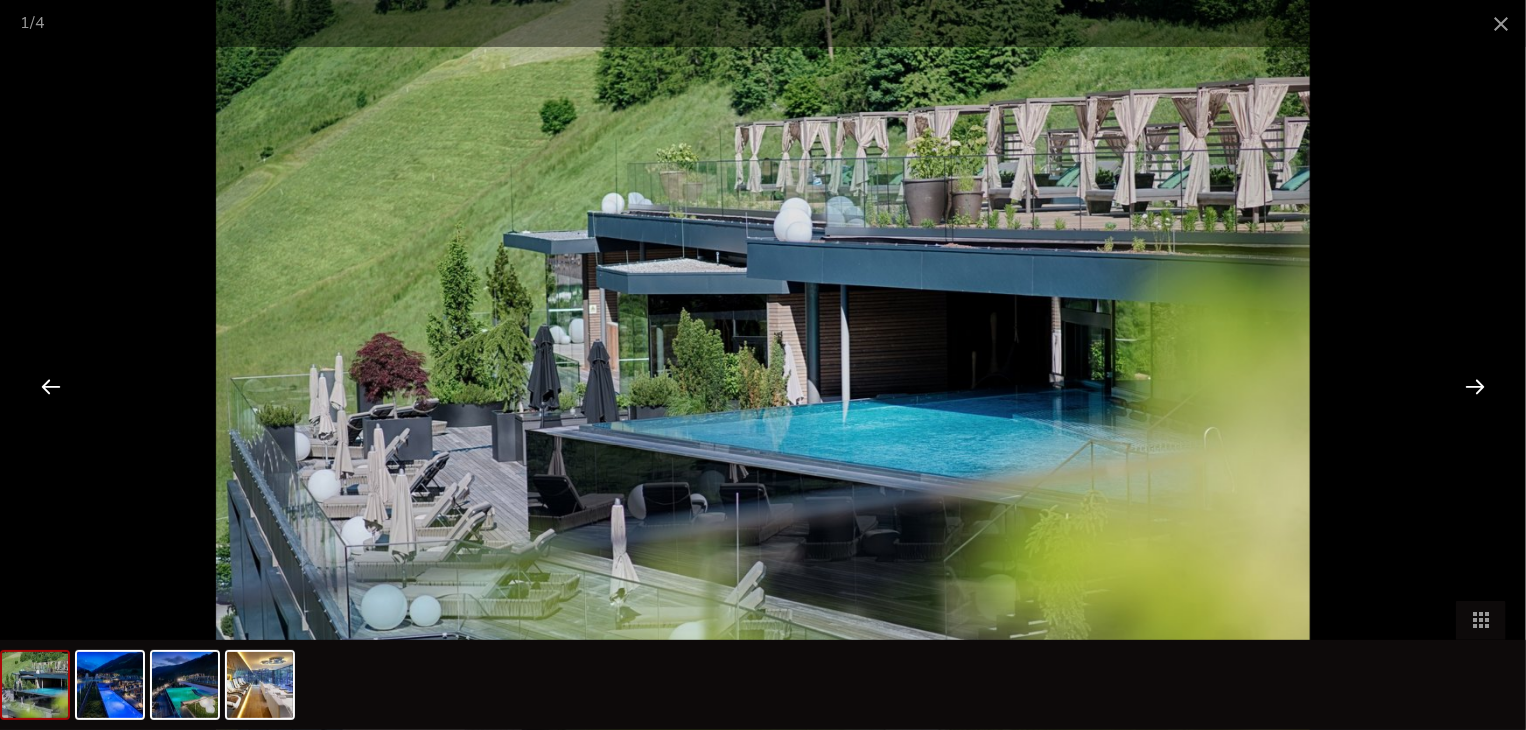 click at bounding box center (1475, 386) 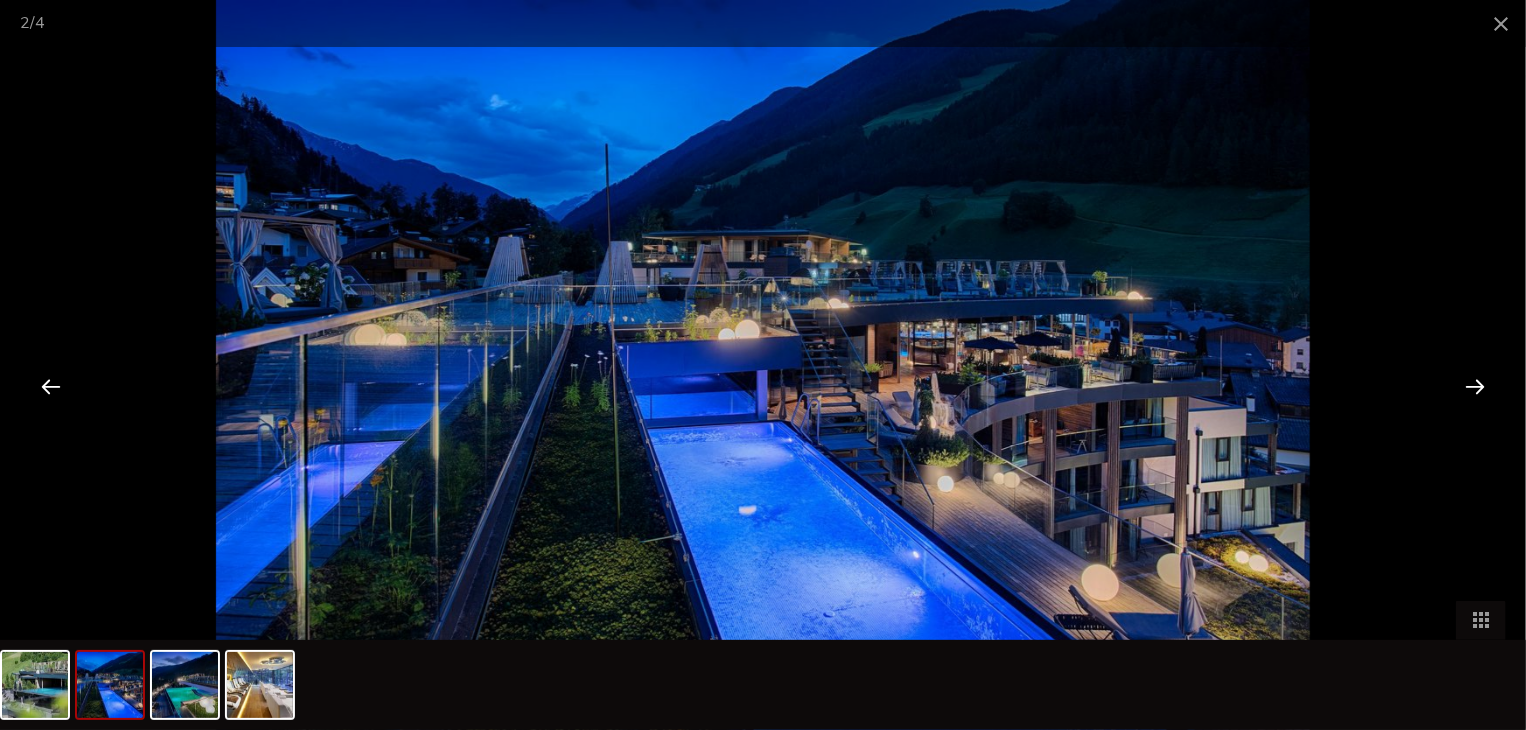 click at bounding box center [1475, 386] 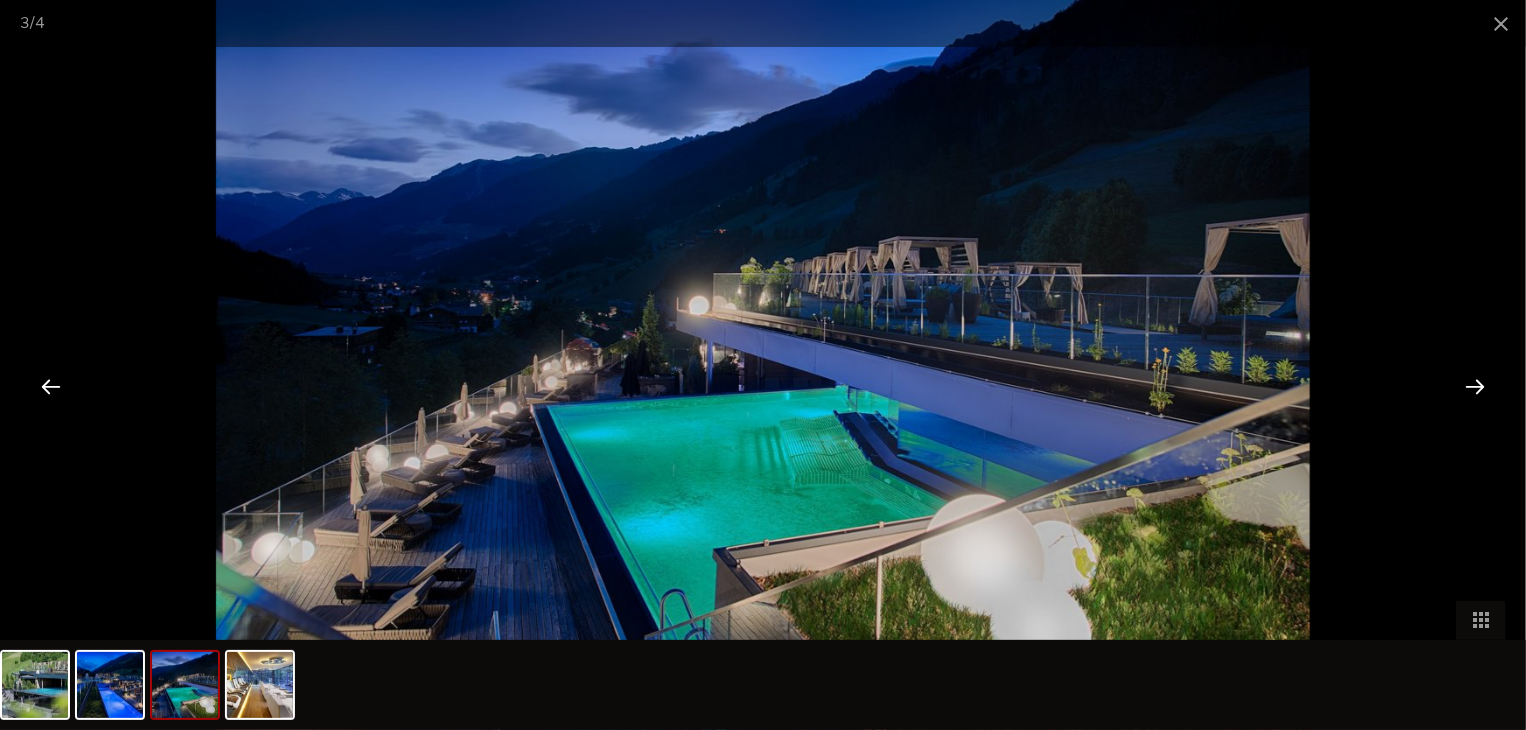 click at bounding box center [1475, 386] 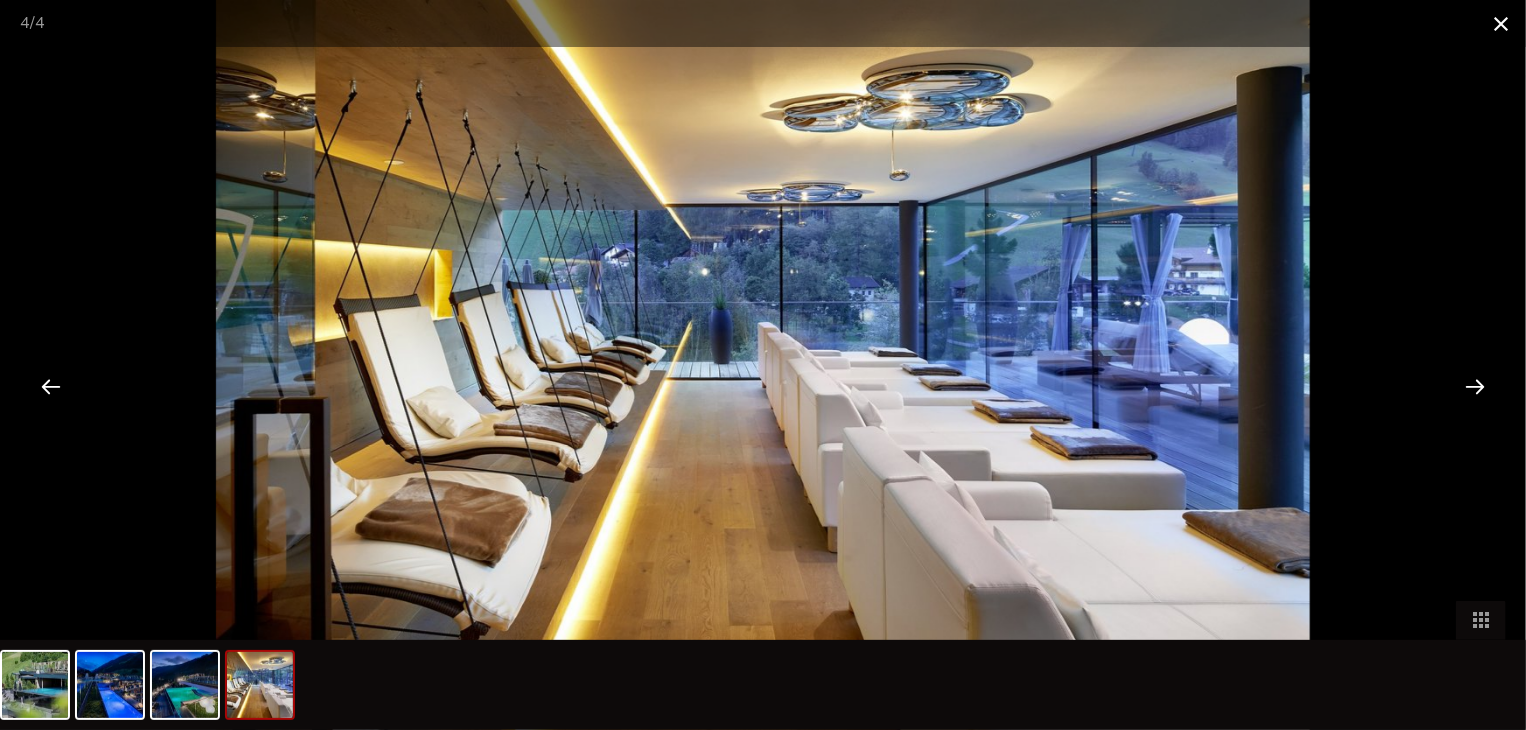 click at bounding box center (1501, 23) 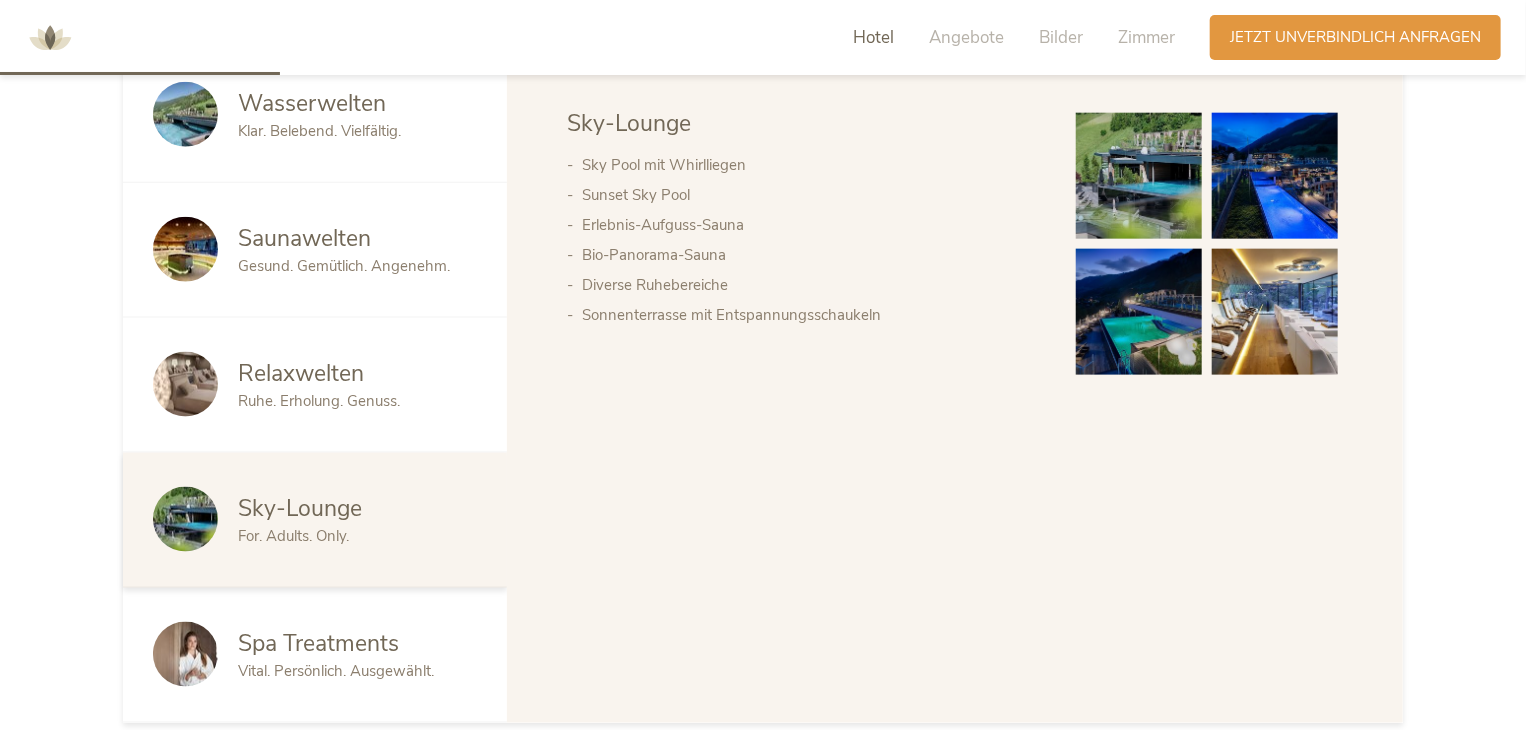 click at bounding box center [195, 654] 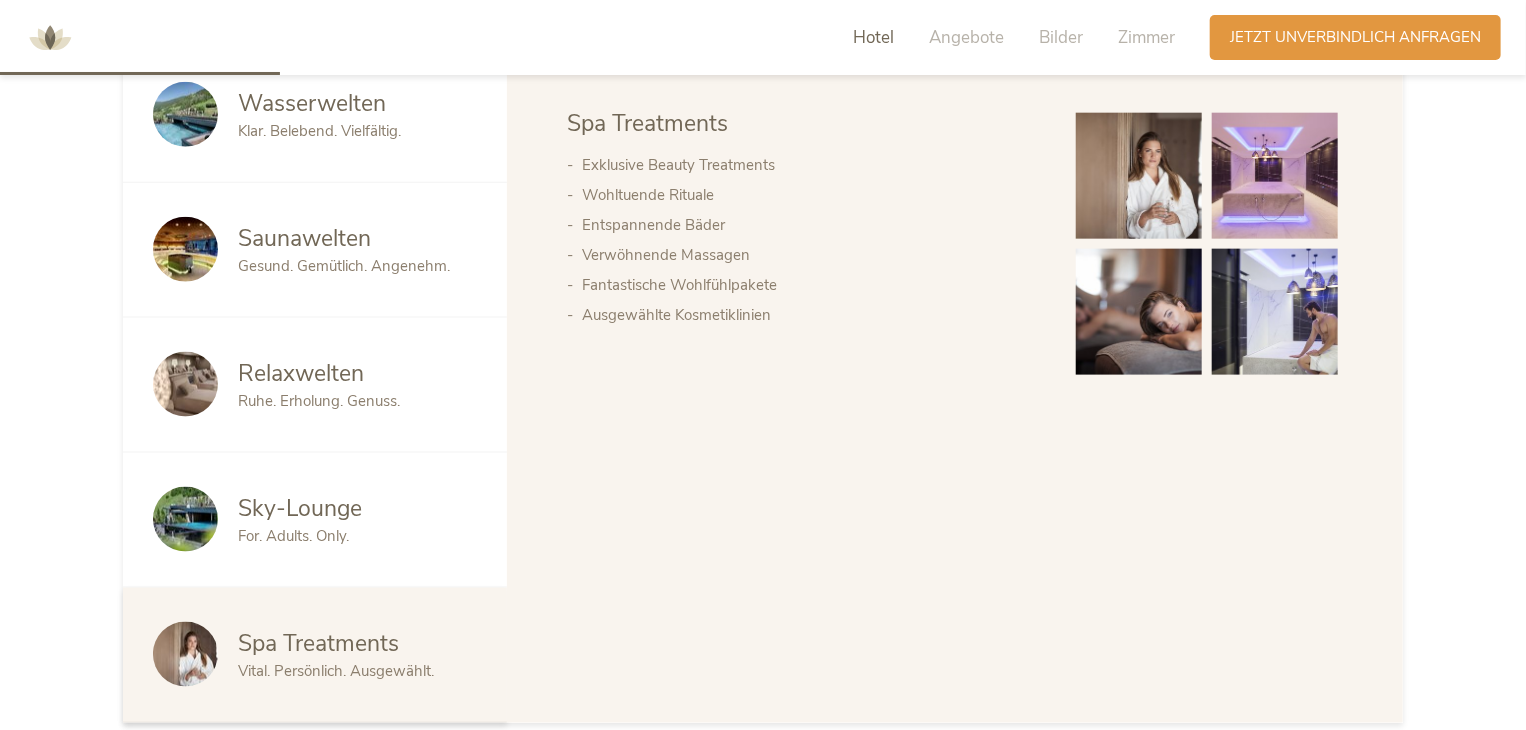 click at bounding box center [185, 114] 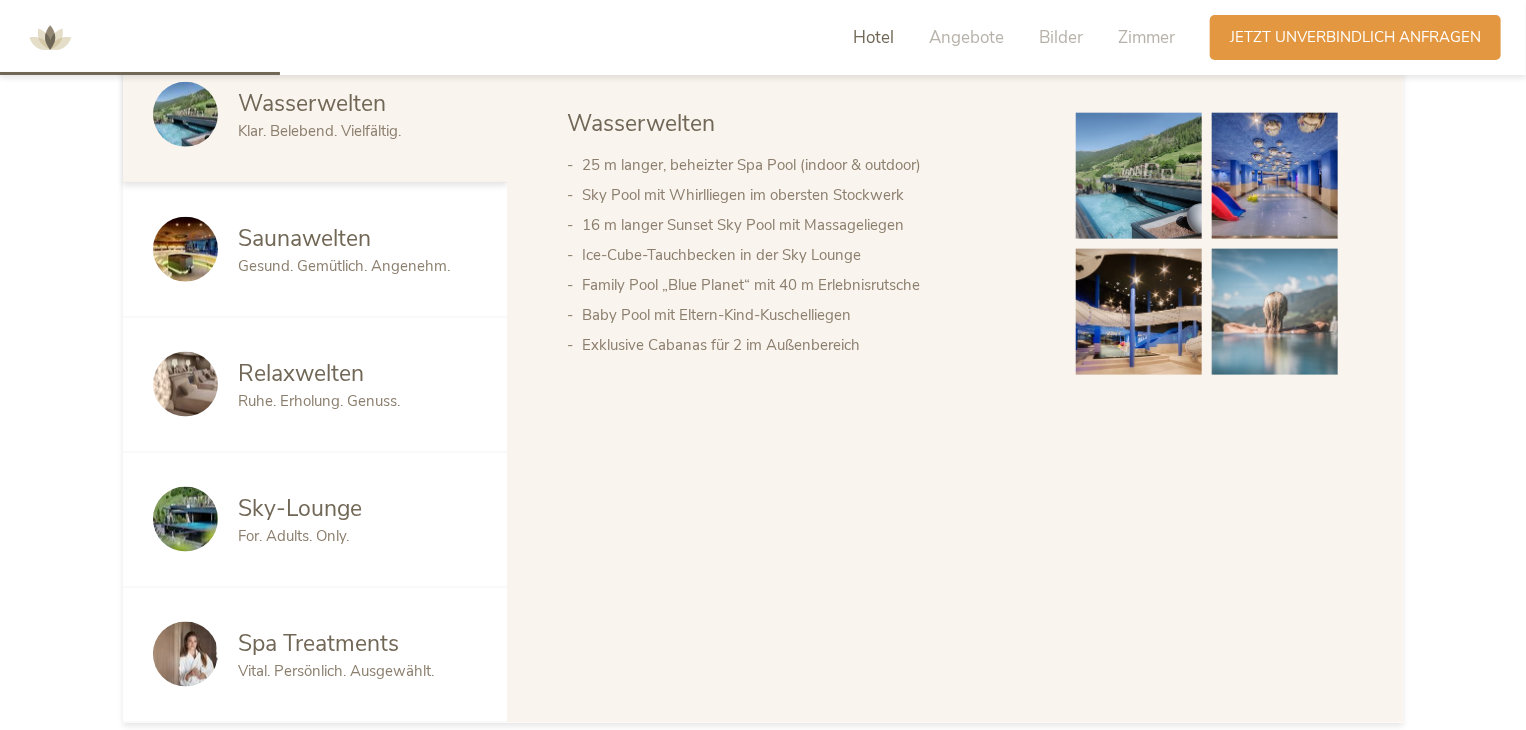 click at bounding box center (1139, 176) 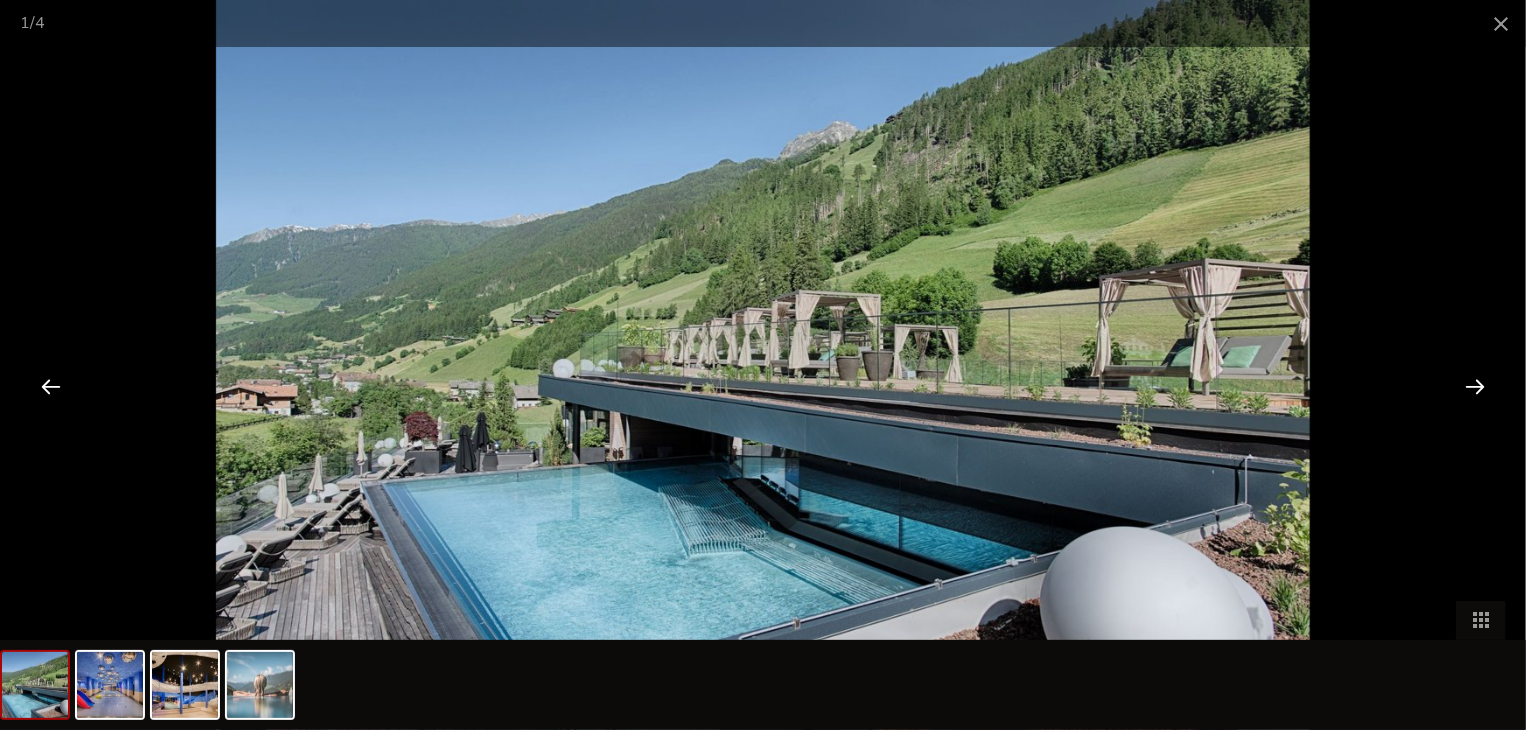 click at bounding box center [1475, 386] 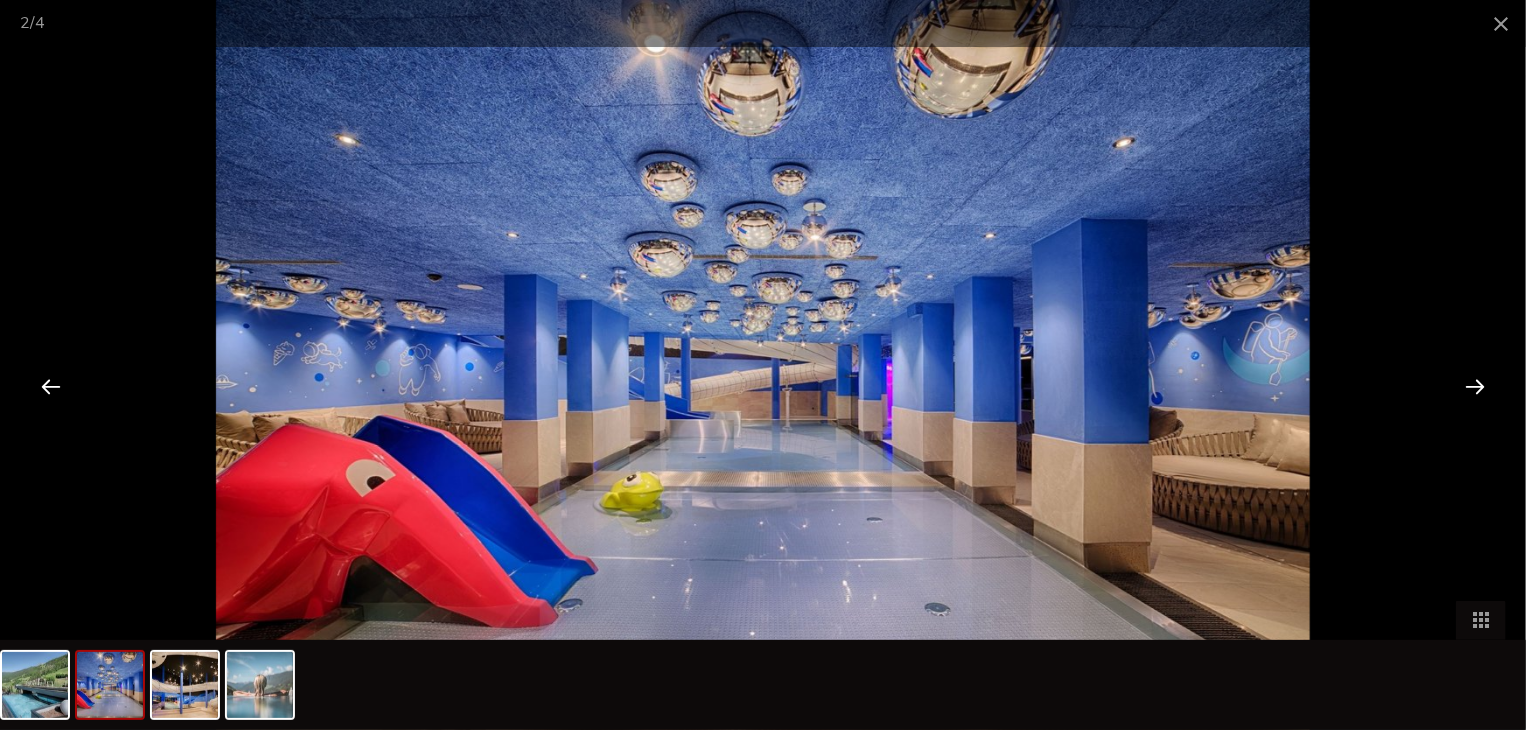 click at bounding box center [1475, 386] 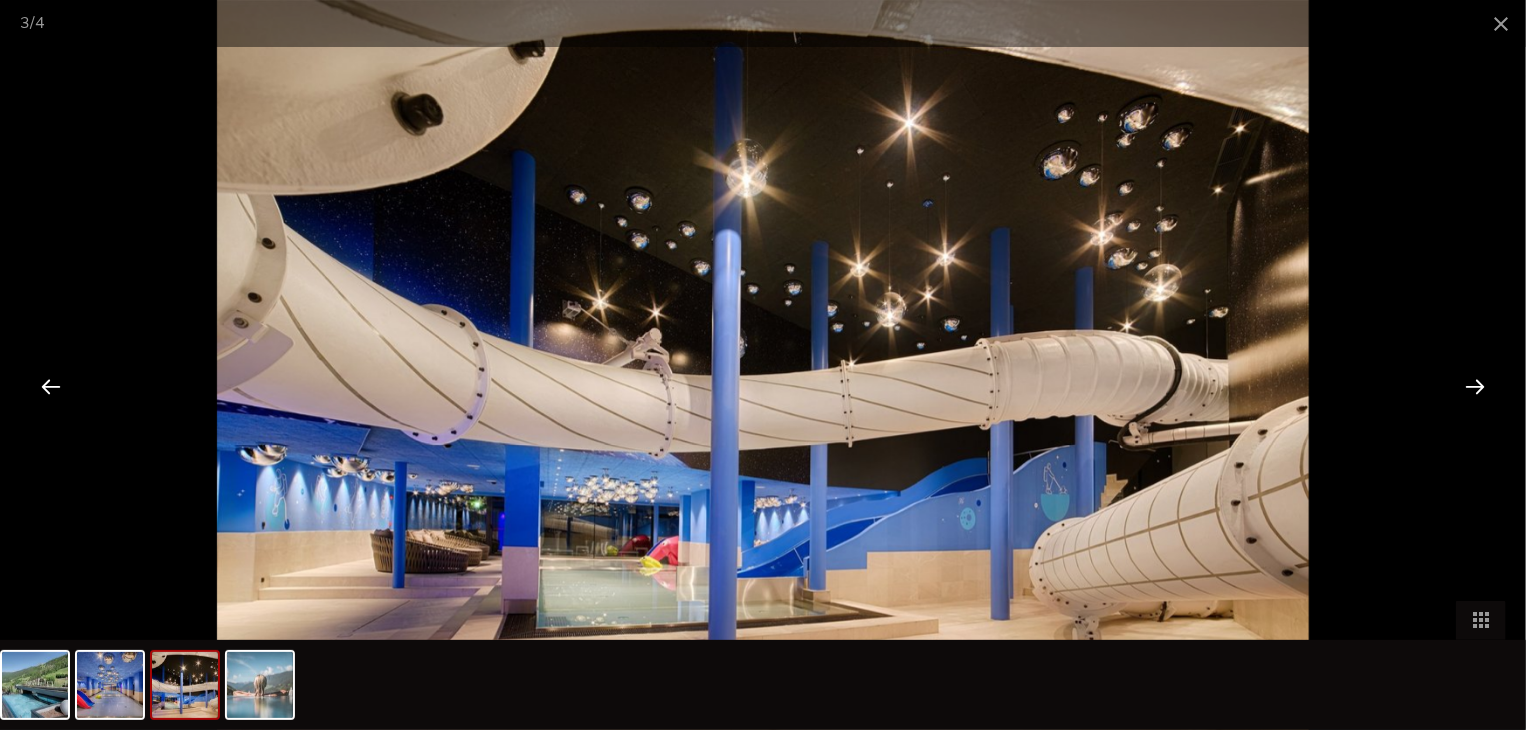 click at bounding box center (1475, 386) 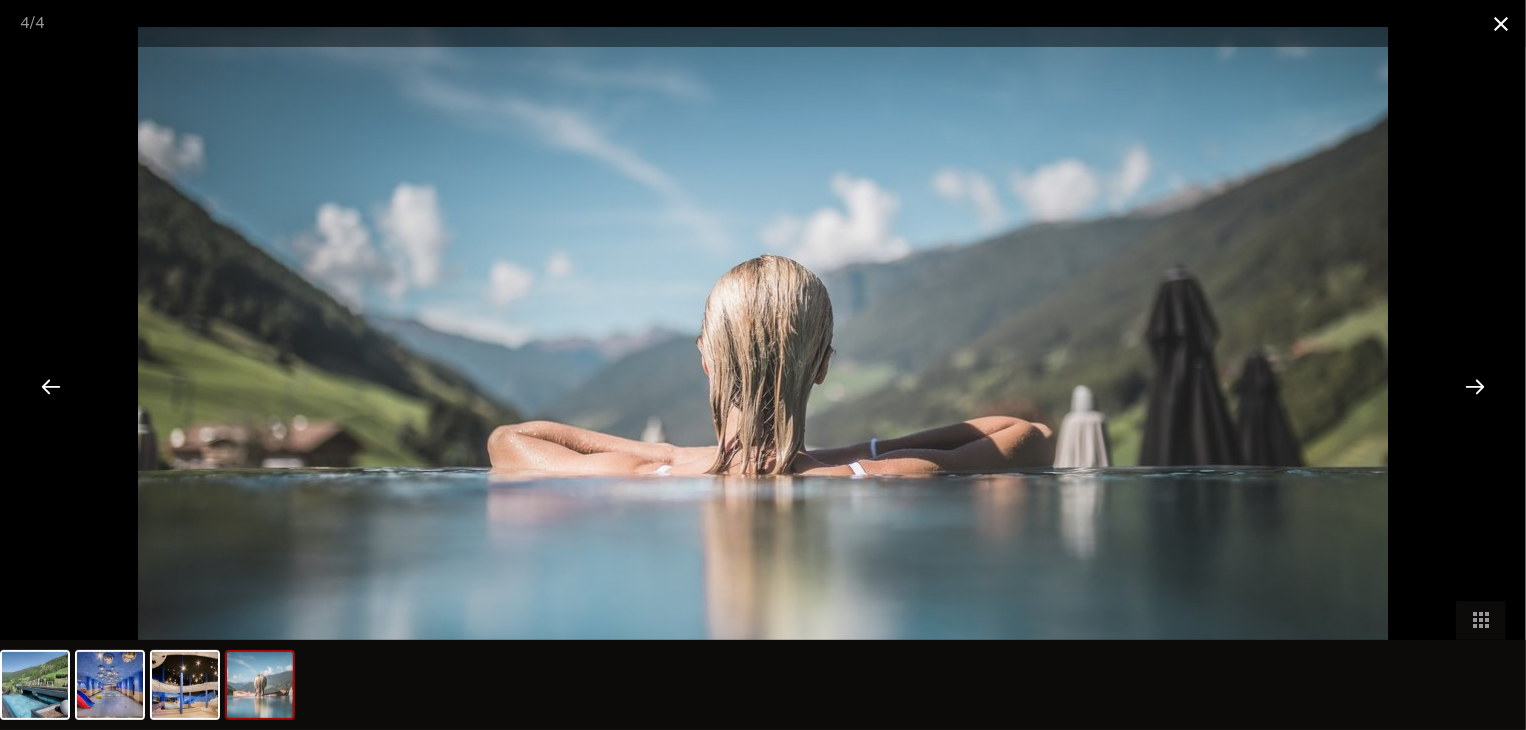 click at bounding box center [1501, 23] 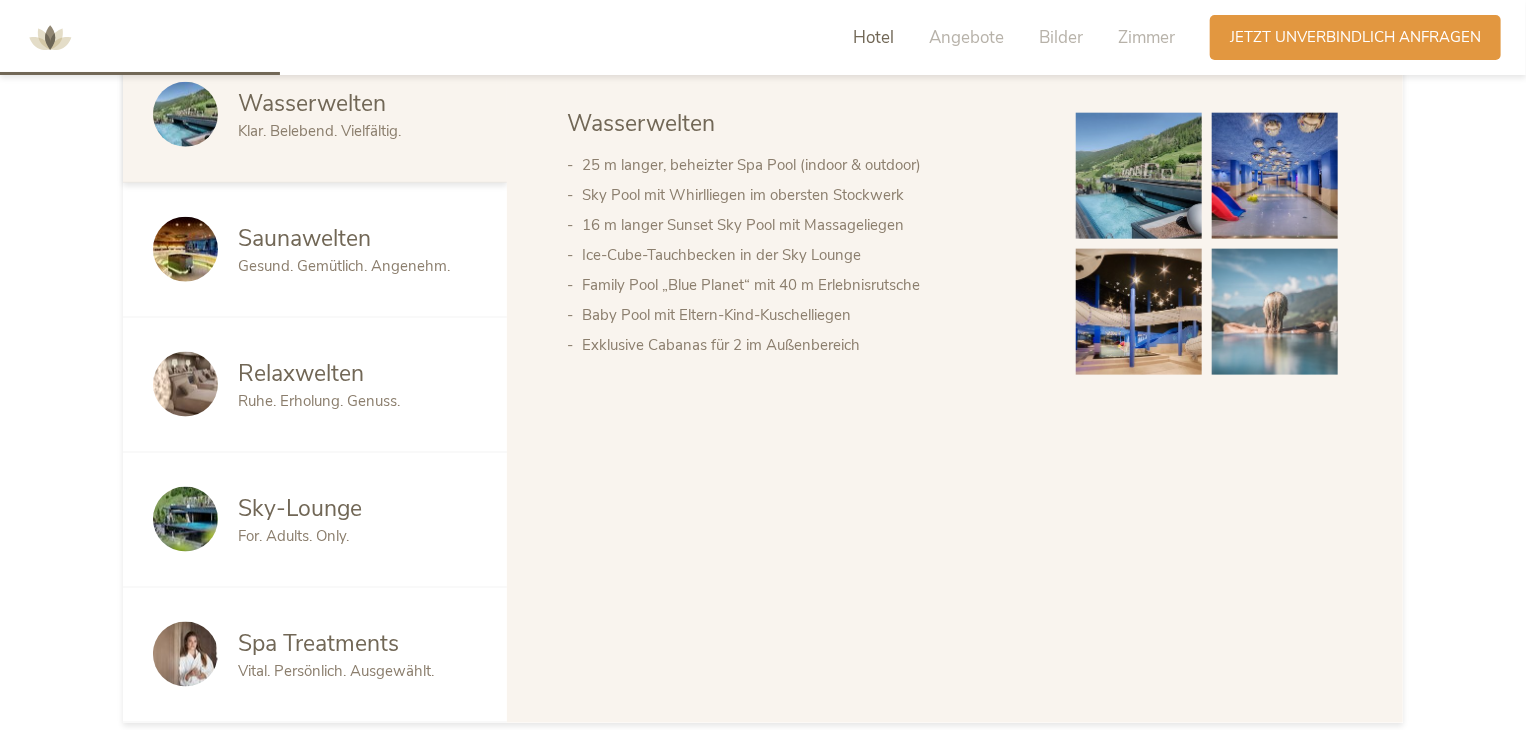 click on "Relaxwelten" at bounding box center (301, 373) 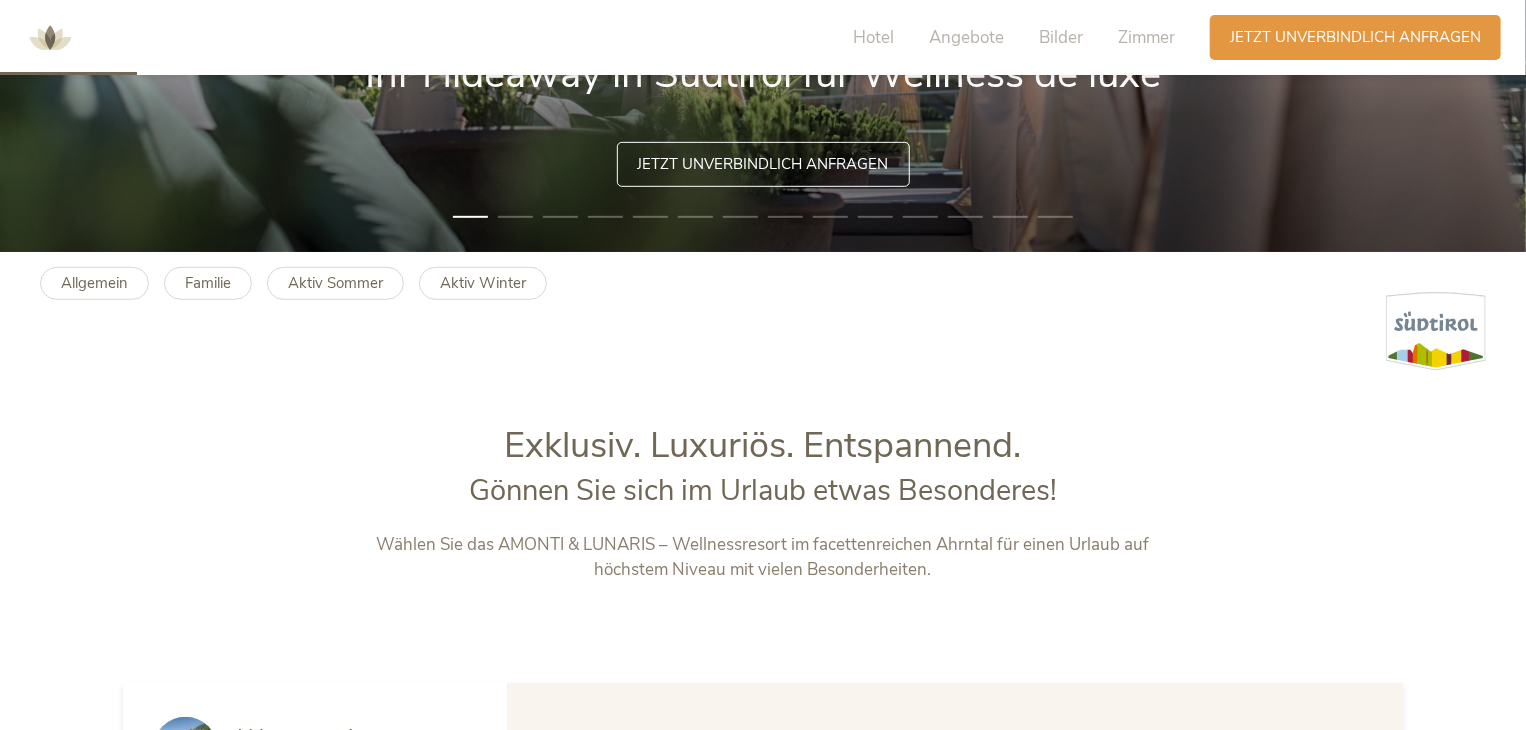 scroll, scrollTop: 477, scrollLeft: 0, axis: vertical 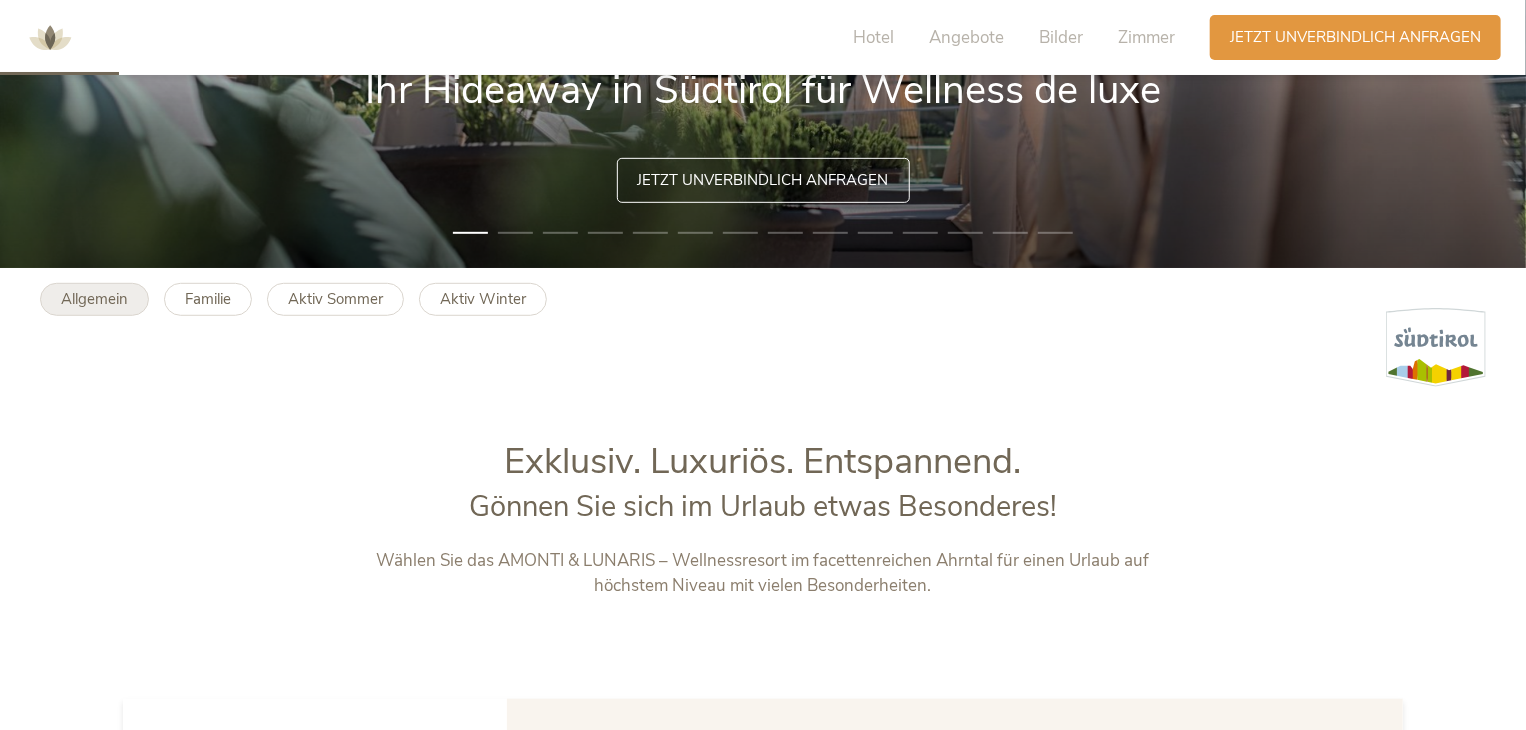 click on "Allgemein" at bounding box center (94, 299) 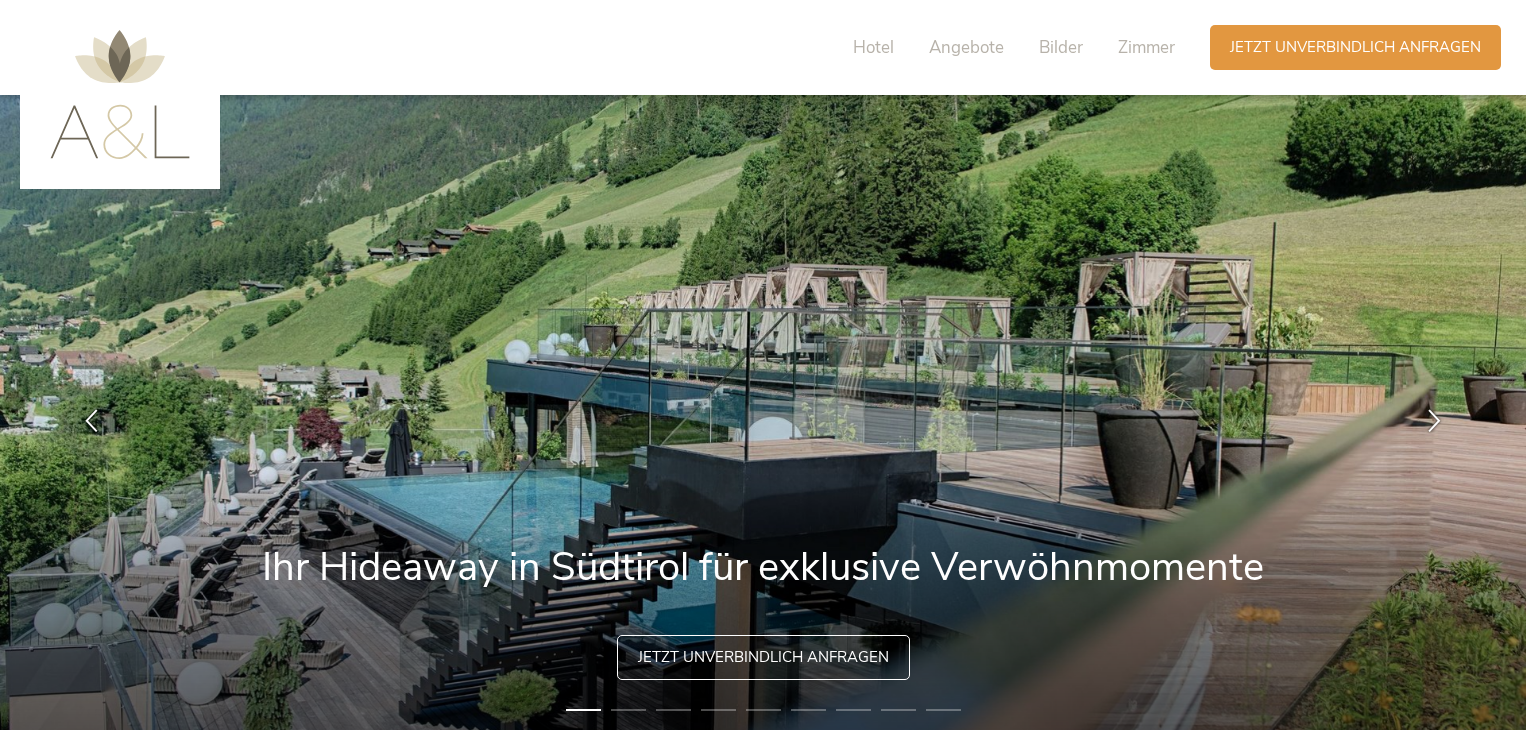 scroll, scrollTop: 0, scrollLeft: 0, axis: both 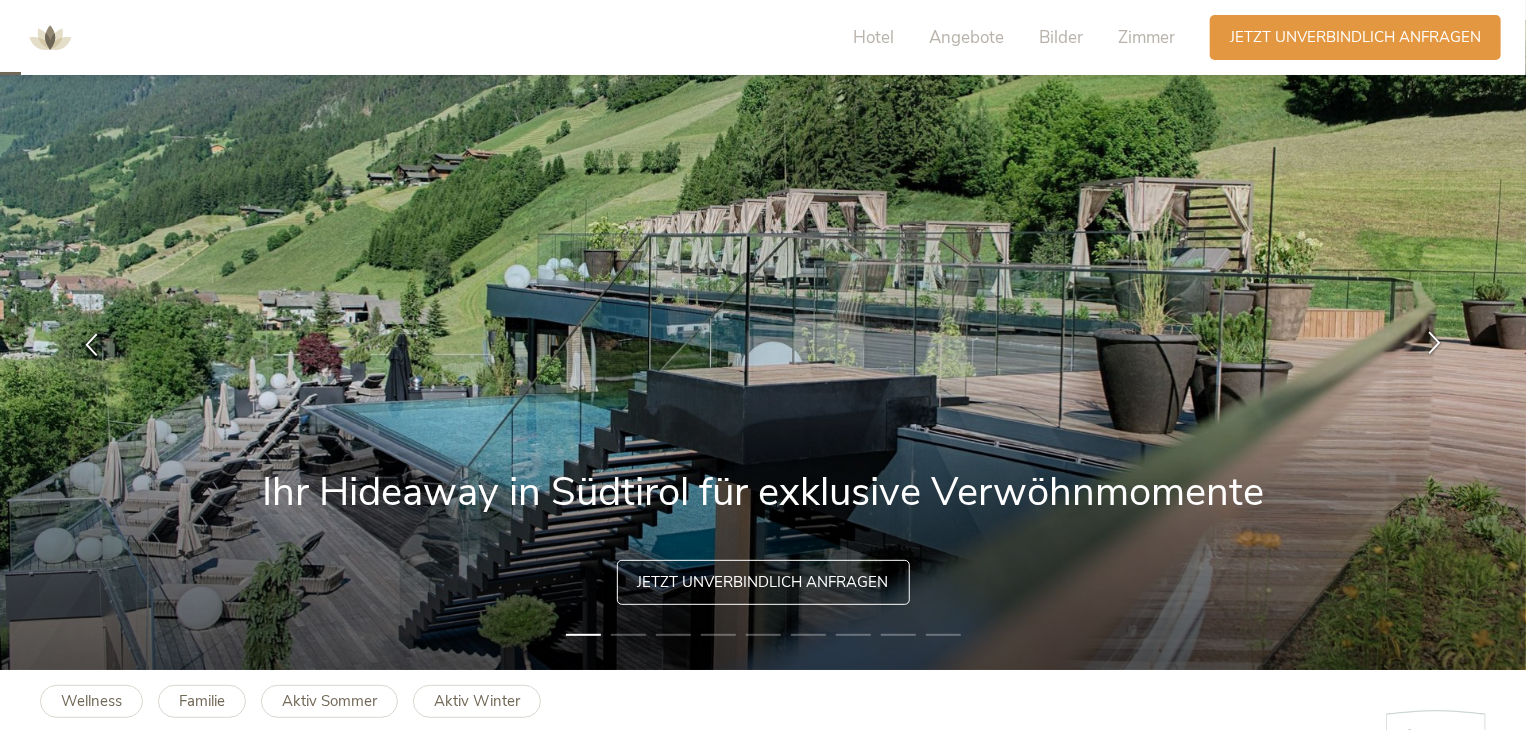 click at bounding box center [1434, 343] 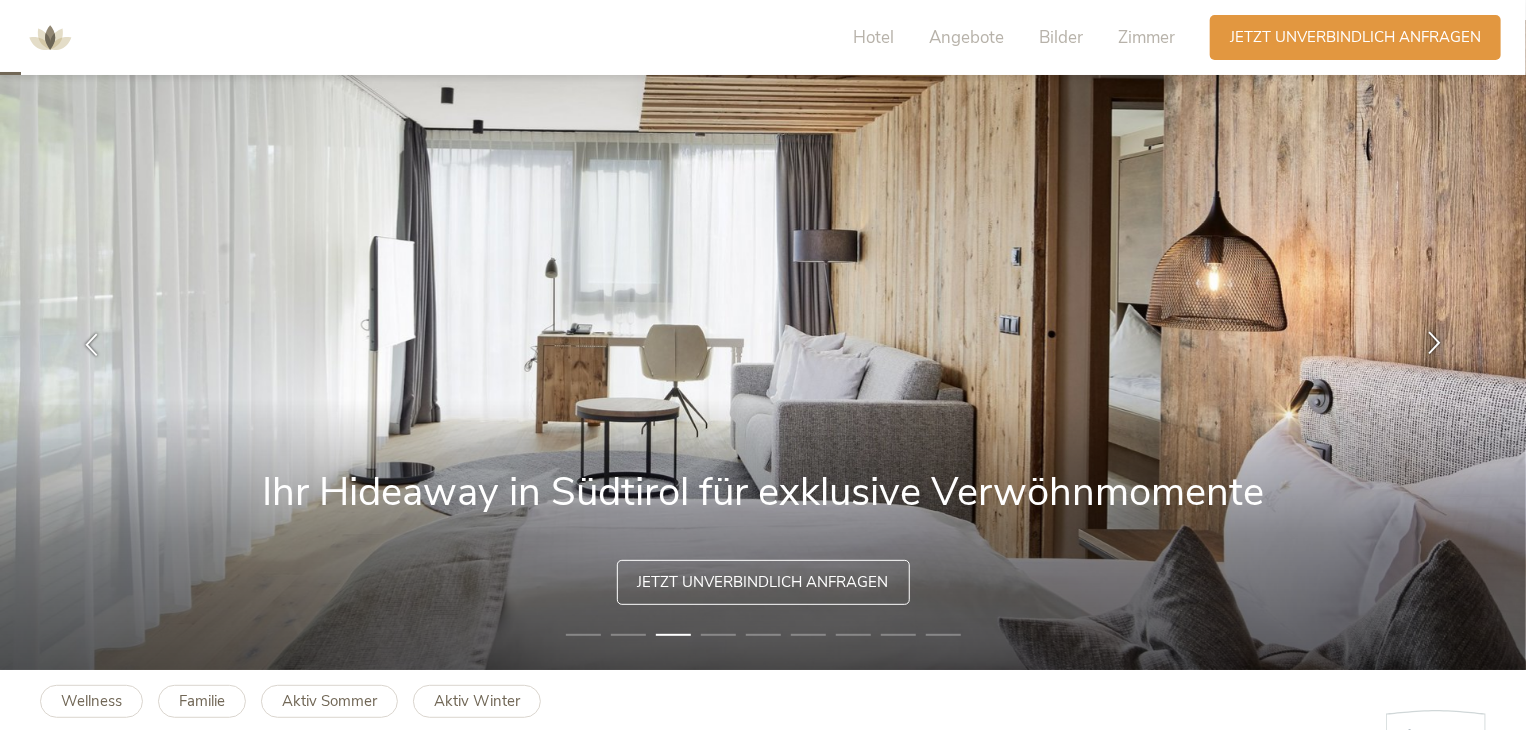 click at bounding box center [1434, 343] 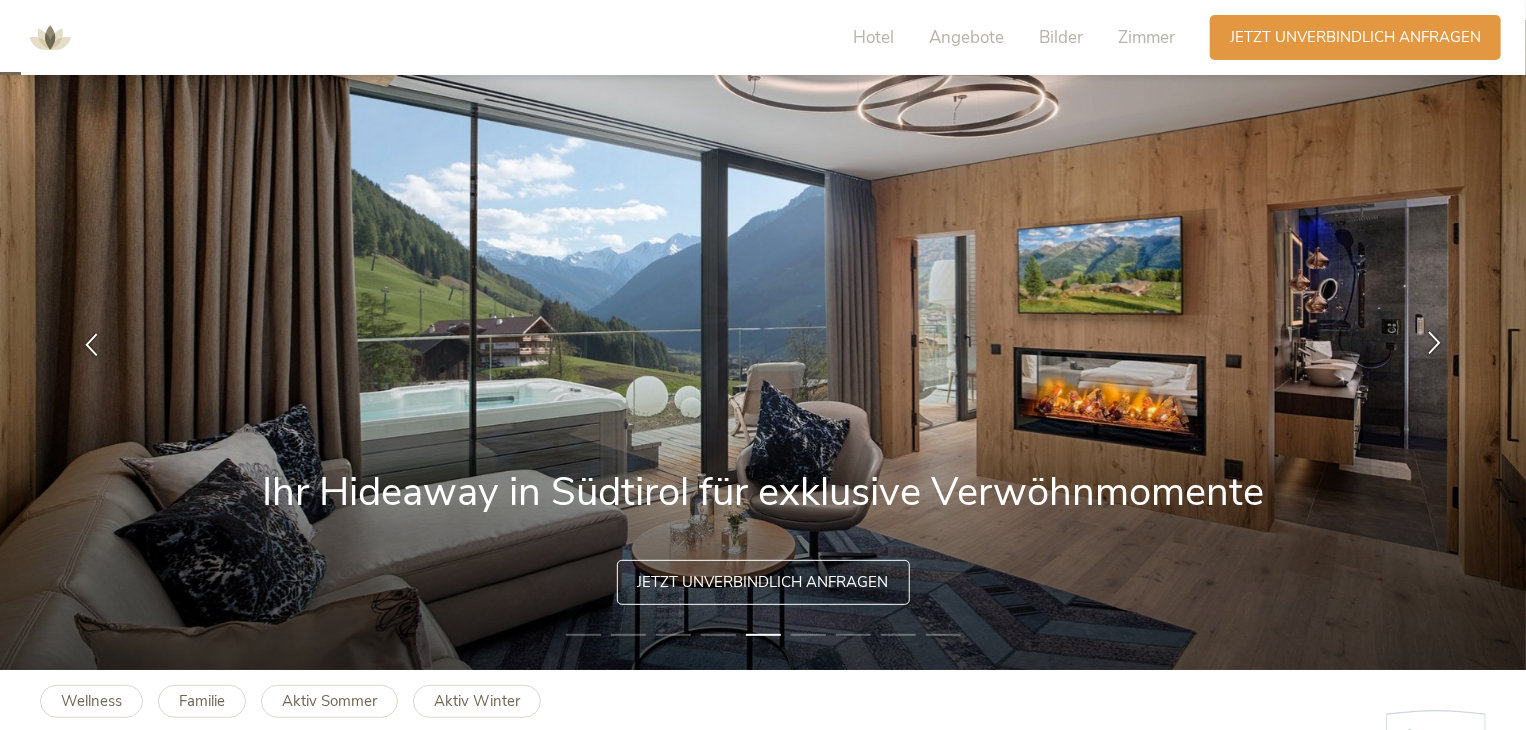 click at bounding box center (1434, 343) 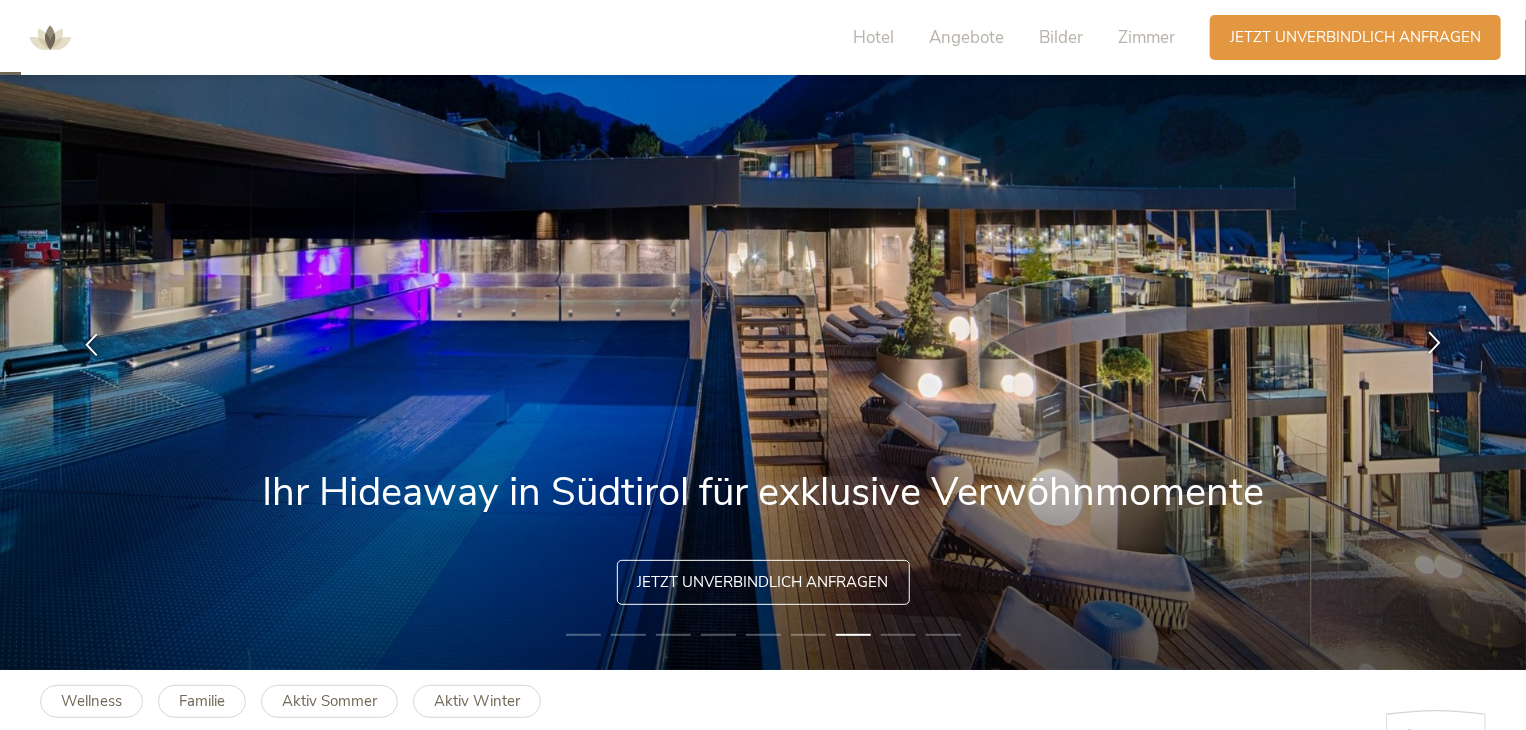 click at bounding box center (1434, 345) 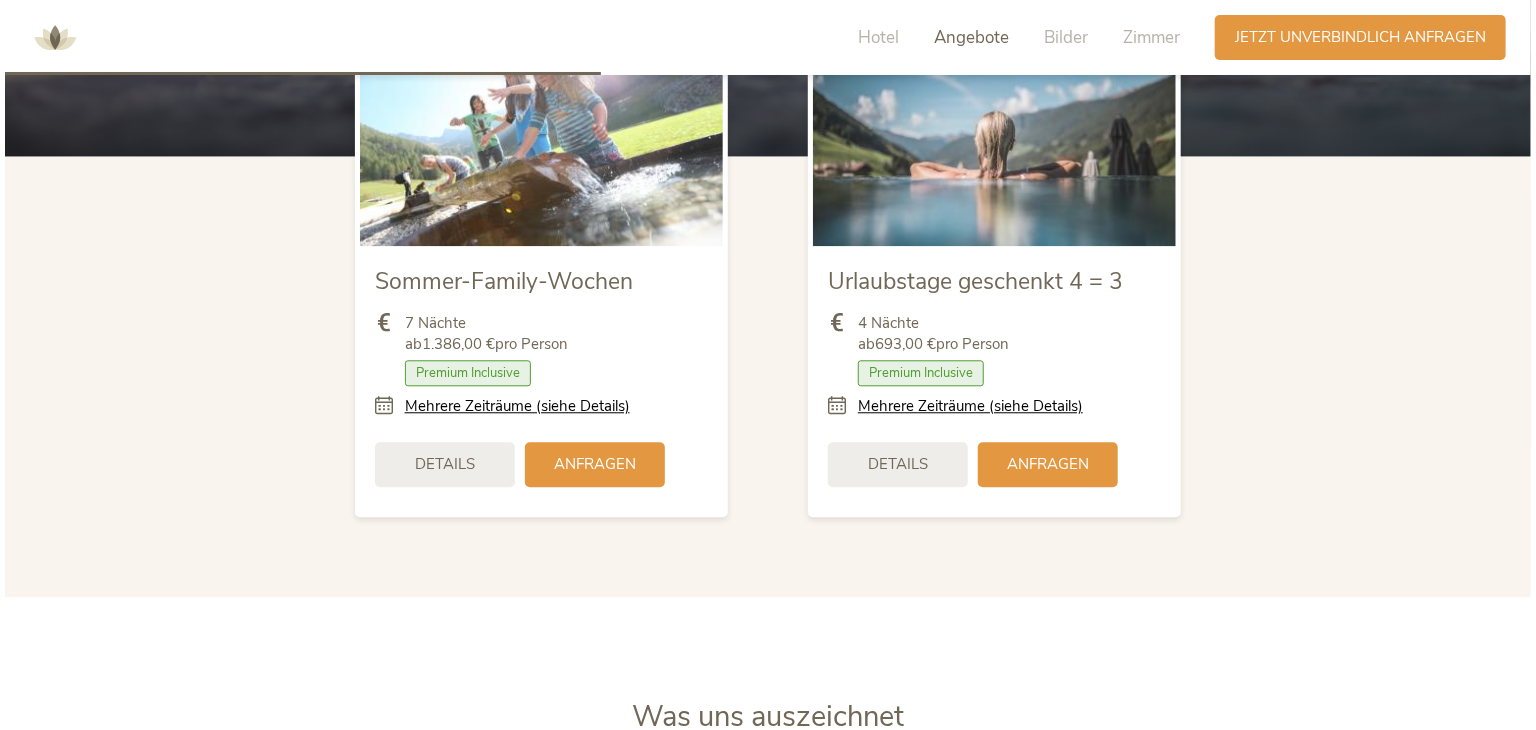 scroll, scrollTop: 2360, scrollLeft: 0, axis: vertical 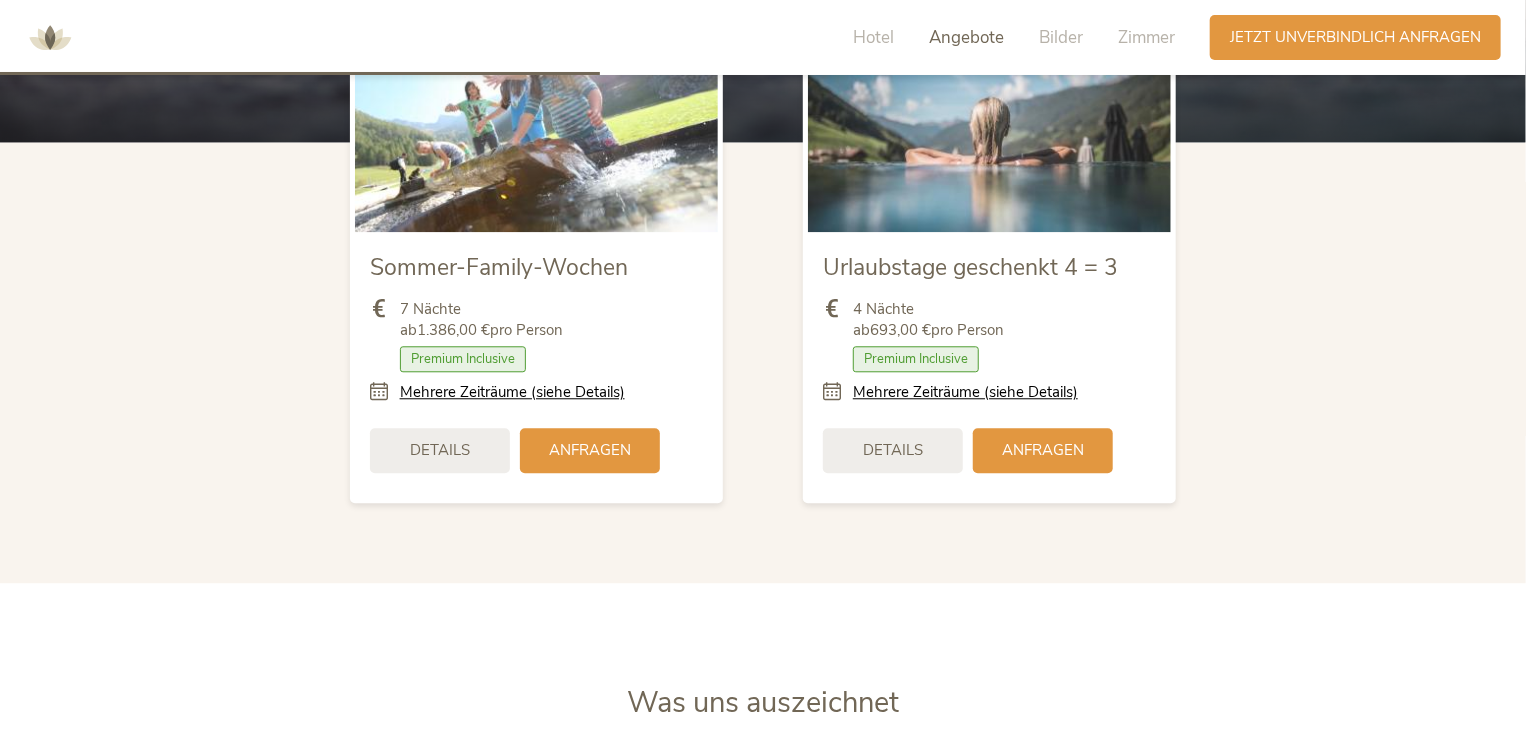 click on "Details" at bounding box center (893, 450) 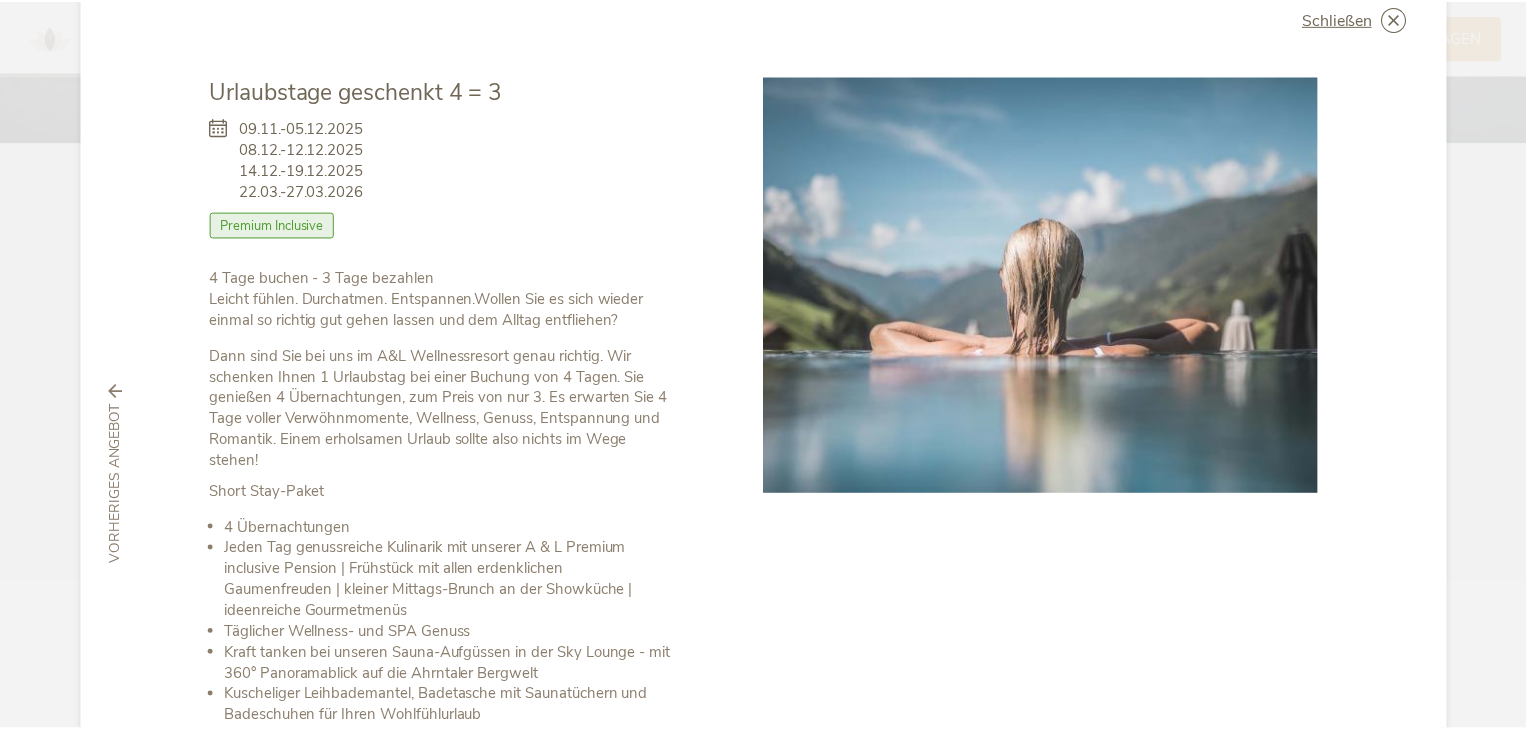 scroll, scrollTop: 0, scrollLeft: 0, axis: both 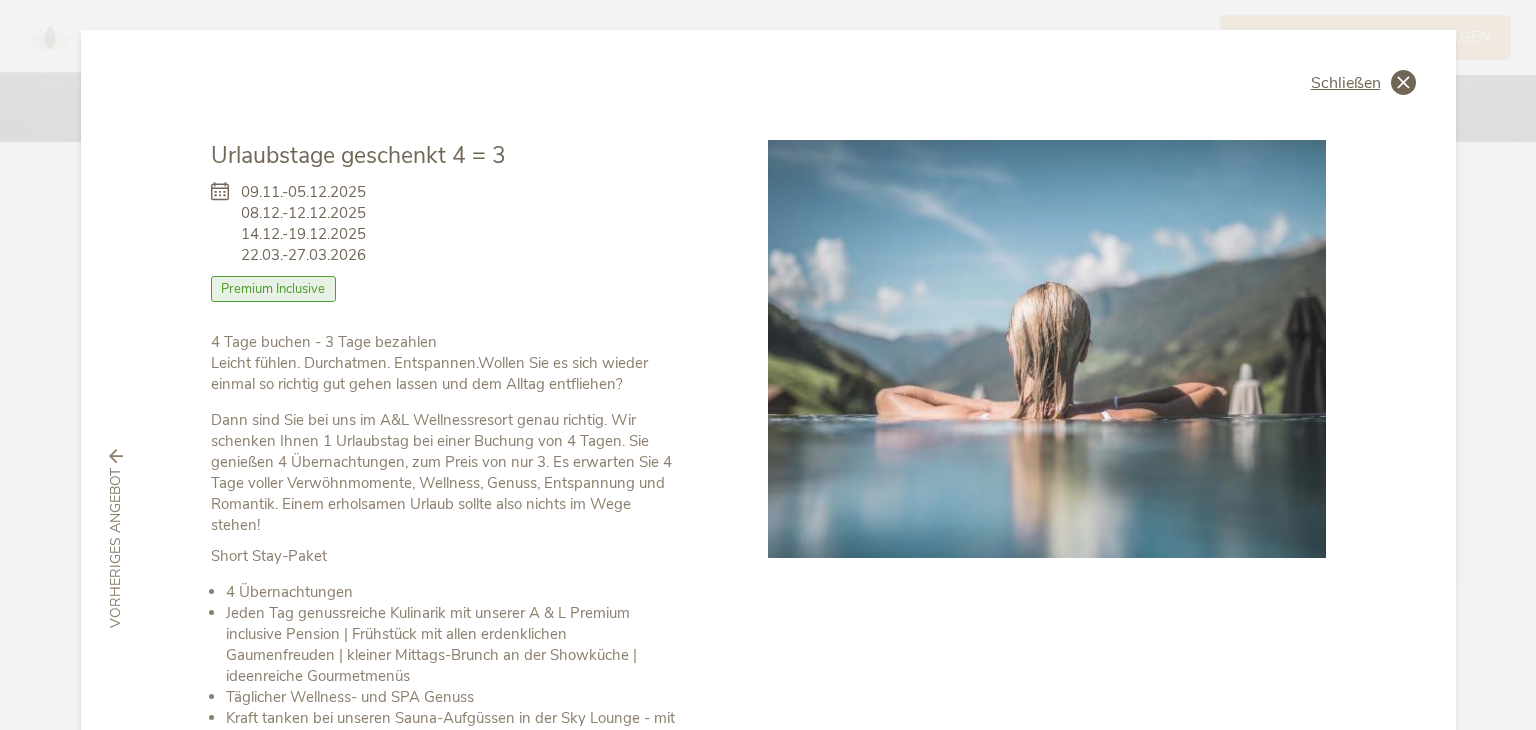 click on "Schließen" at bounding box center [1363, 82] 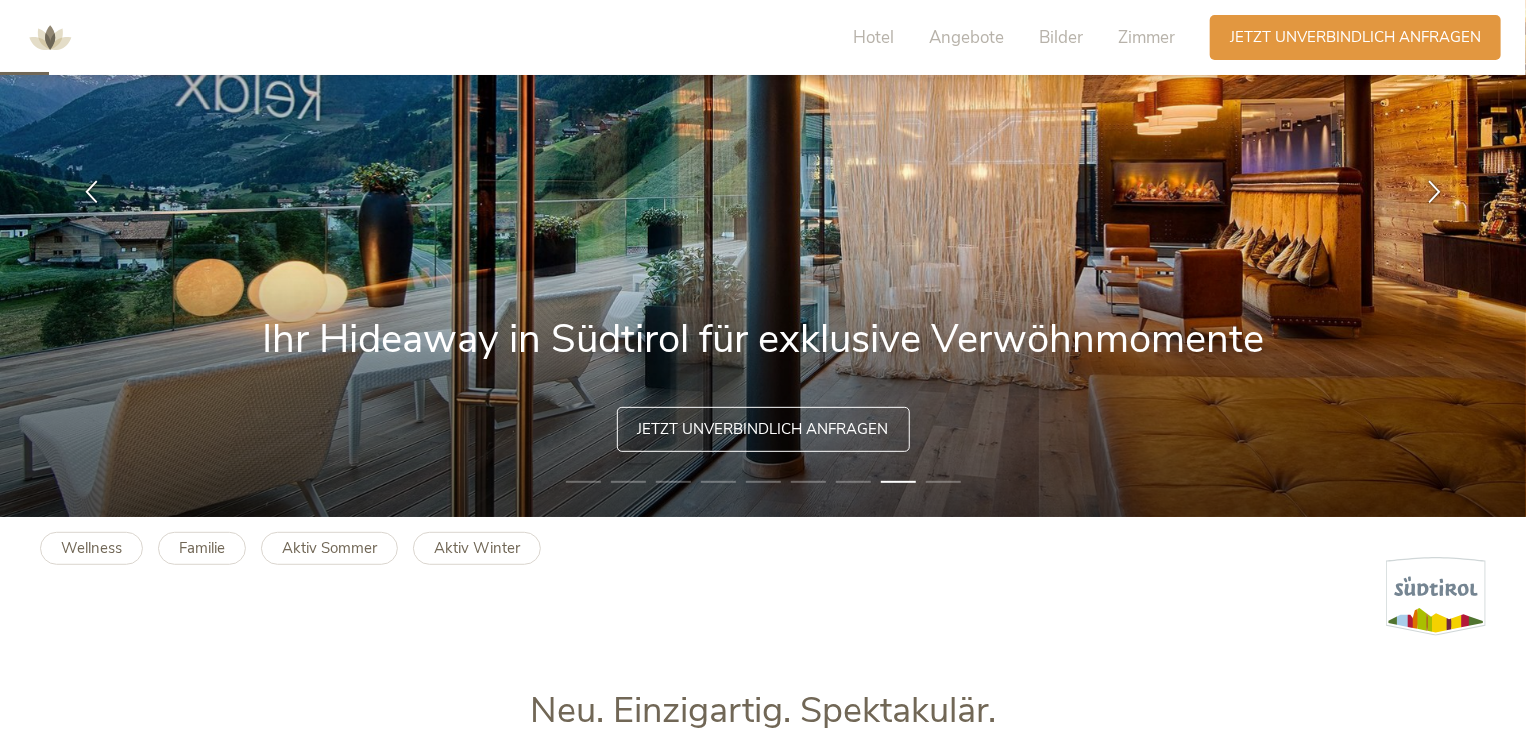 scroll, scrollTop: 245, scrollLeft: 0, axis: vertical 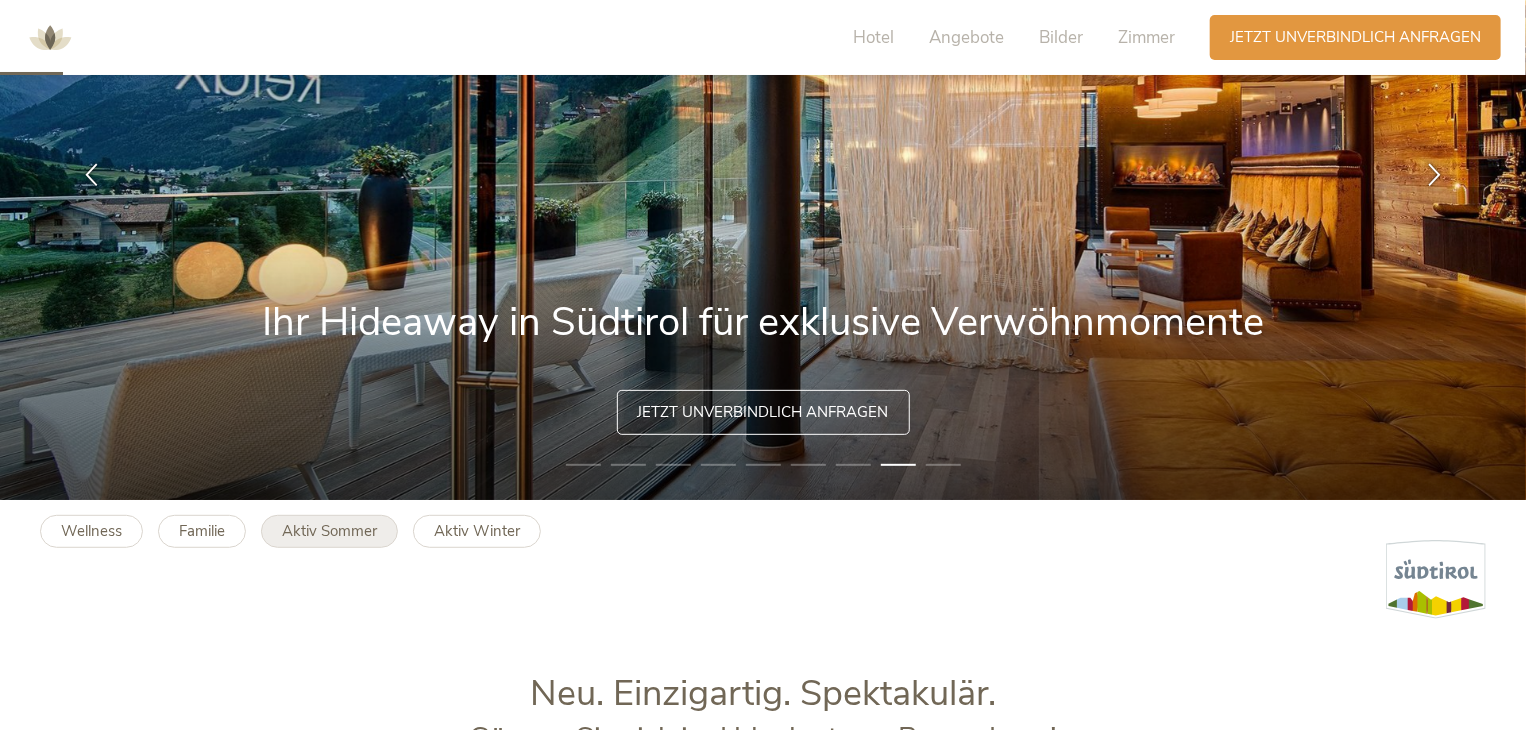 click on "Aktiv Sommer" at bounding box center [329, 531] 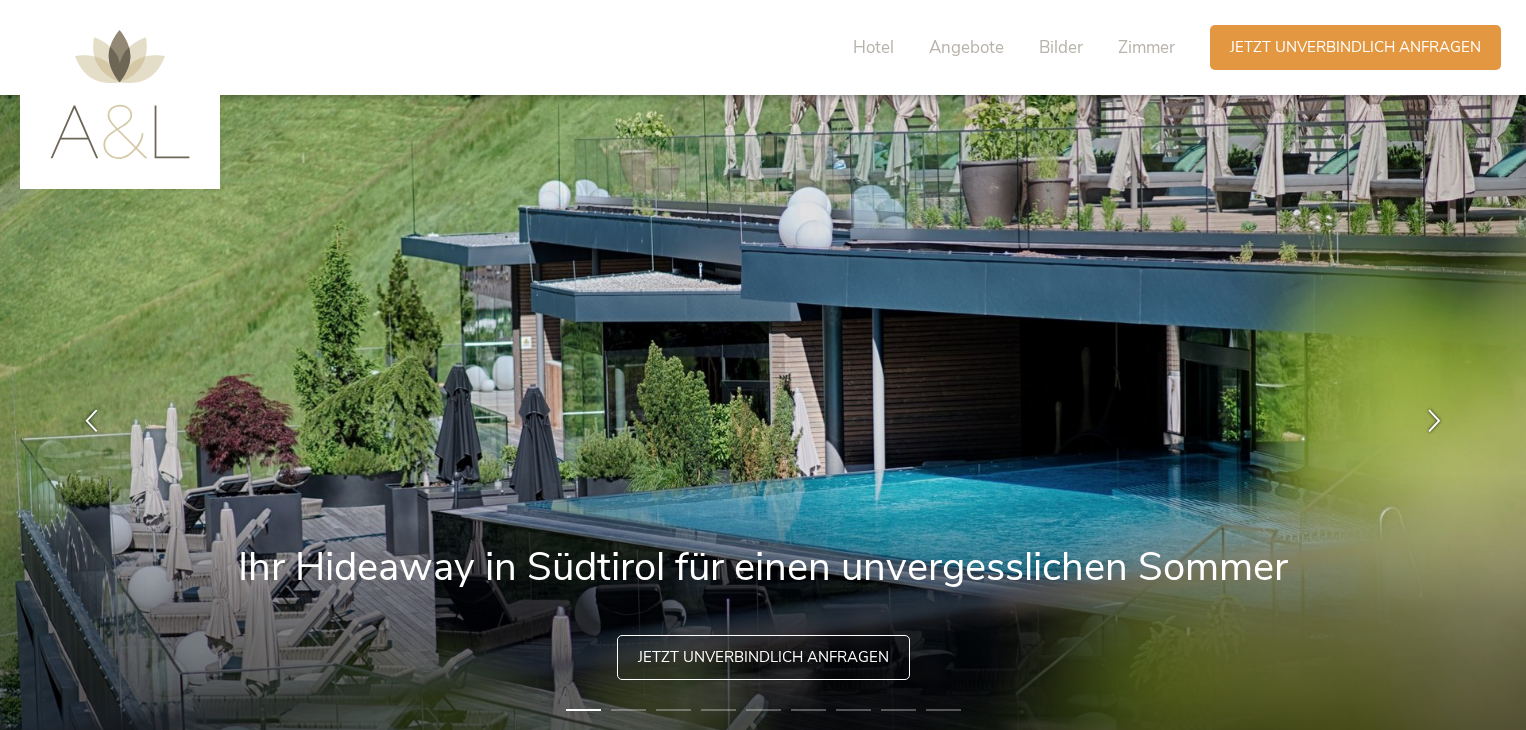 scroll, scrollTop: 0, scrollLeft: 0, axis: both 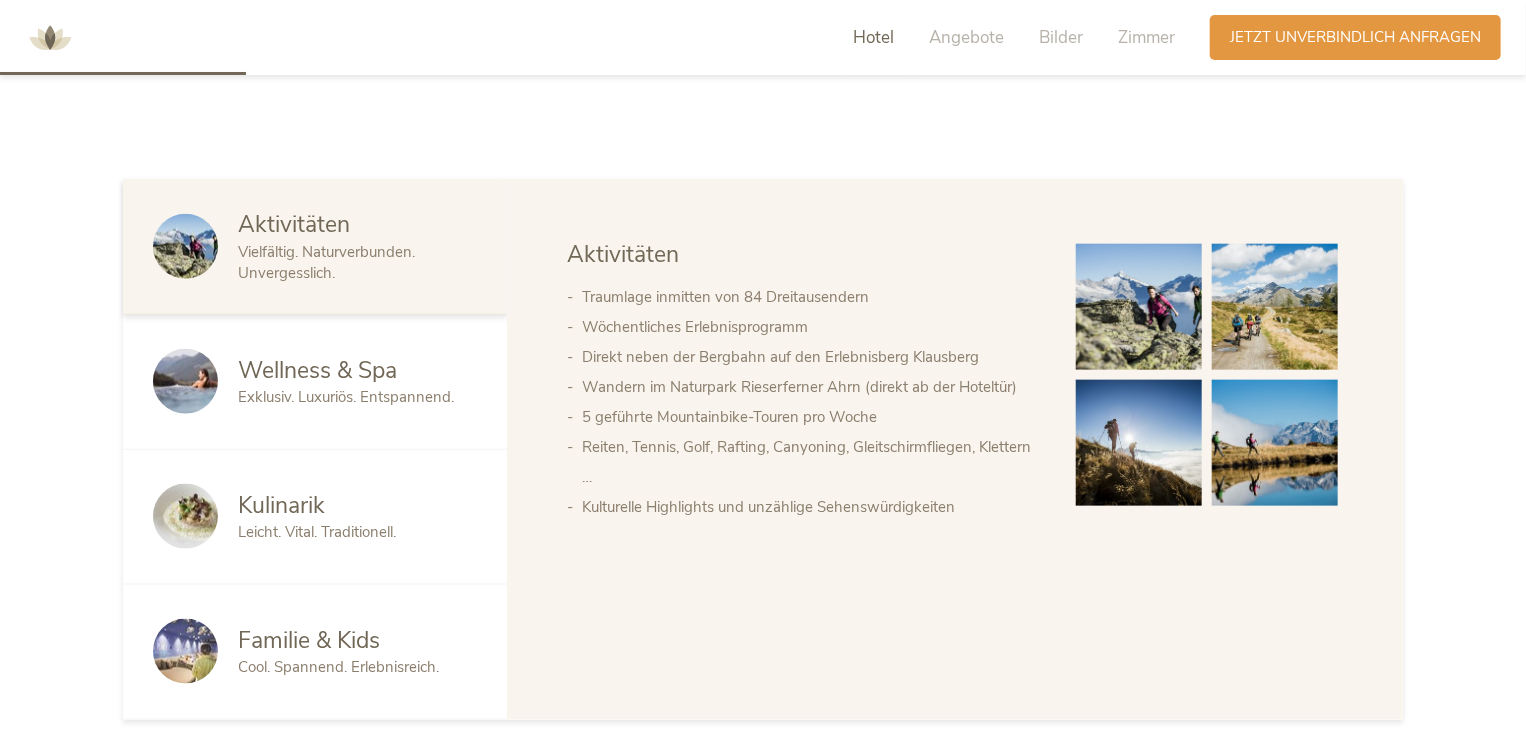 click at bounding box center (1139, 307) 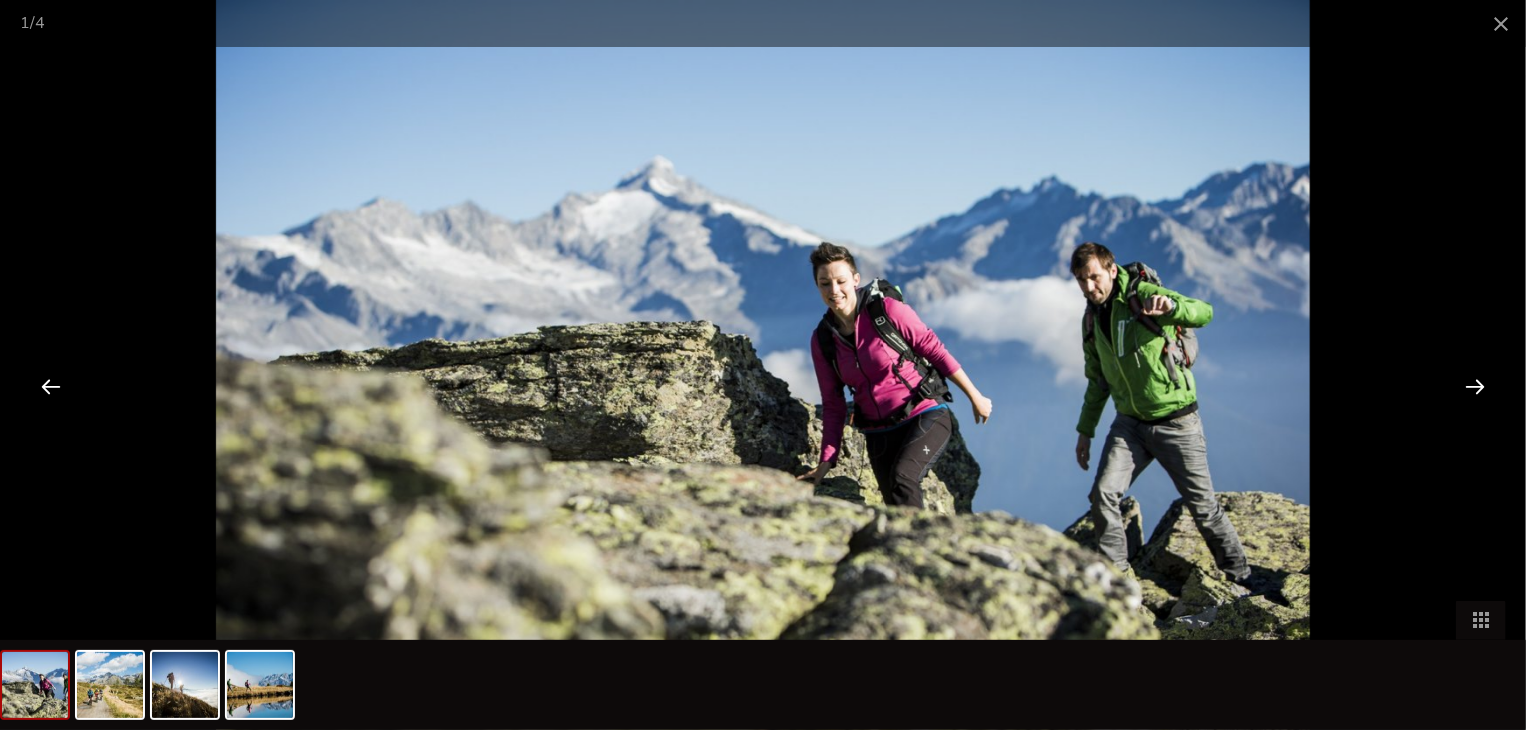 click at bounding box center [1475, 386] 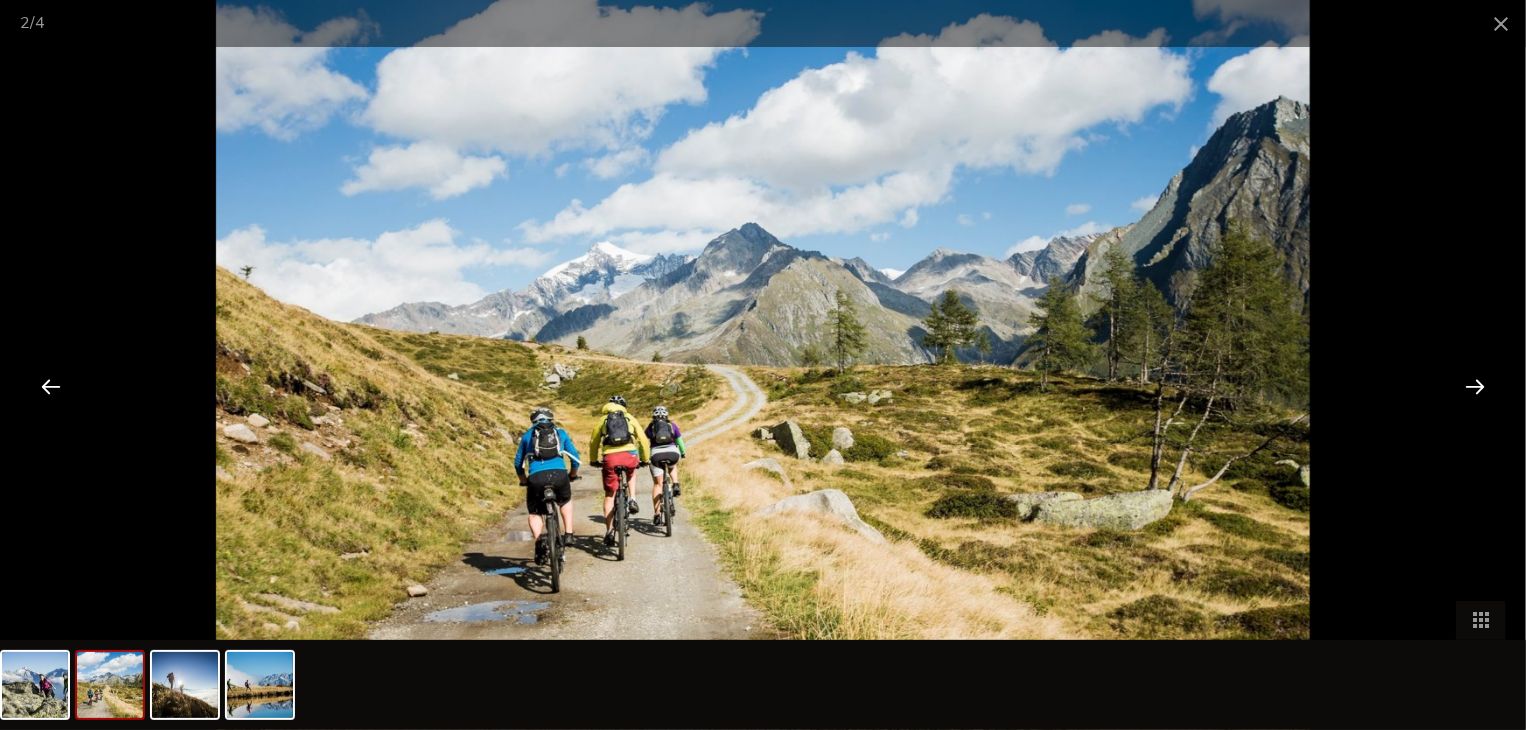 click at bounding box center (1475, 386) 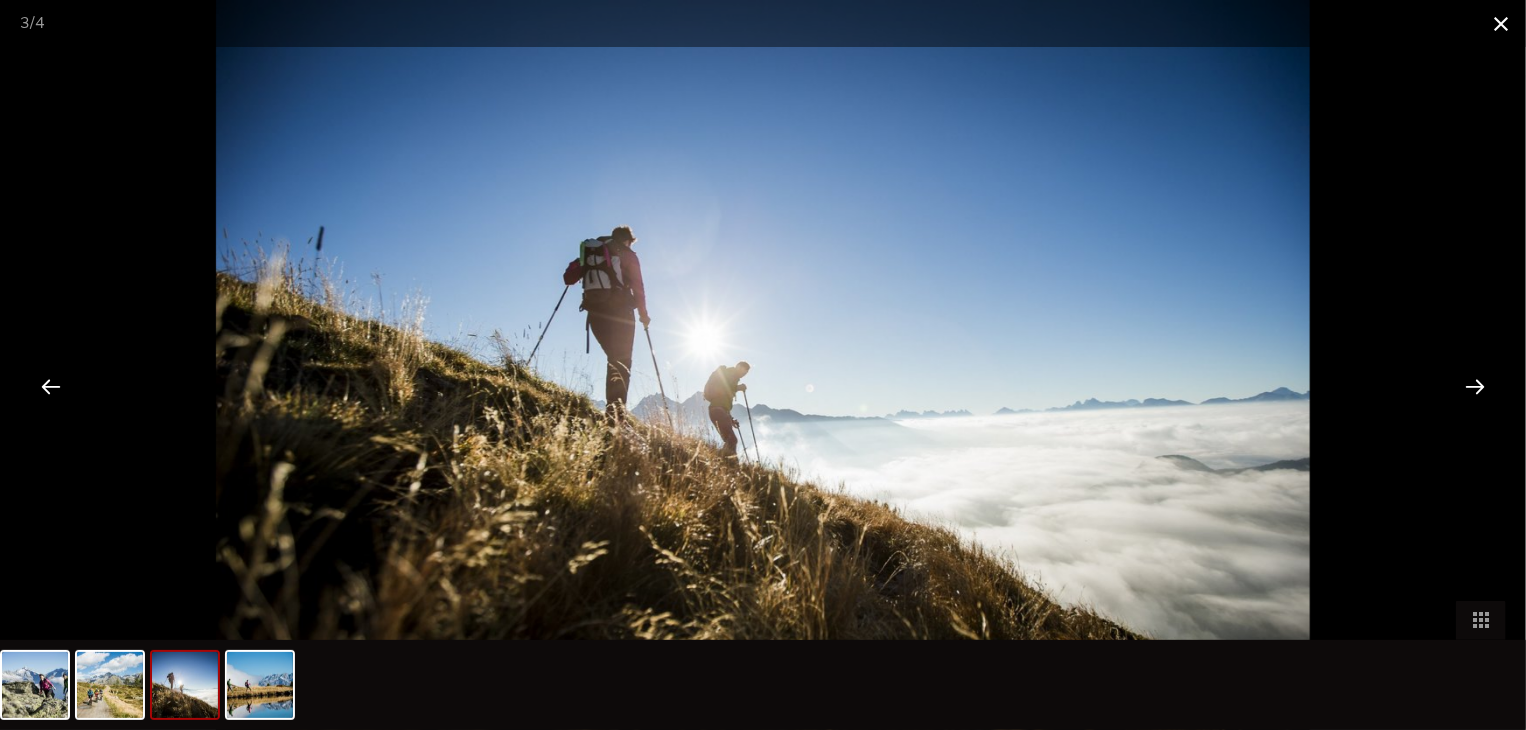 click at bounding box center (1501, 23) 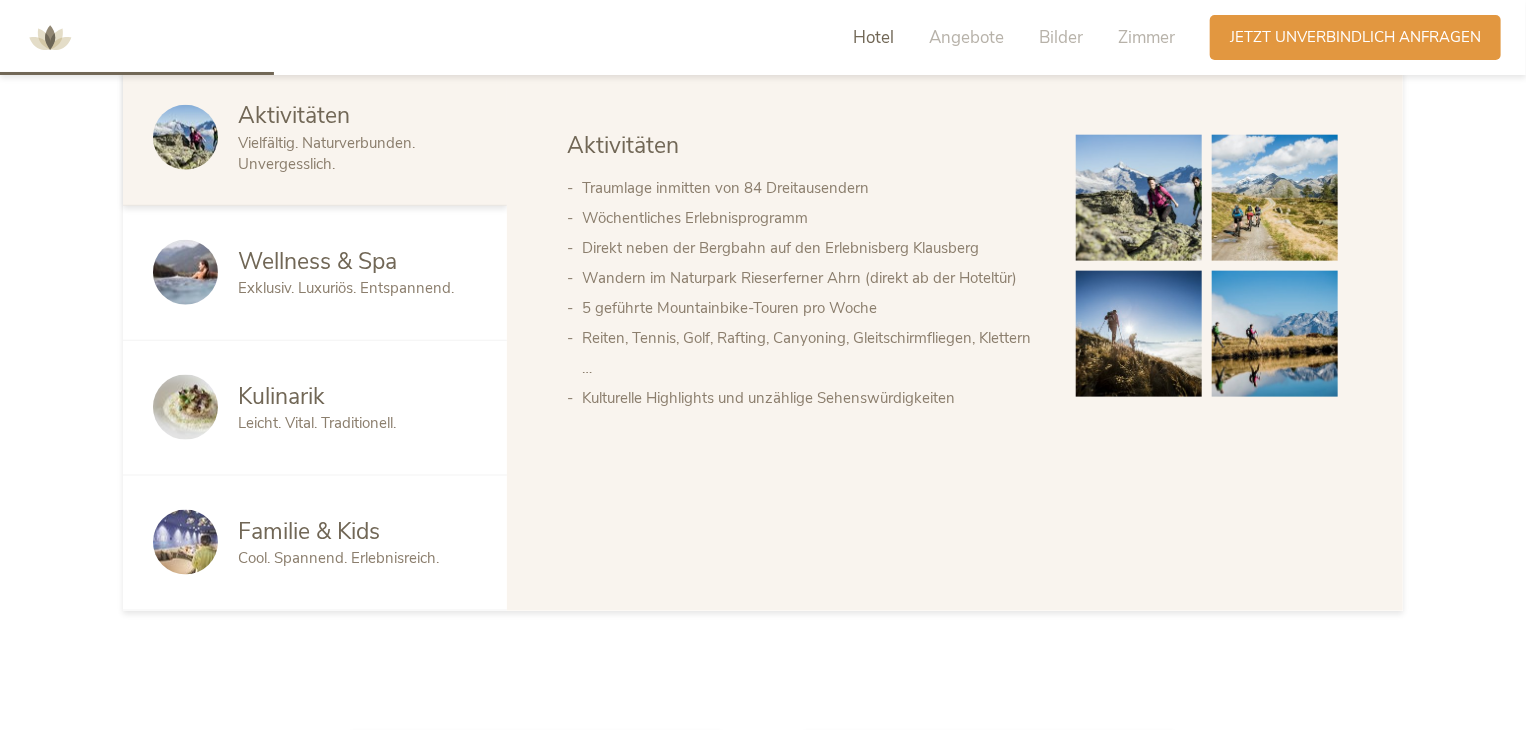 scroll, scrollTop: 1081, scrollLeft: 0, axis: vertical 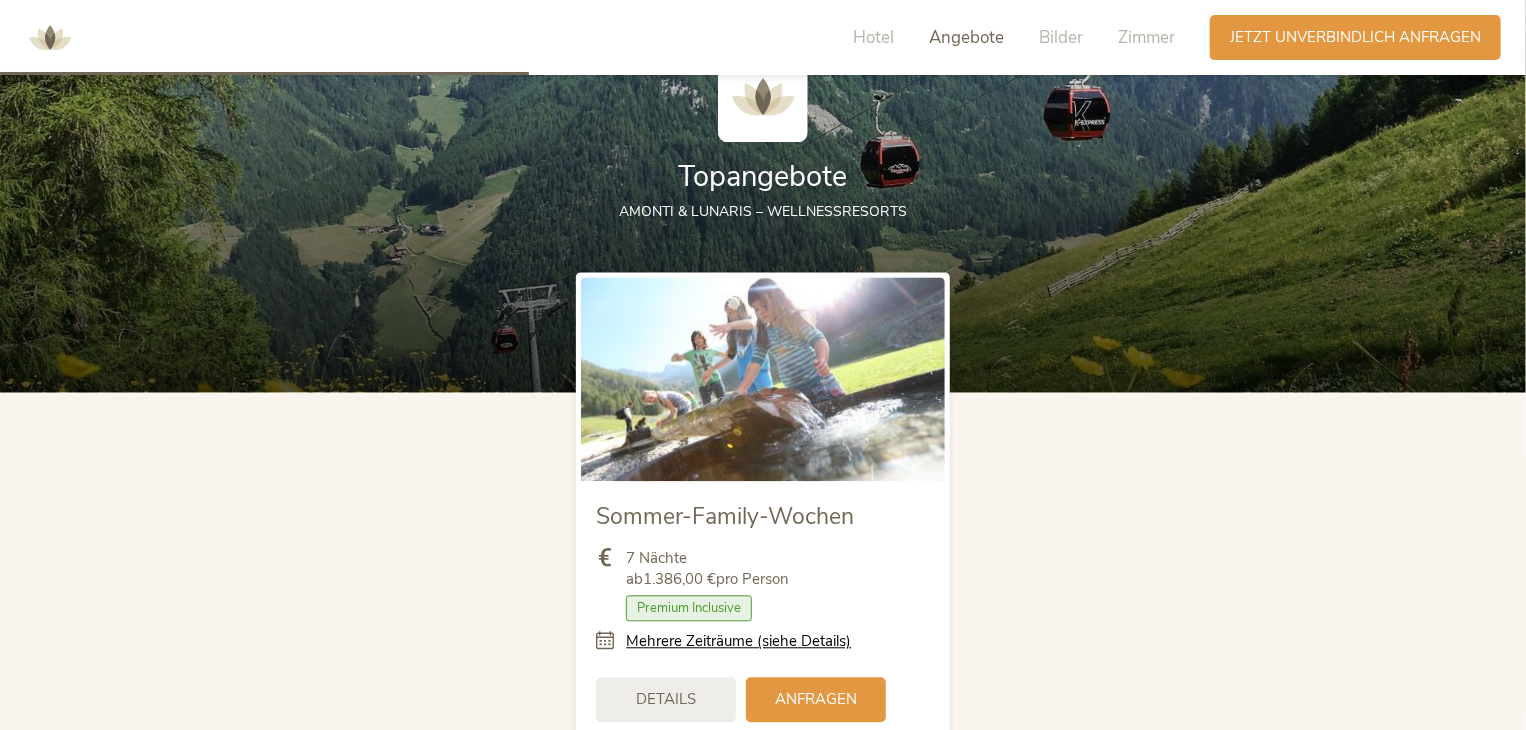 click on "AMONTI & LUNARIS – Wellnessresorts" at bounding box center (763, 212) 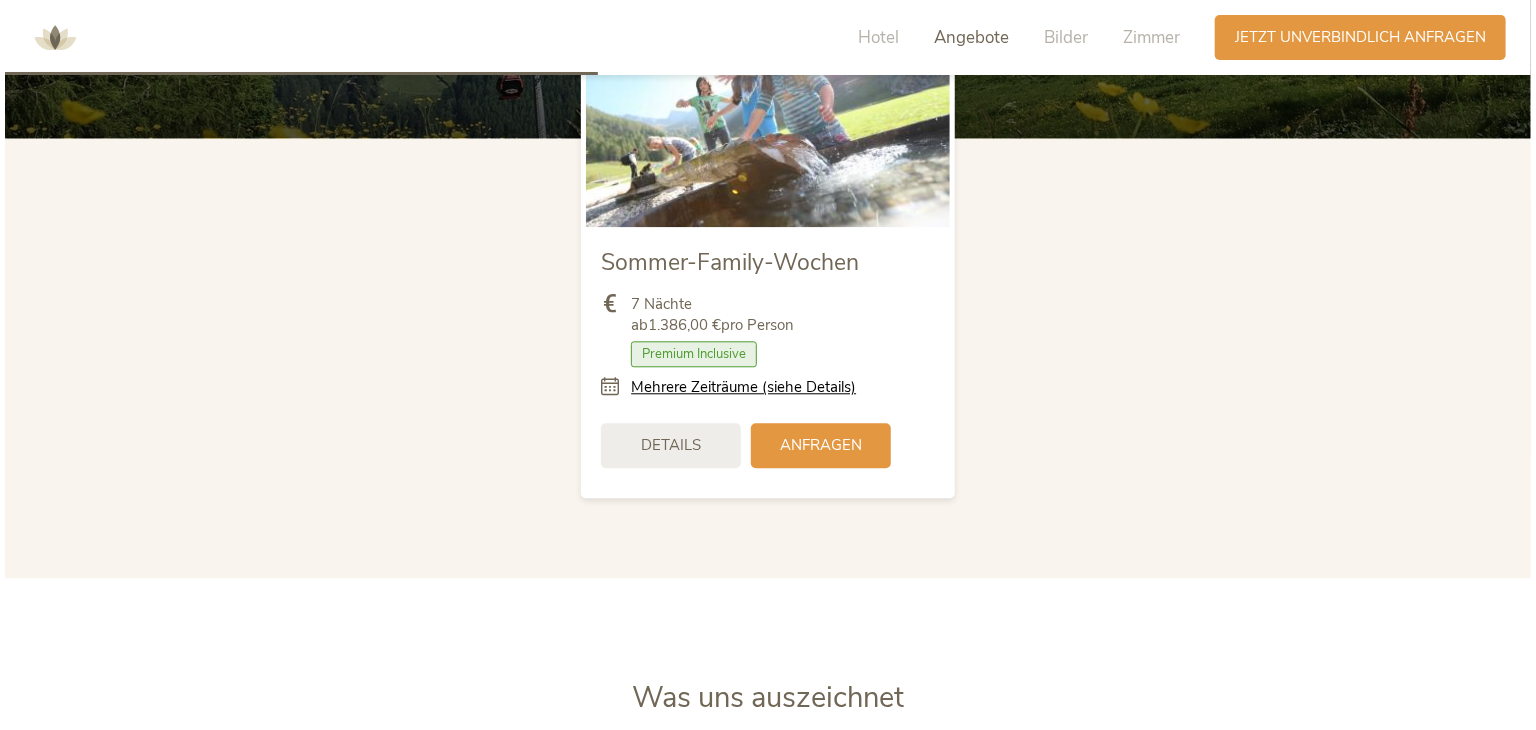 scroll, scrollTop: 2340, scrollLeft: 0, axis: vertical 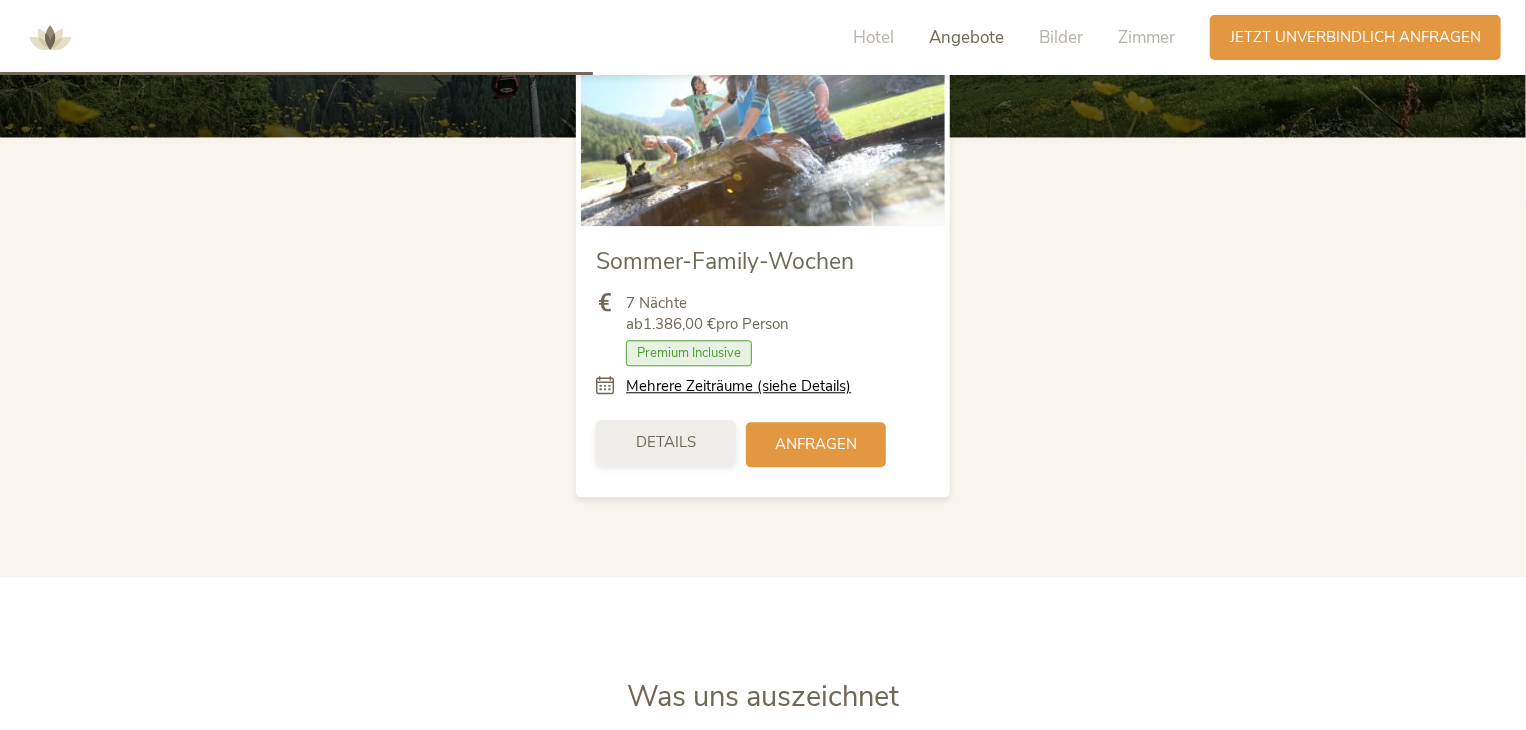 click on "Details" at bounding box center [666, 442] 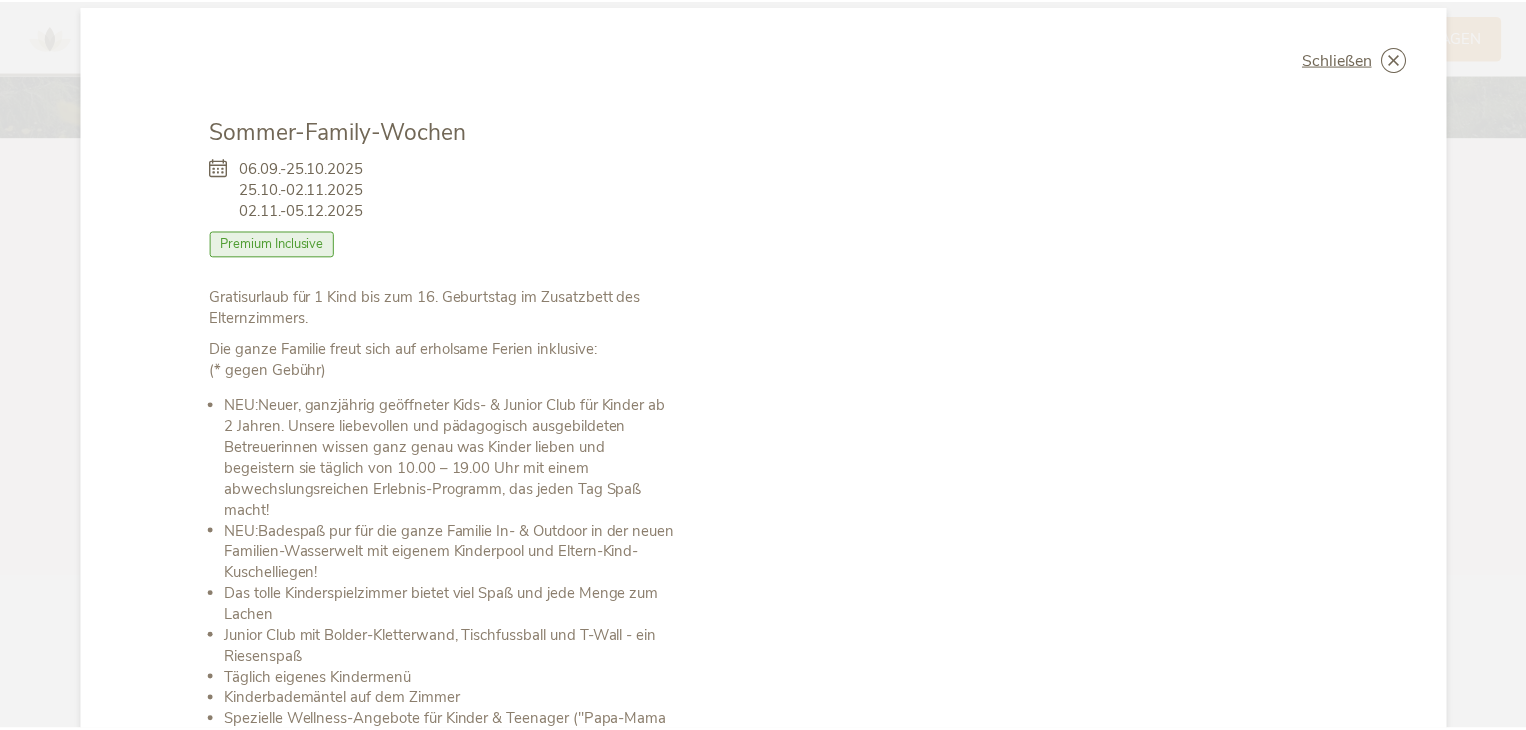 scroll, scrollTop: 0, scrollLeft: 0, axis: both 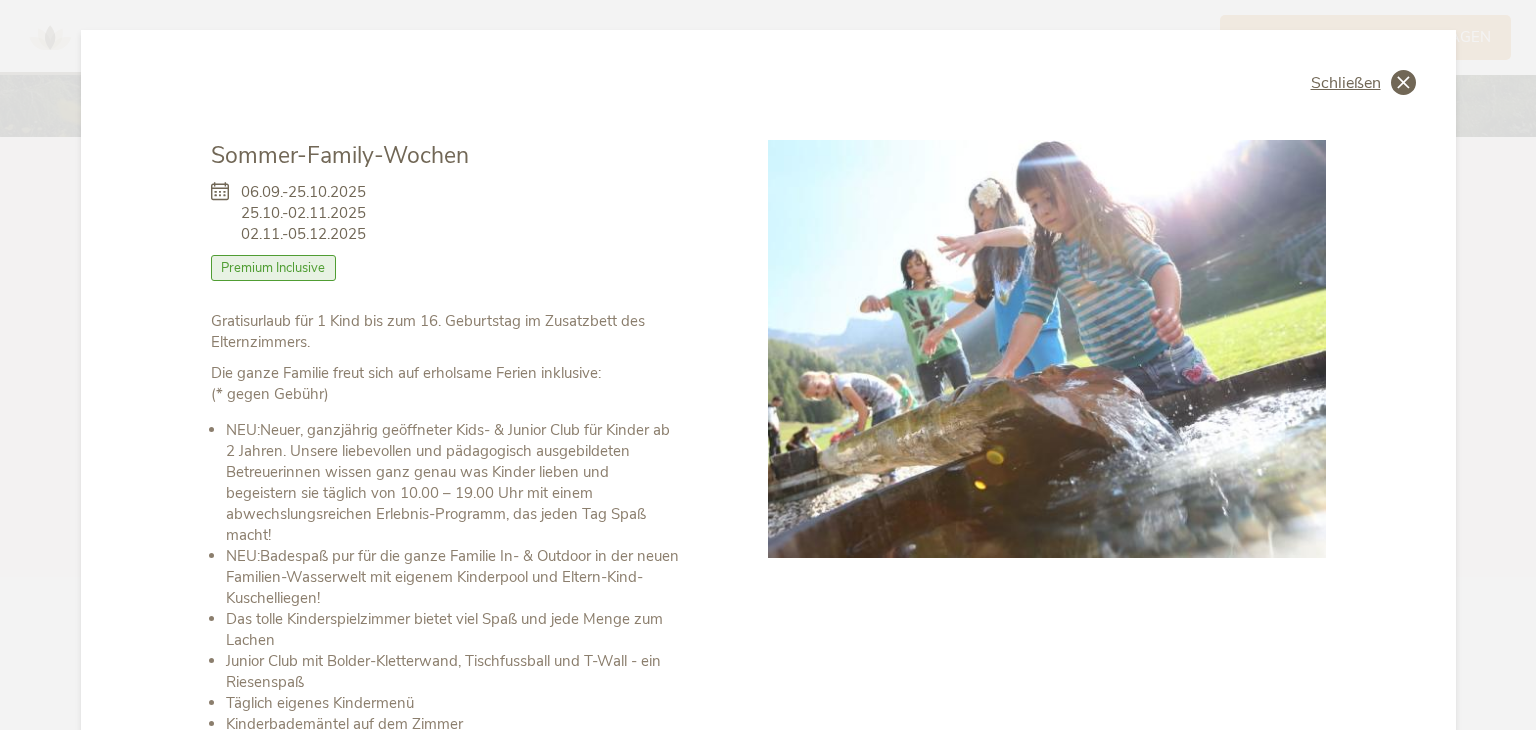 click at bounding box center (1403, 82) 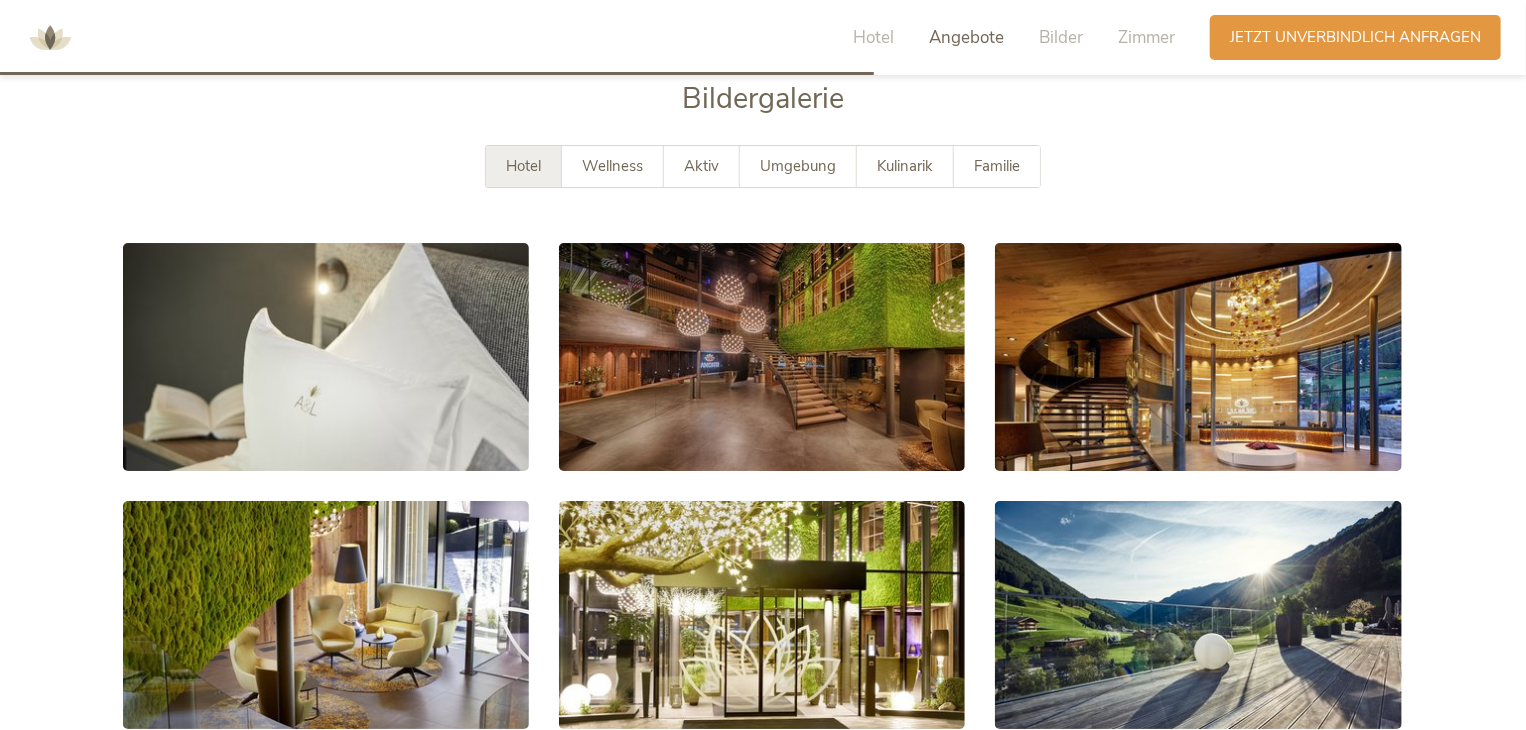 scroll, scrollTop: 3451, scrollLeft: 0, axis: vertical 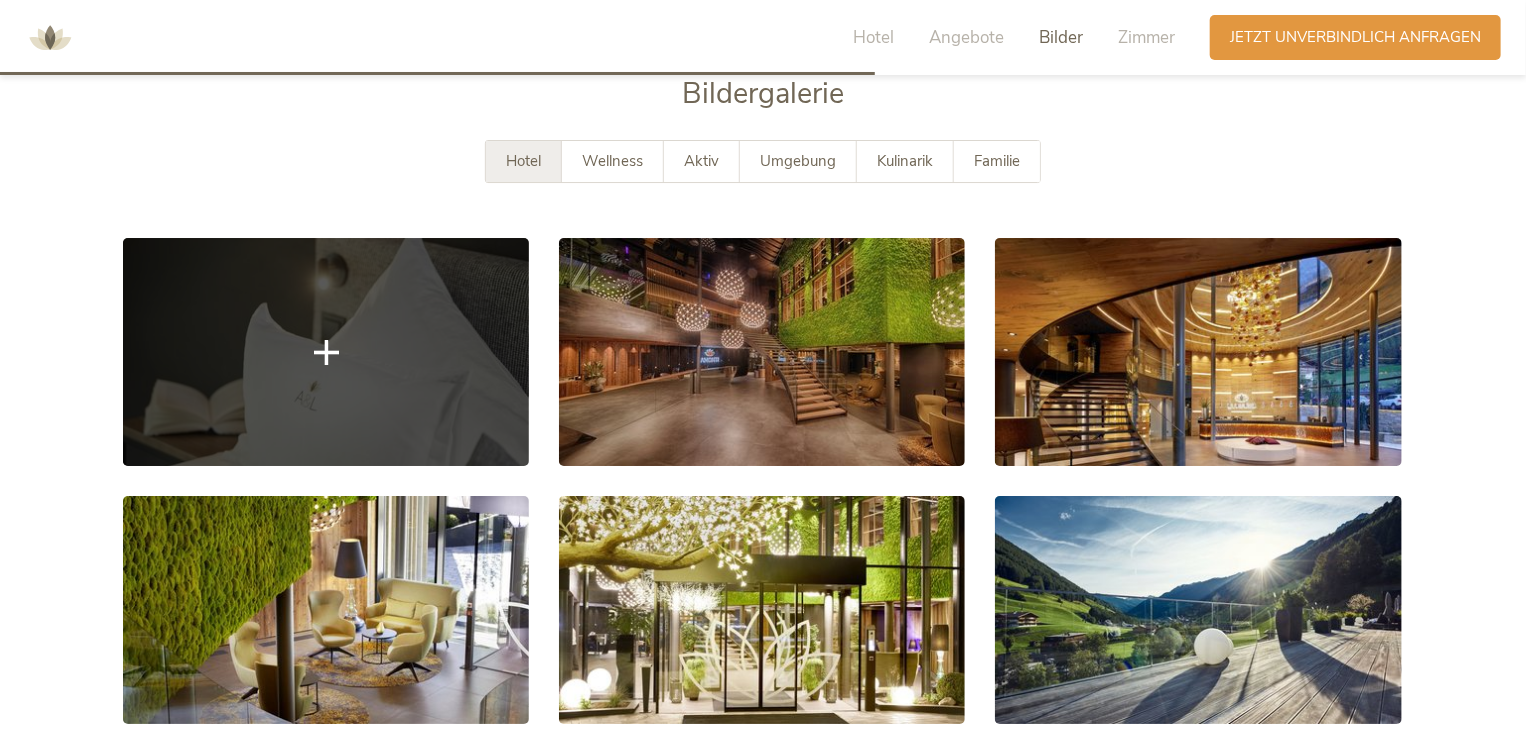 click at bounding box center (326, 352) 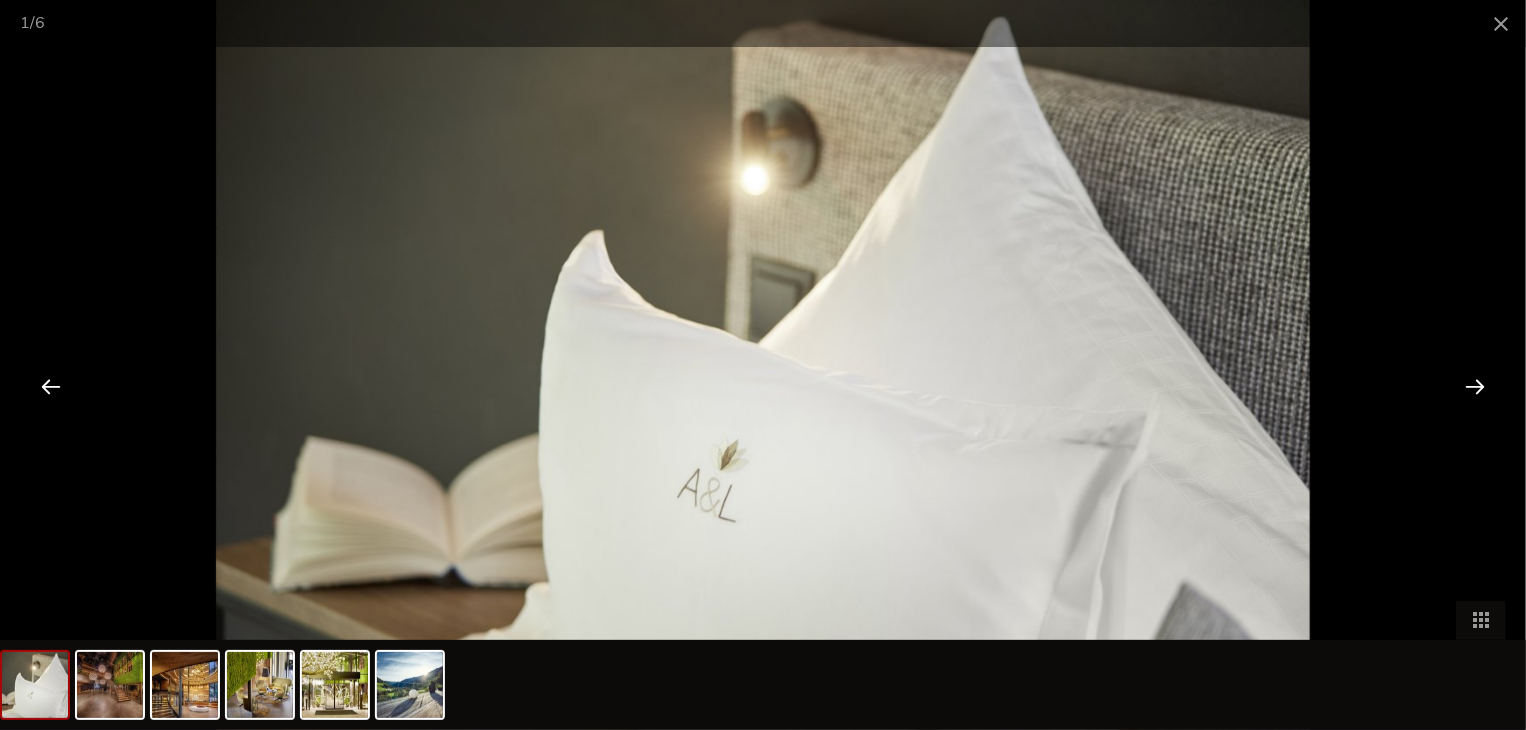 click at bounding box center [1475, 386] 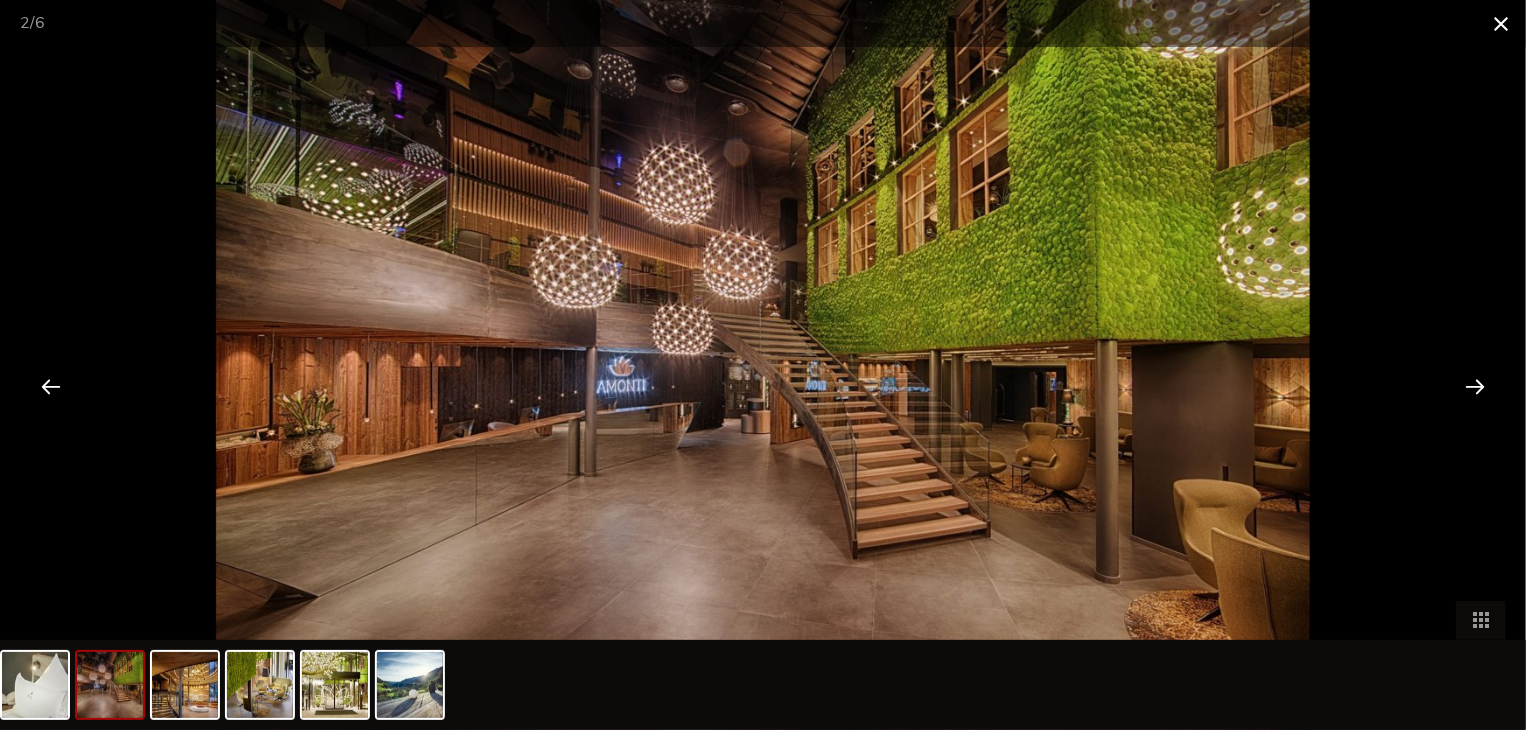 click at bounding box center [1501, 23] 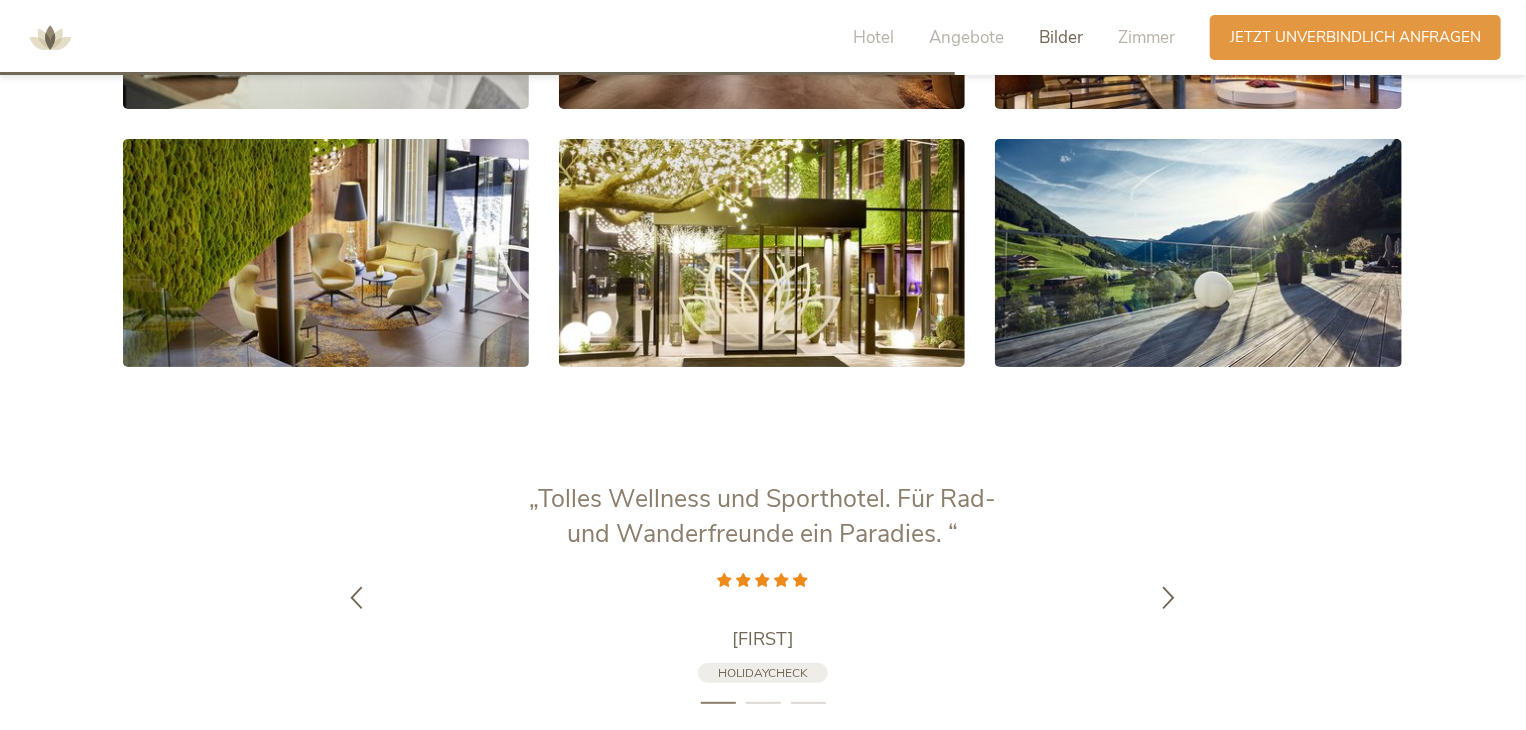 scroll, scrollTop: 3765, scrollLeft: 0, axis: vertical 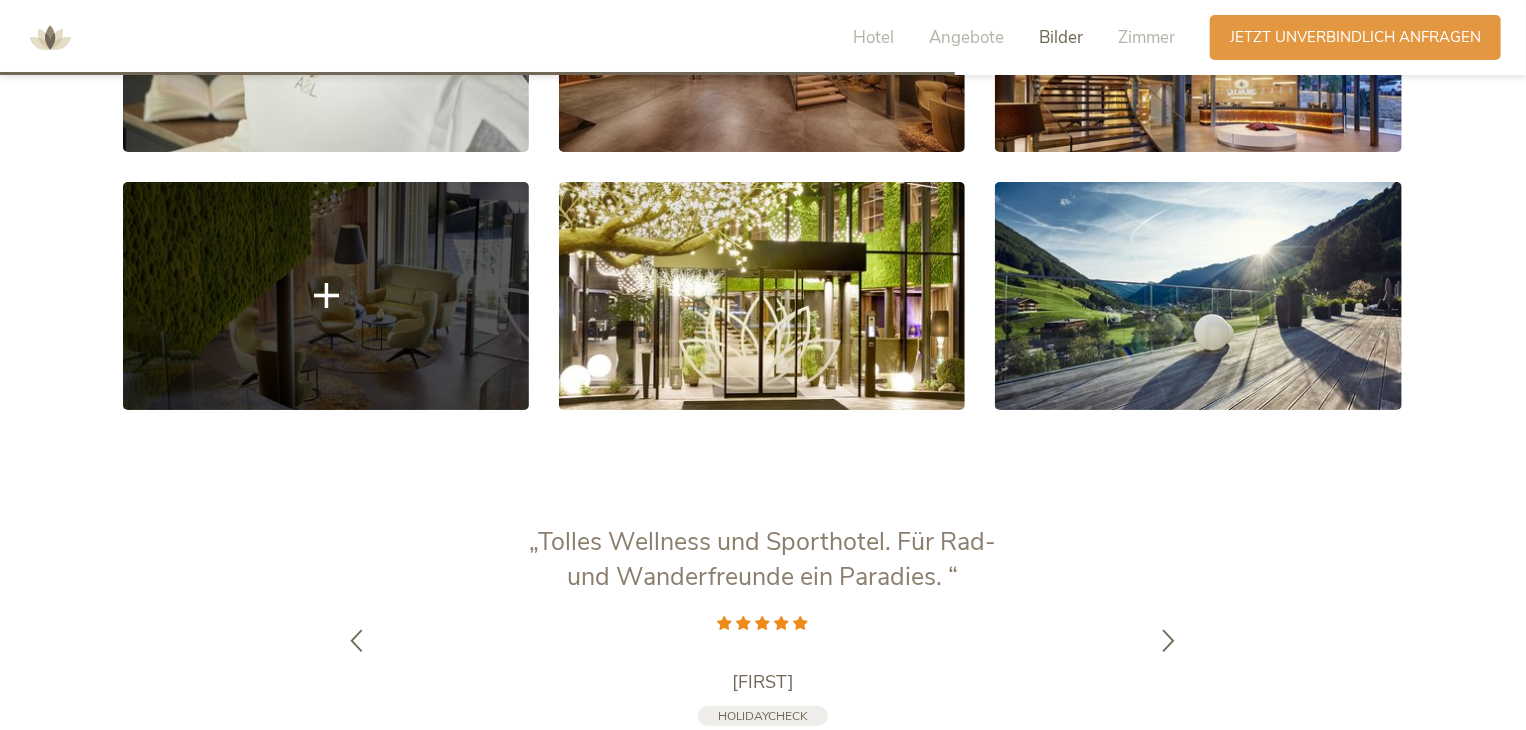 click at bounding box center (326, 296) 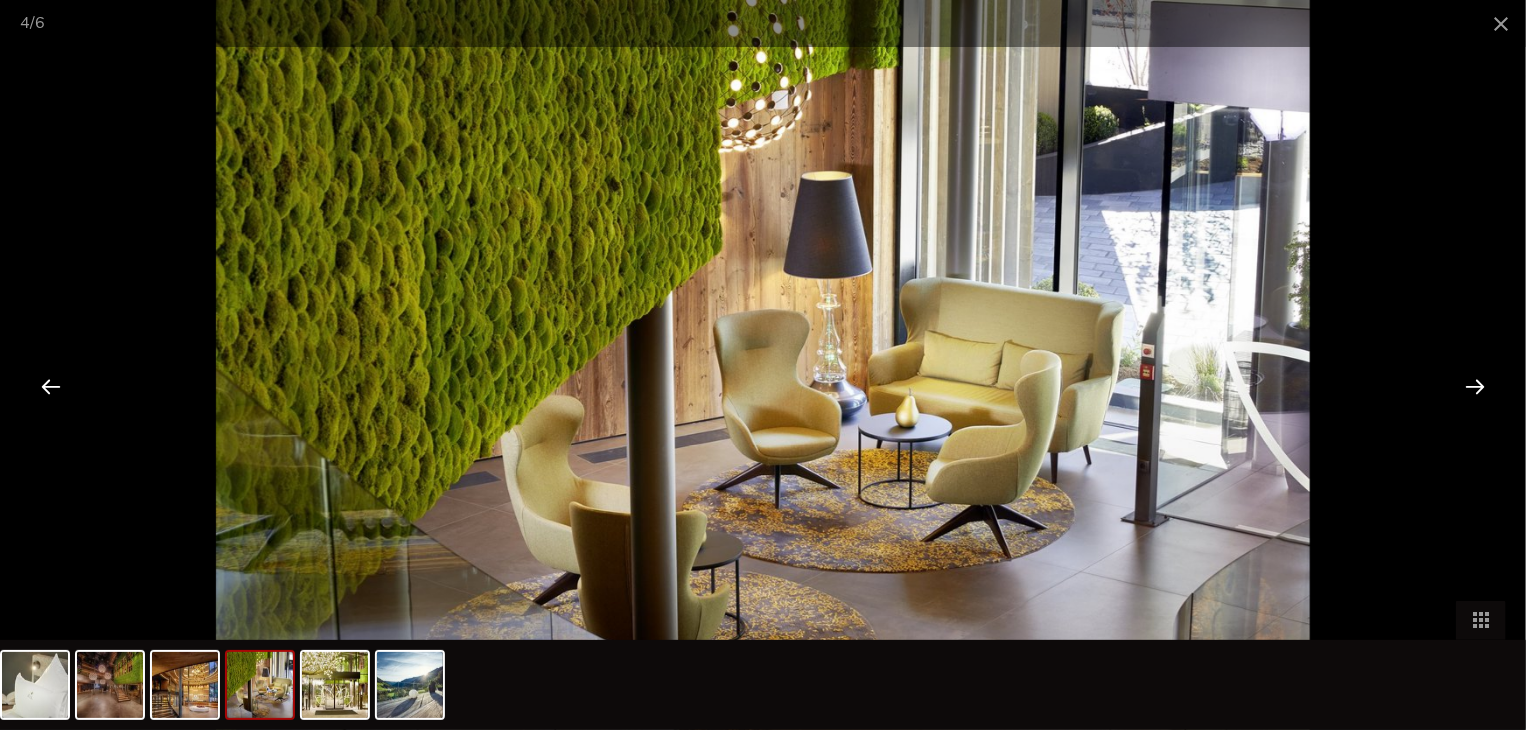 click at bounding box center (51, 386) 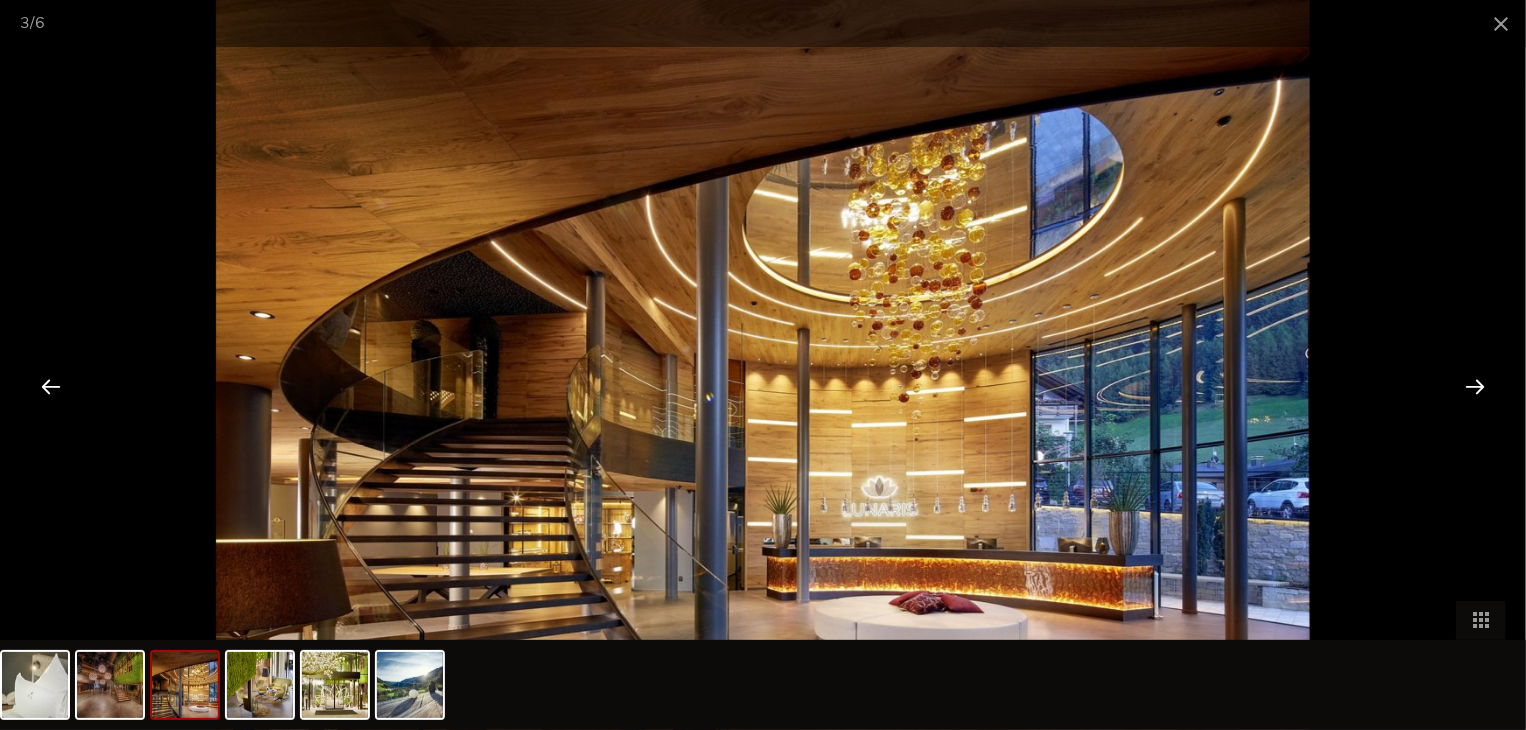 click at bounding box center (763, 365) 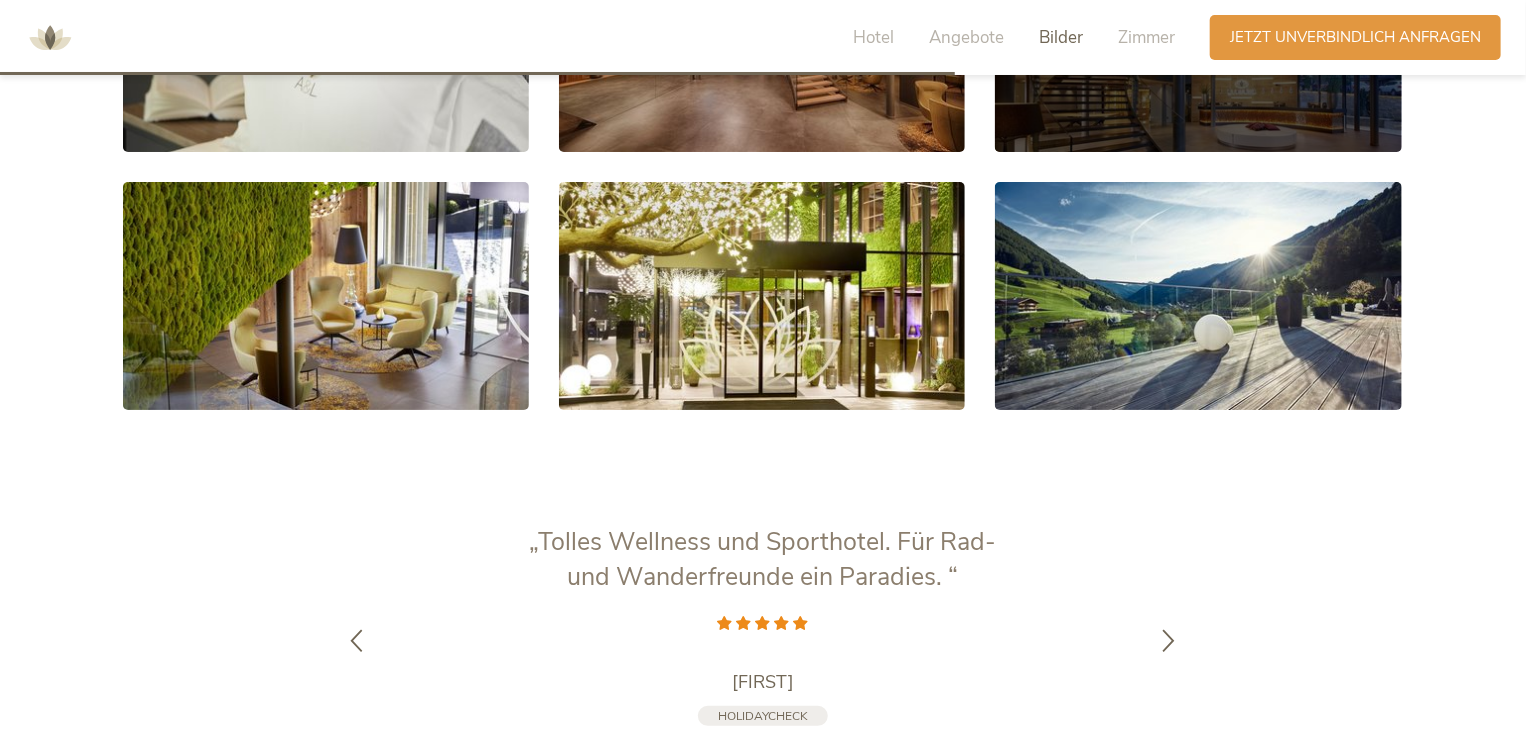 click at bounding box center [1198, 38] 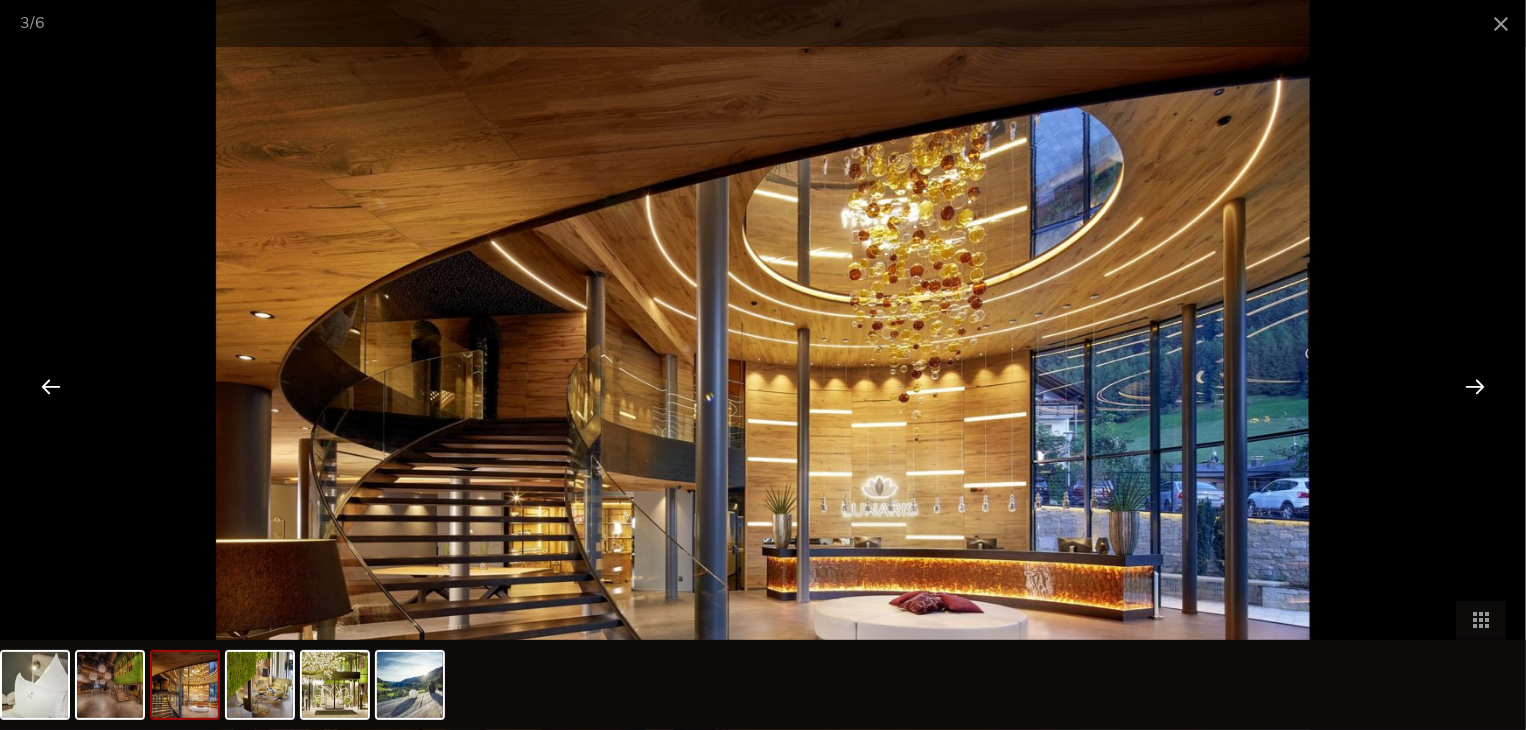 click at bounding box center [1475, 386] 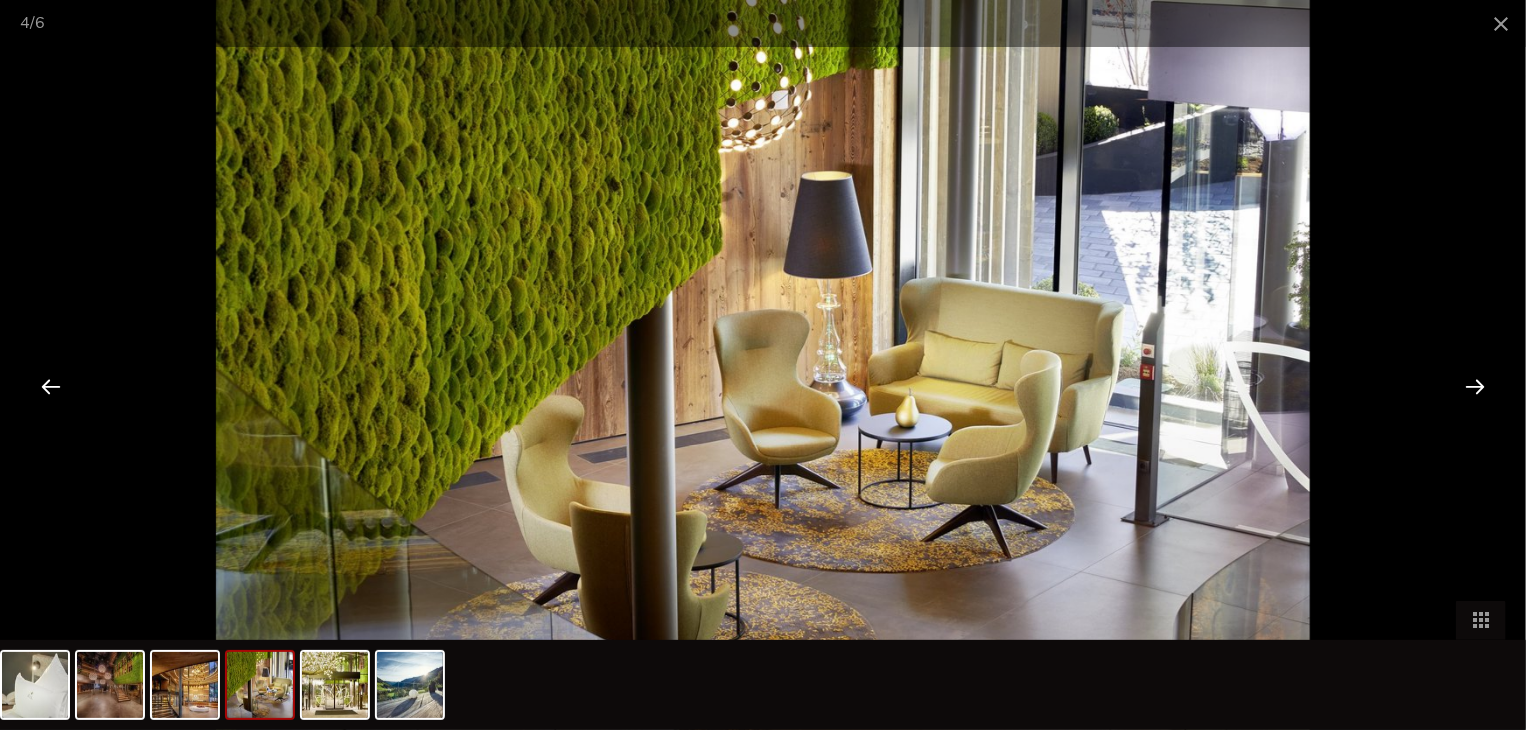 click at bounding box center (1475, 386) 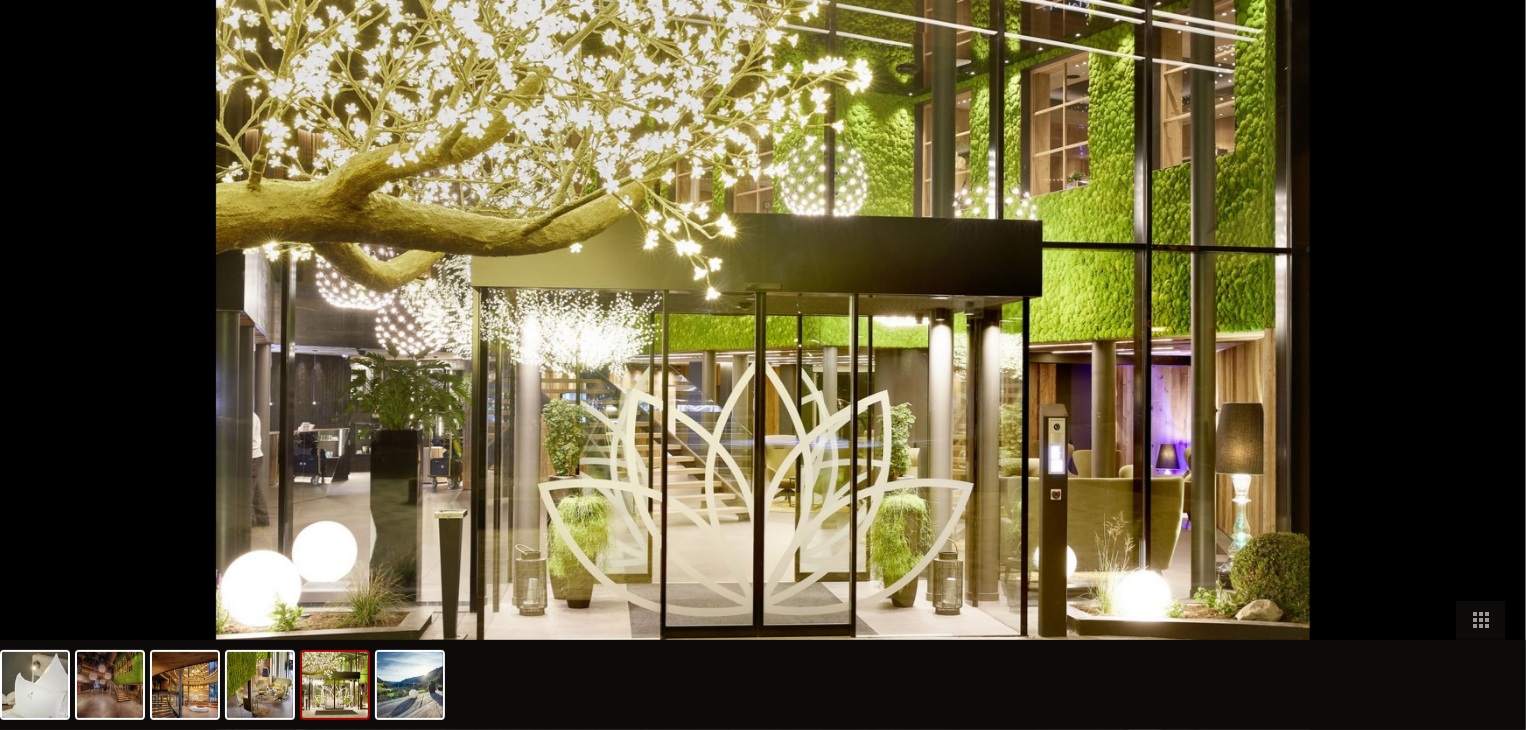 click at bounding box center [763, 365] 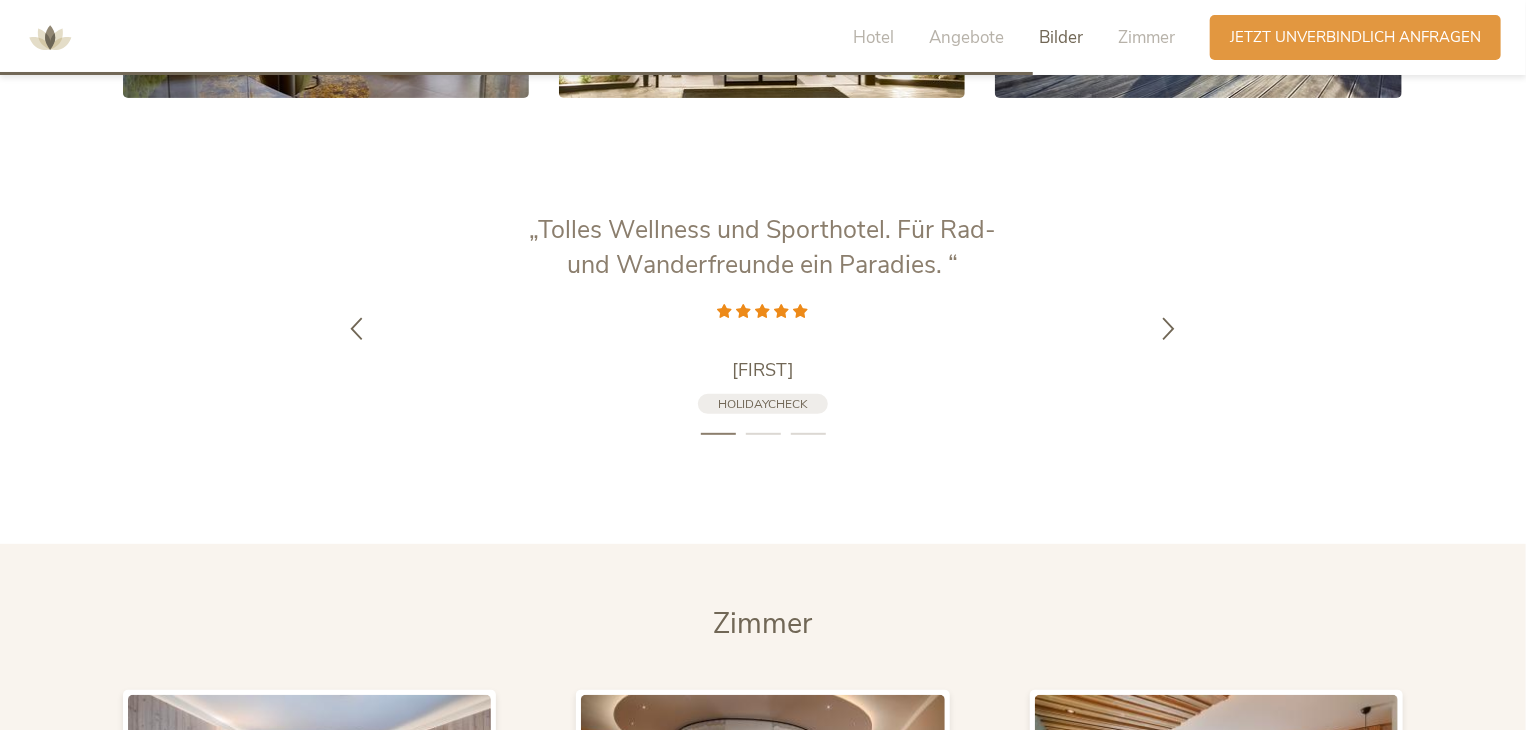 scroll, scrollTop: 4078, scrollLeft: 0, axis: vertical 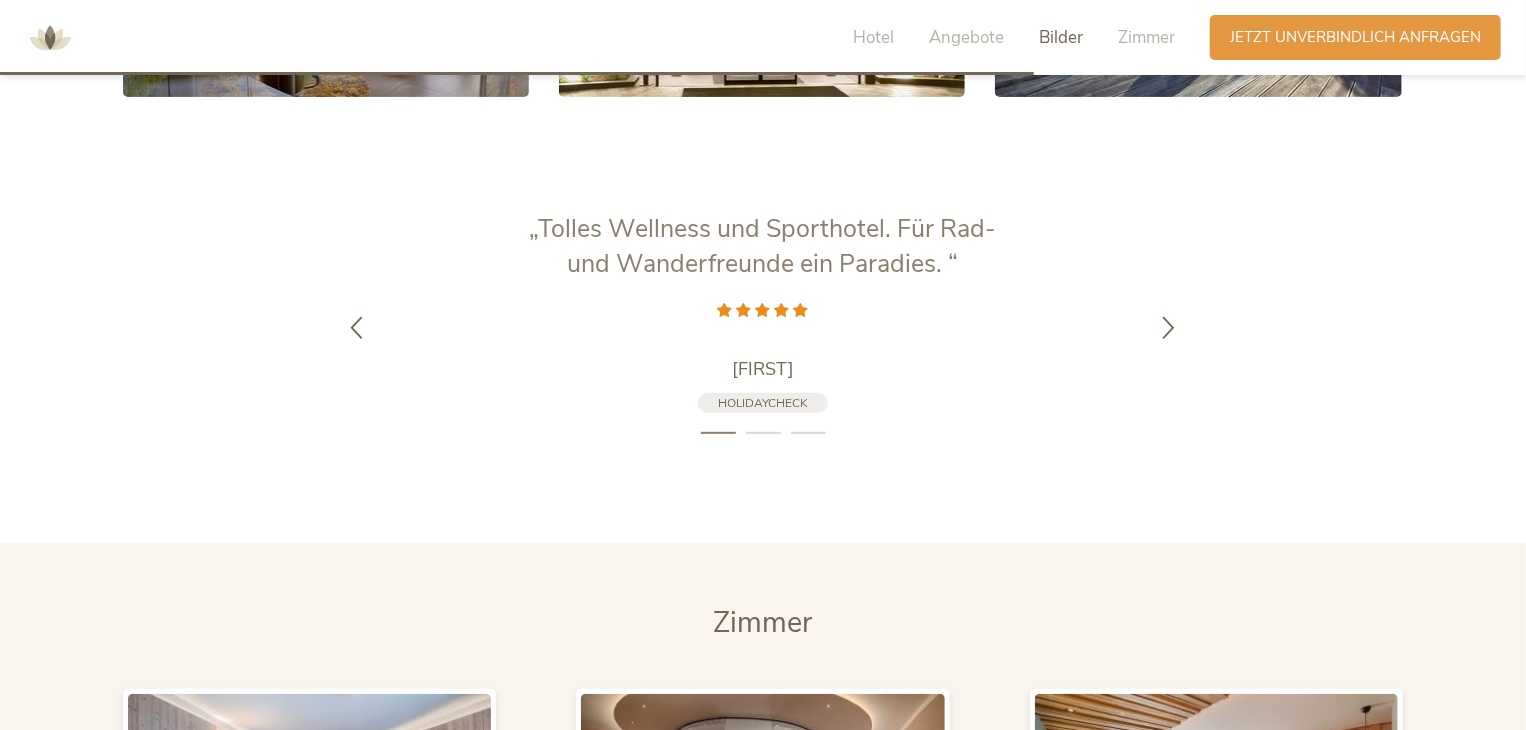 click at bounding box center (1169, 327) 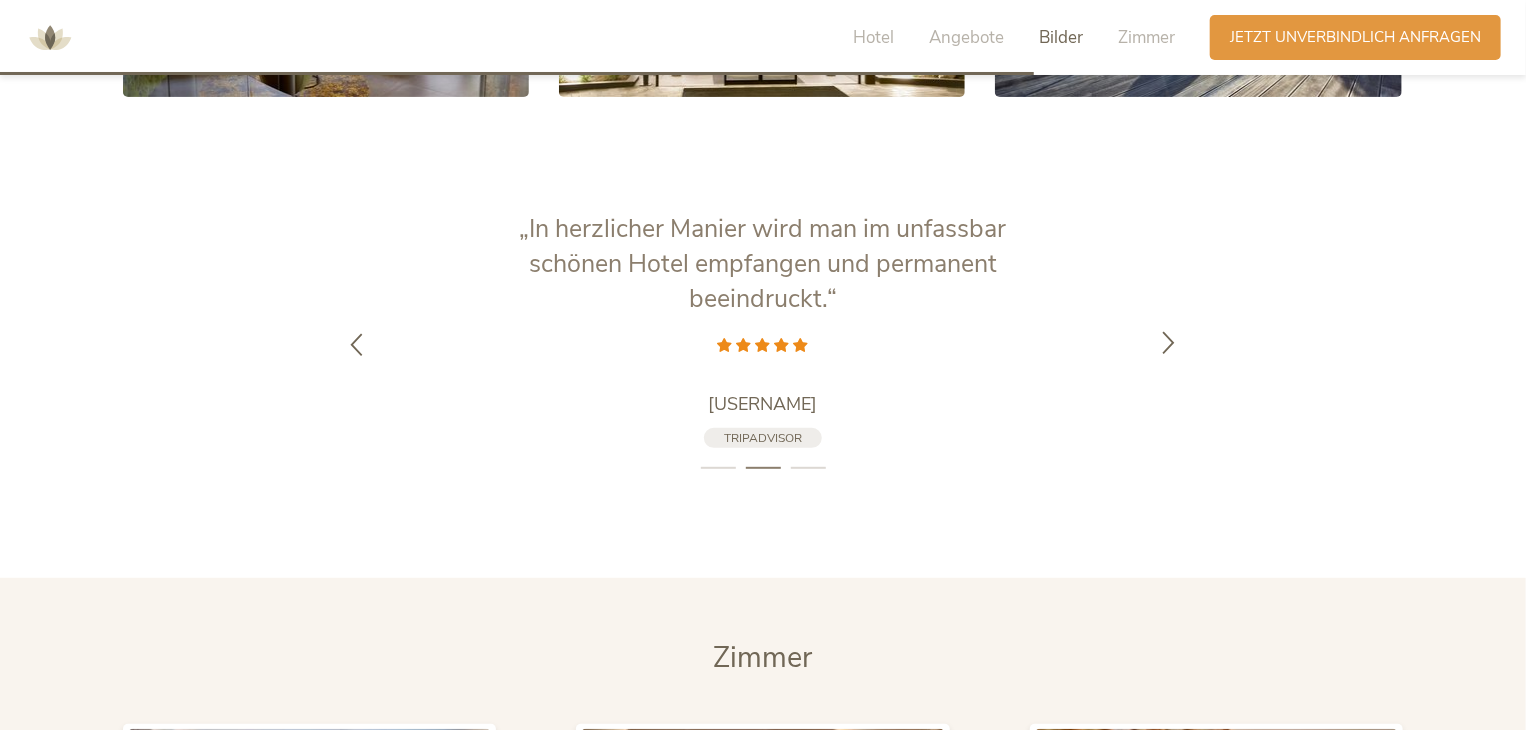 click at bounding box center (1169, 345) 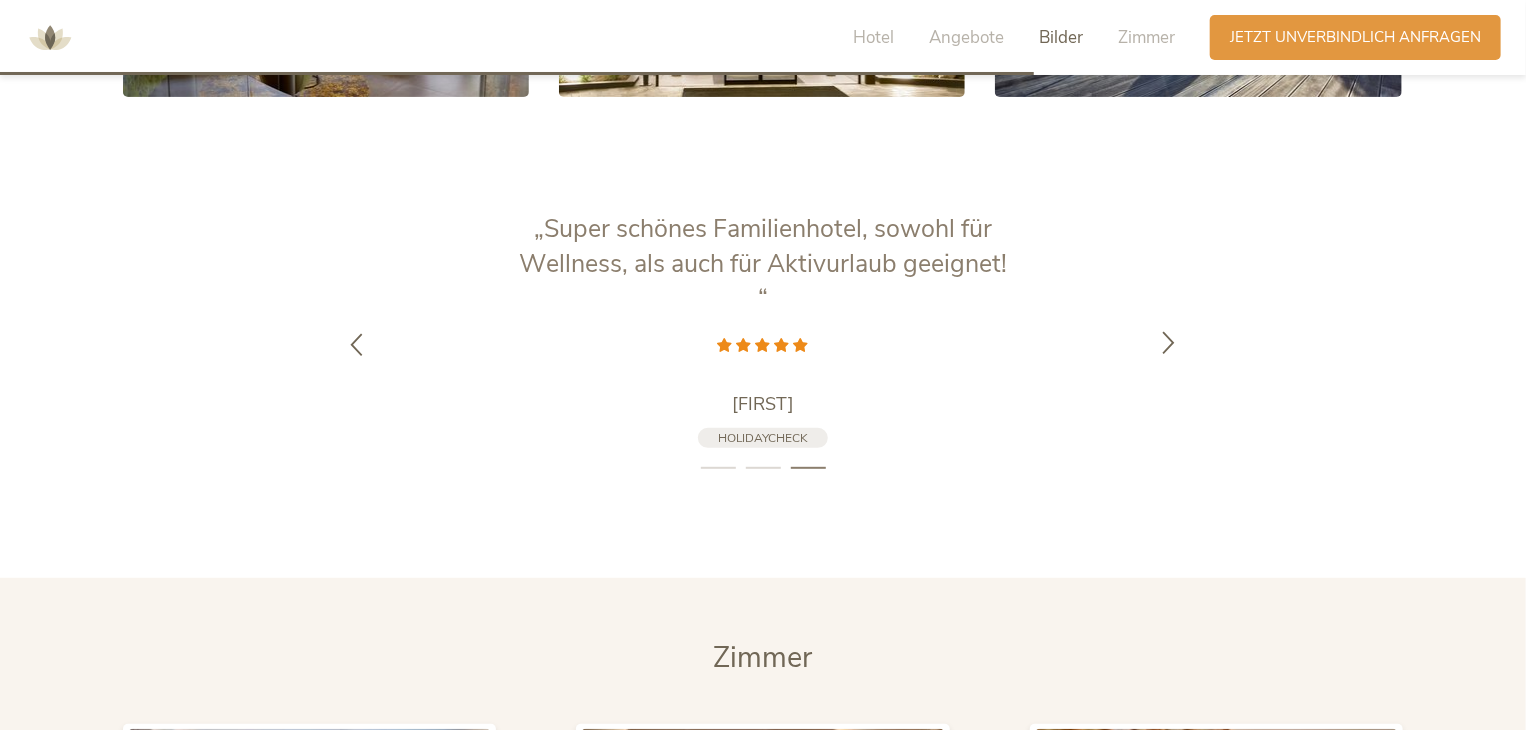 click at bounding box center [1169, 345] 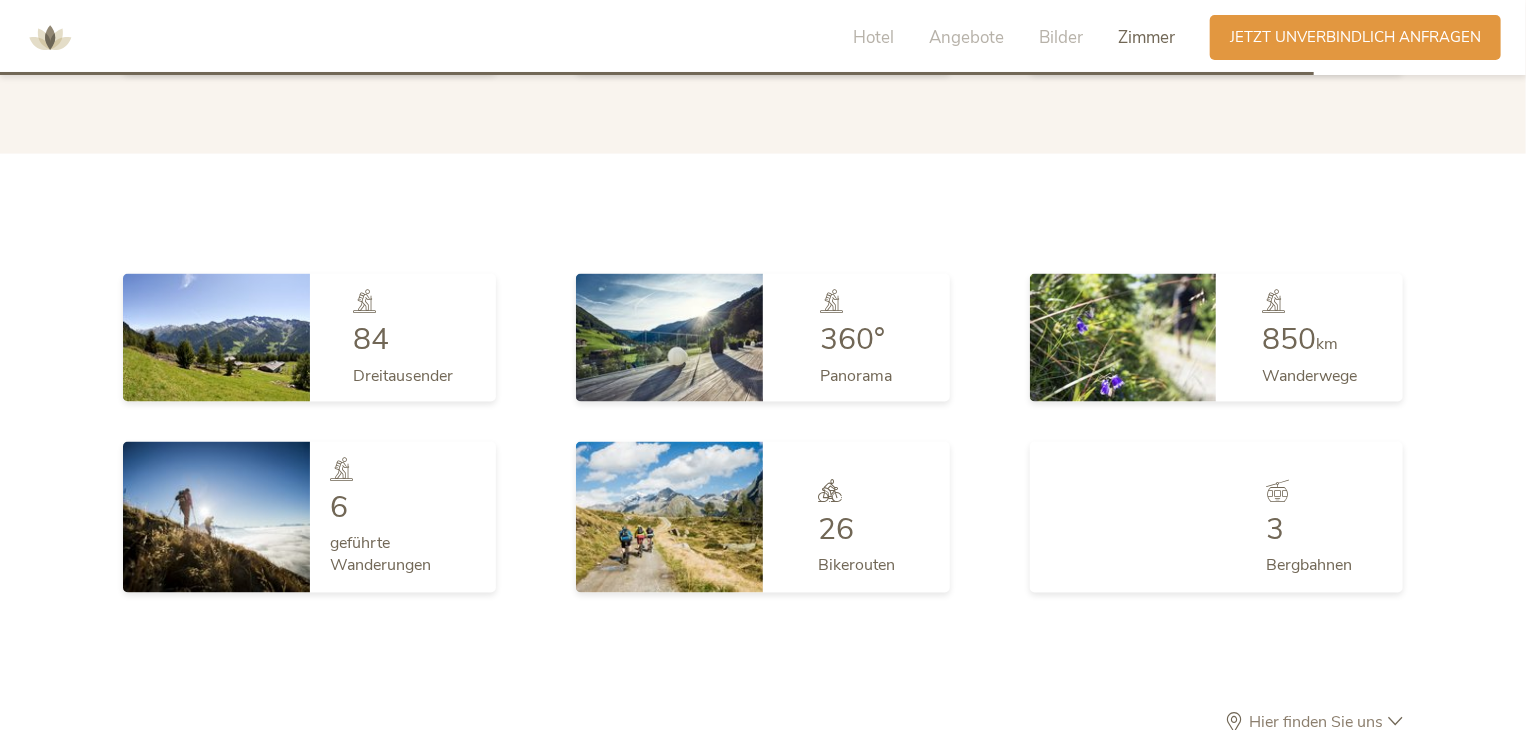 scroll, scrollTop: 5187, scrollLeft: 0, axis: vertical 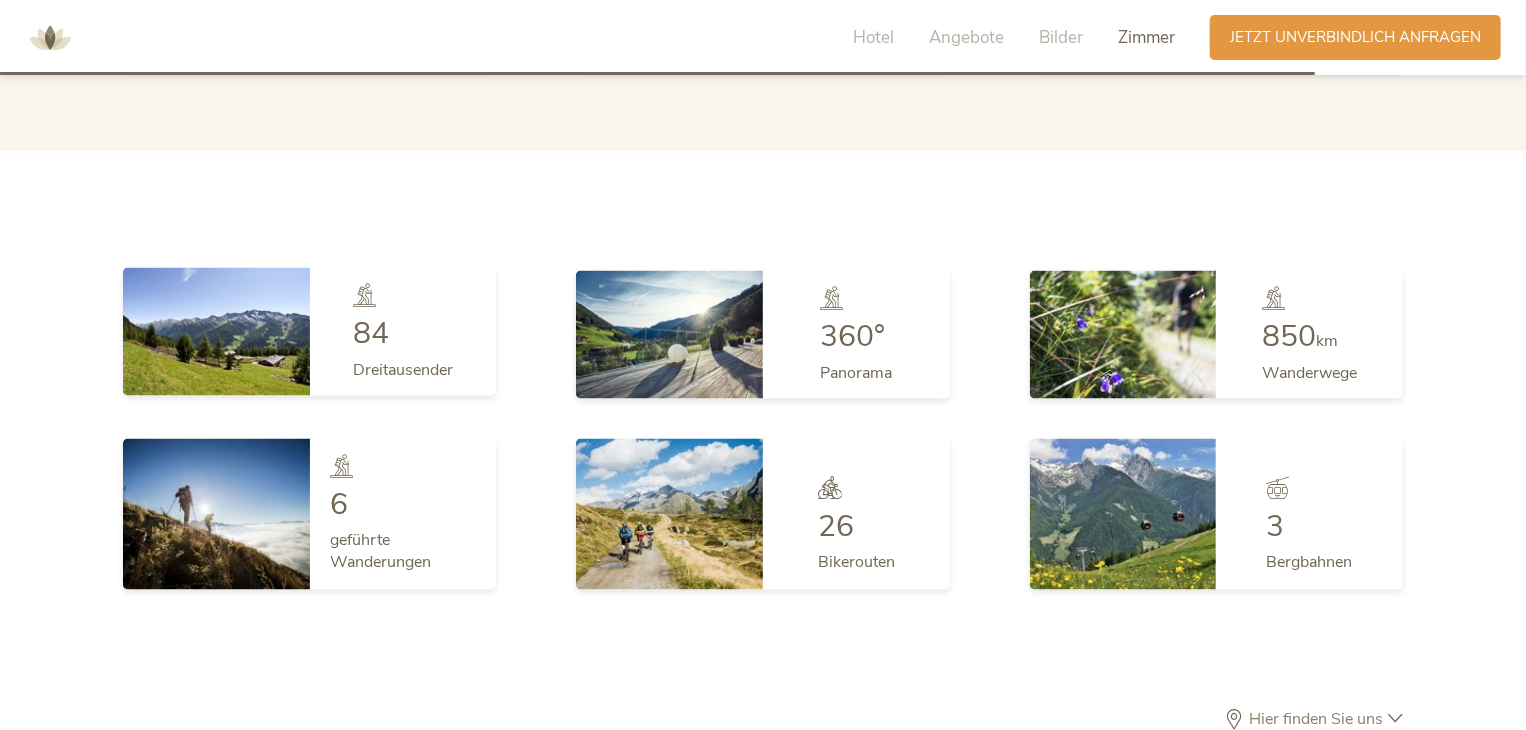 click at bounding box center [216, 332] 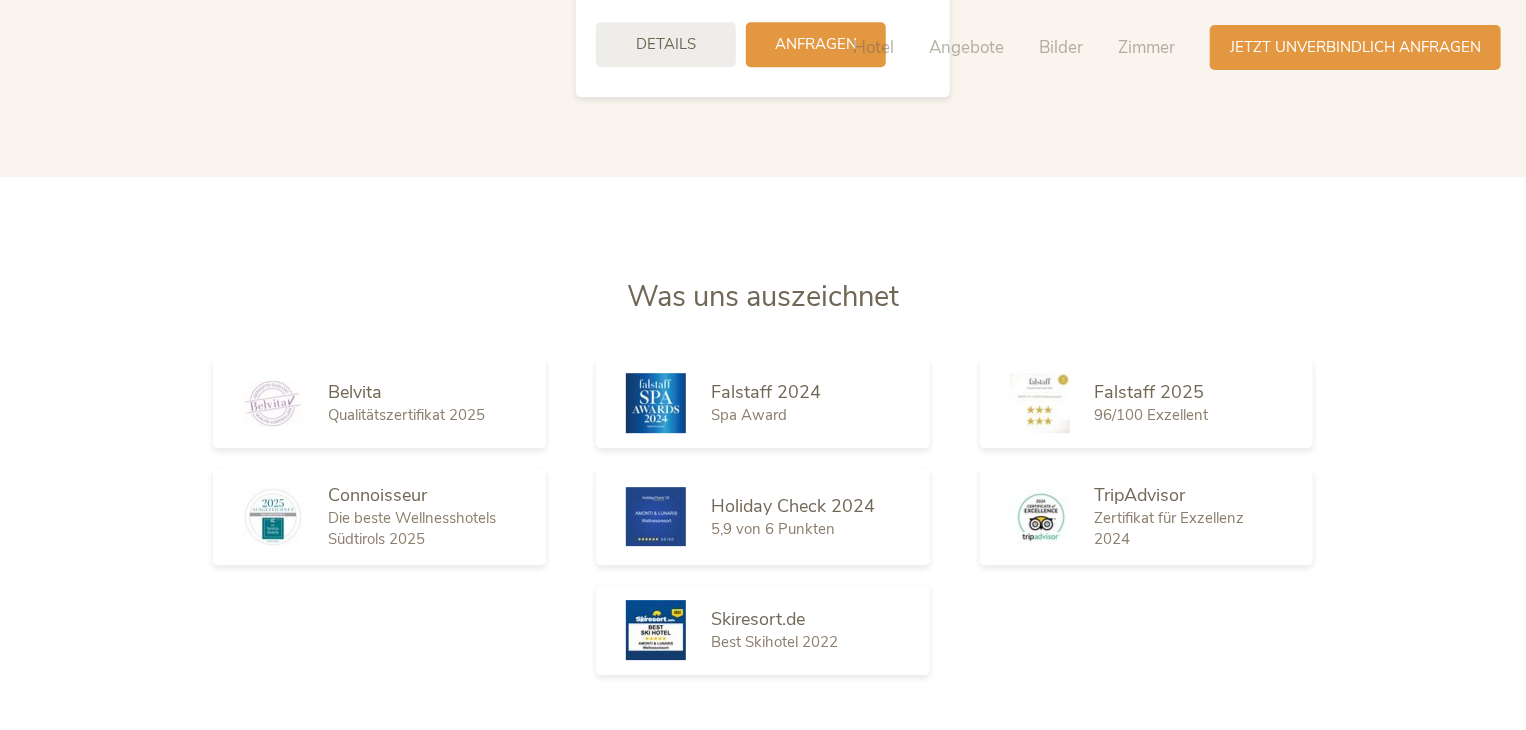 scroll, scrollTop: 0, scrollLeft: 0, axis: both 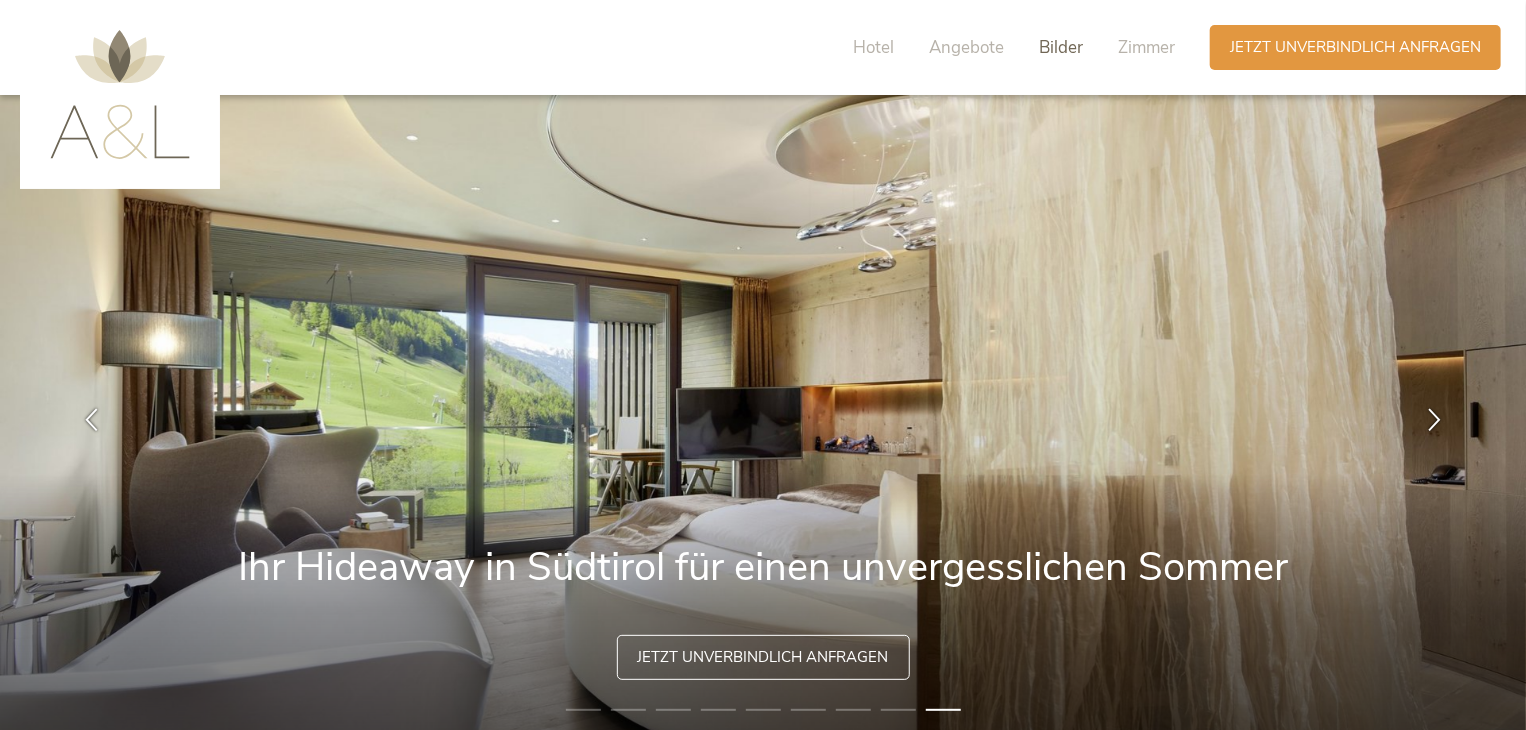 click on "Bilder" at bounding box center [1061, 47] 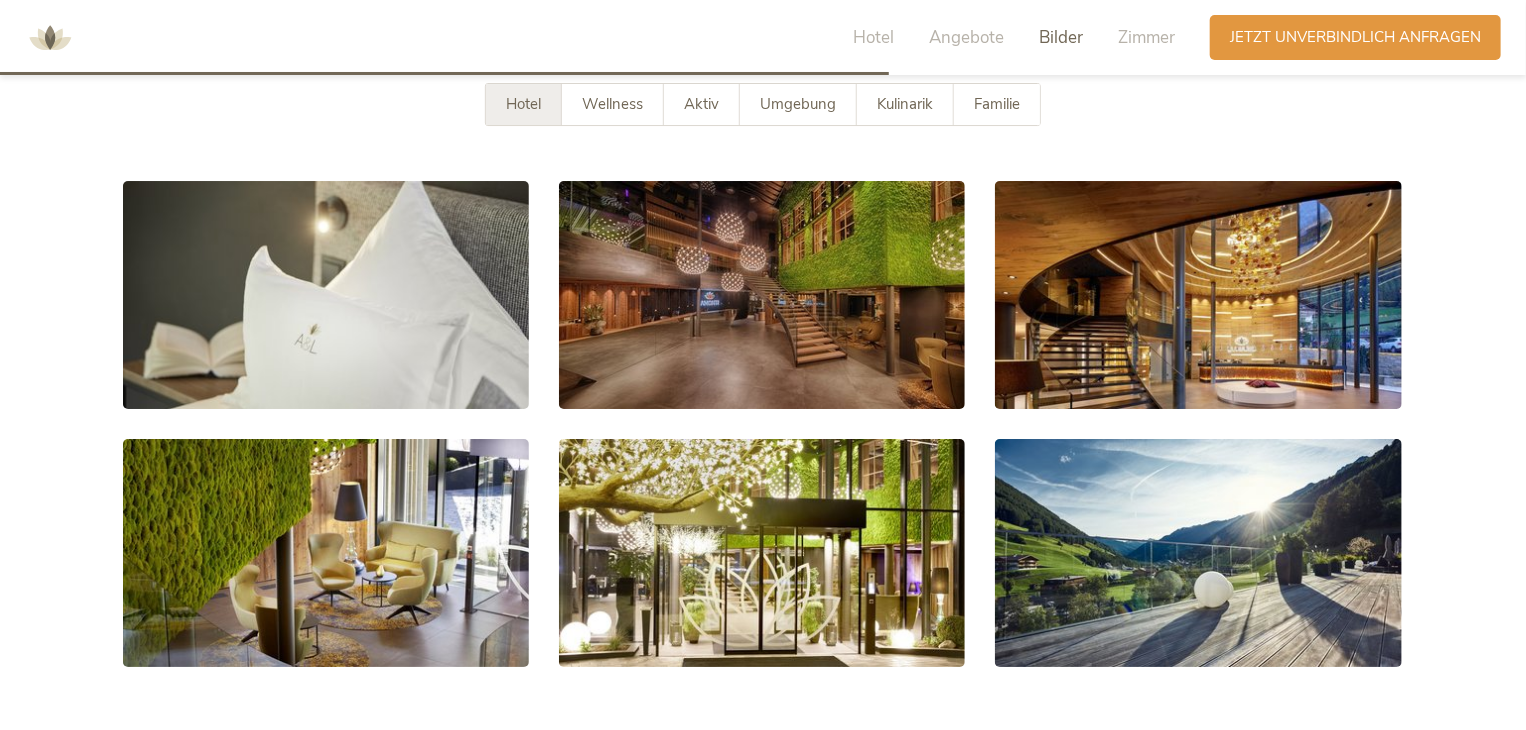 scroll, scrollTop: 3505, scrollLeft: 0, axis: vertical 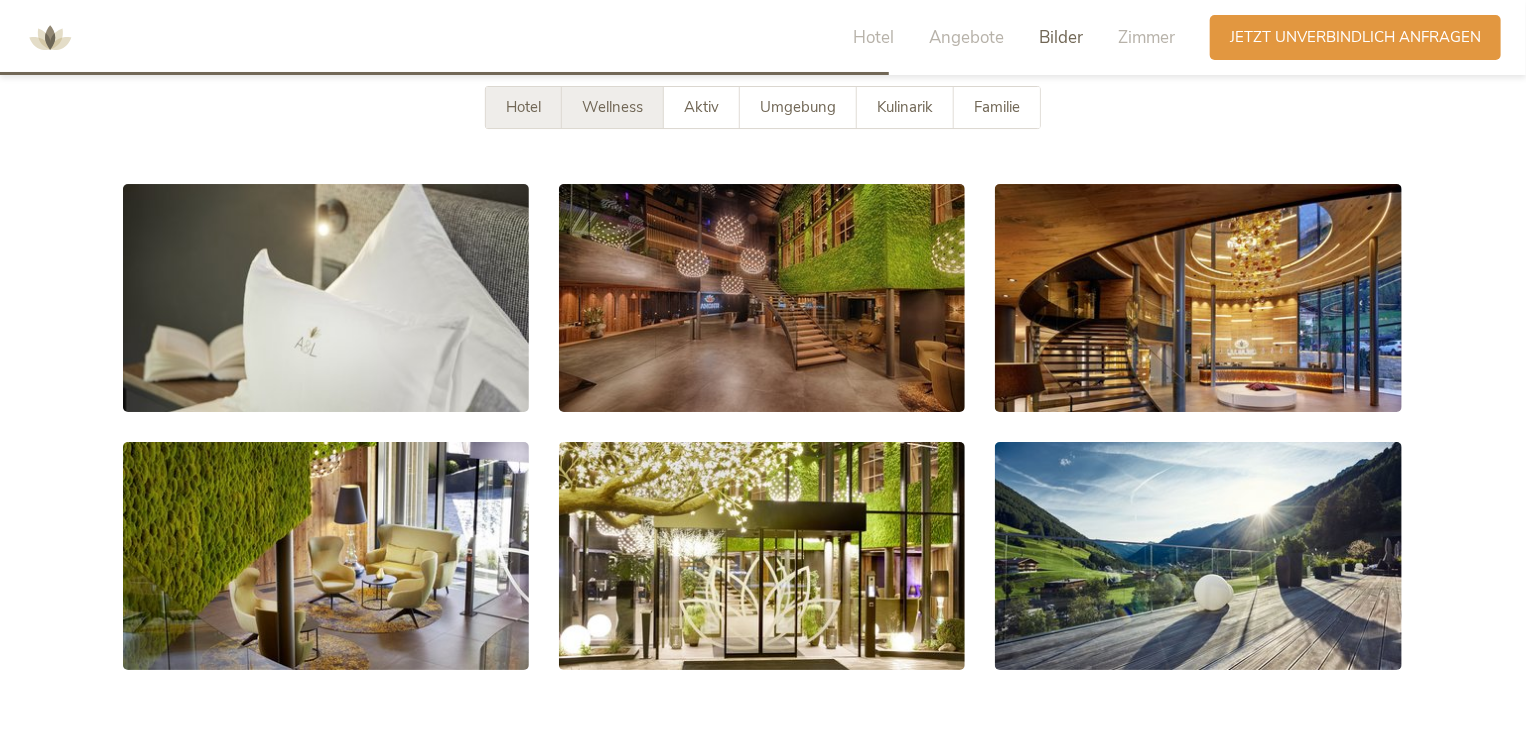 click on "Wellness" at bounding box center (613, 107) 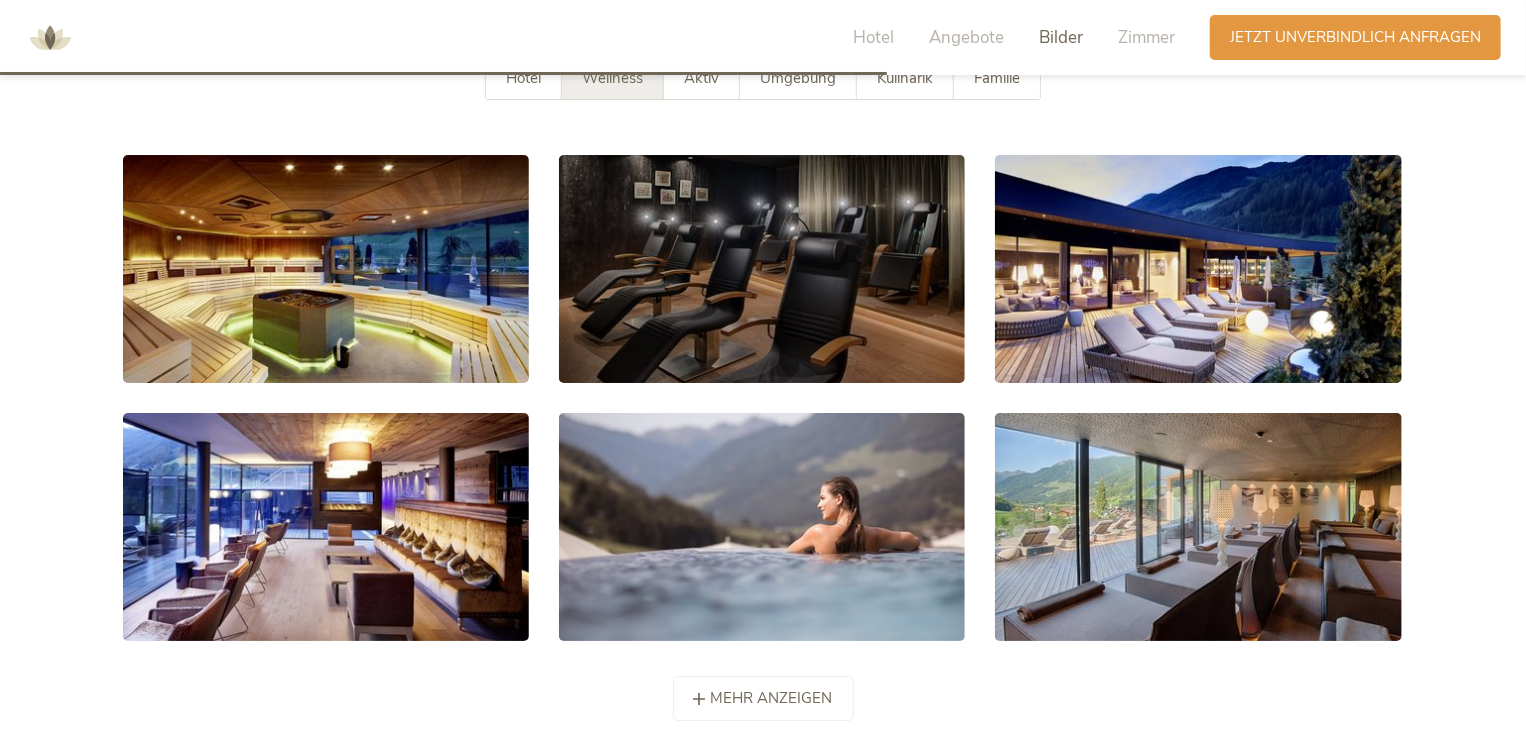 scroll, scrollTop: 3539, scrollLeft: 0, axis: vertical 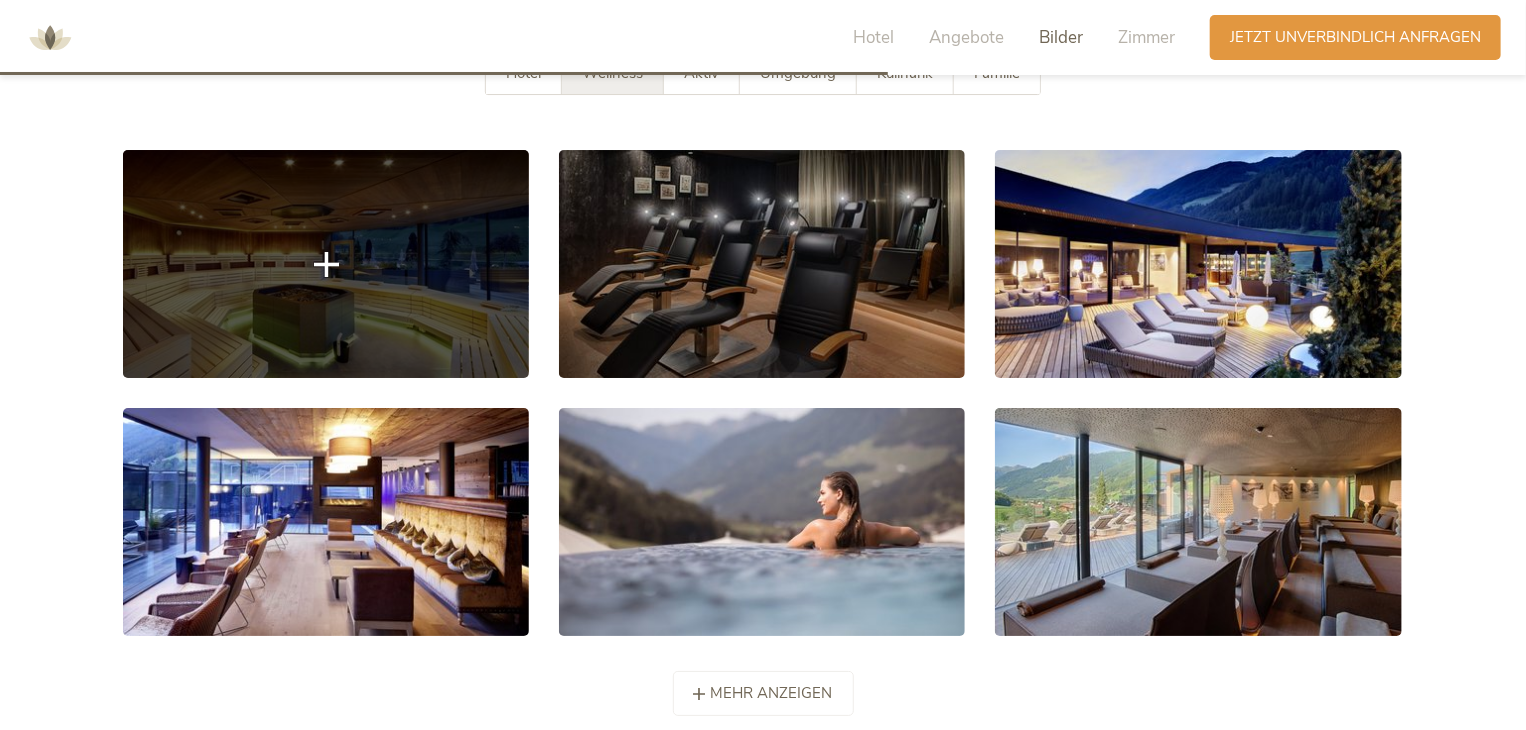 click at bounding box center (326, 264) 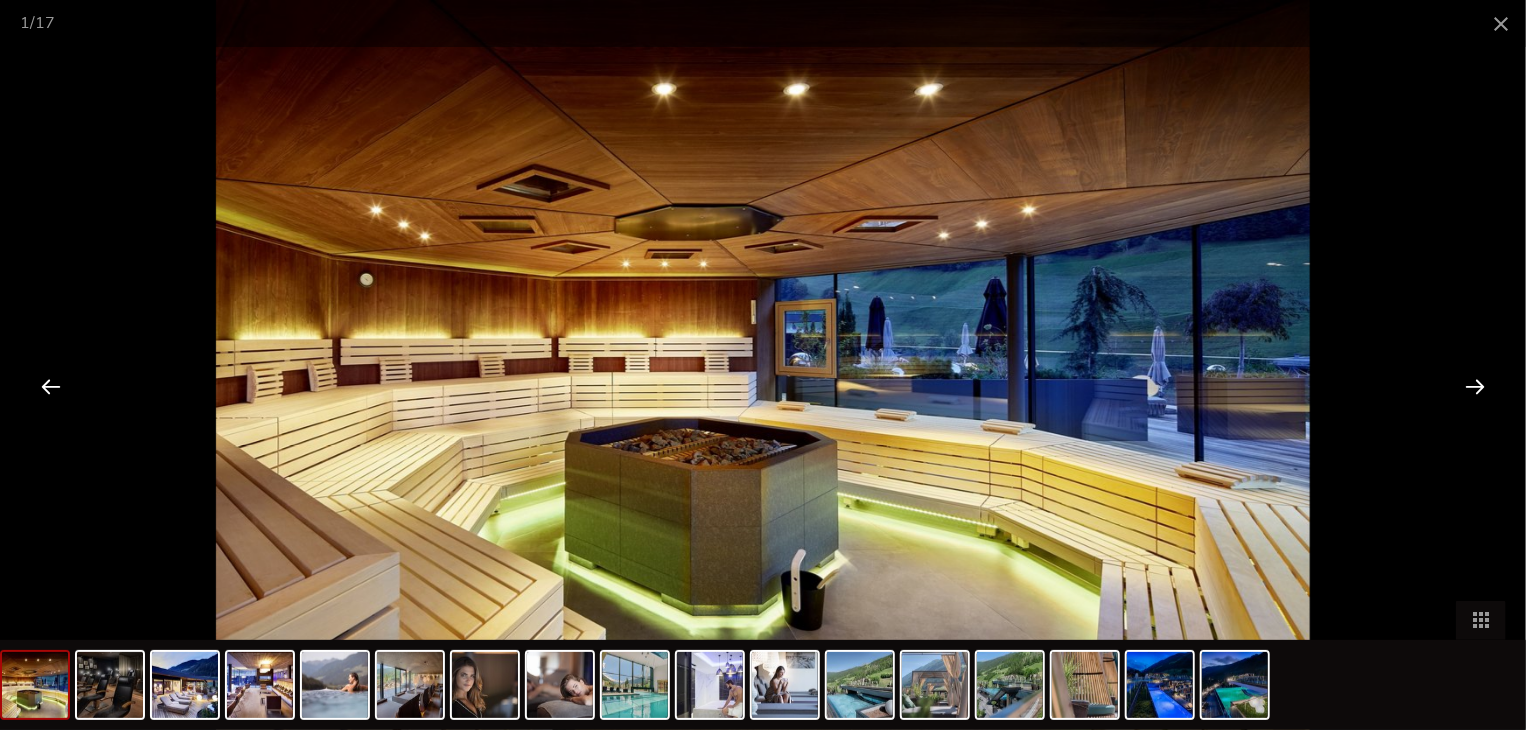 click at bounding box center (763, 365) 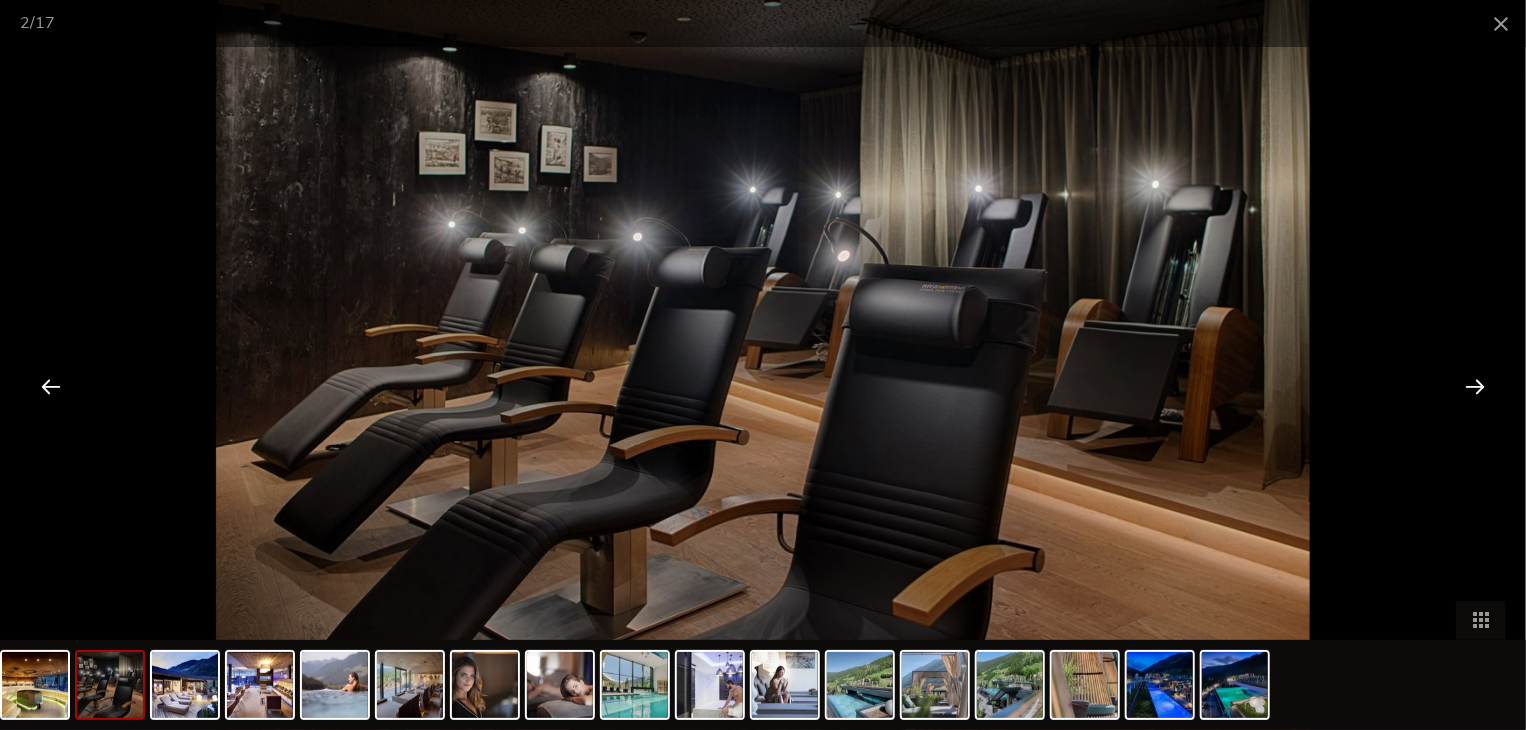 click at bounding box center (1475, 386) 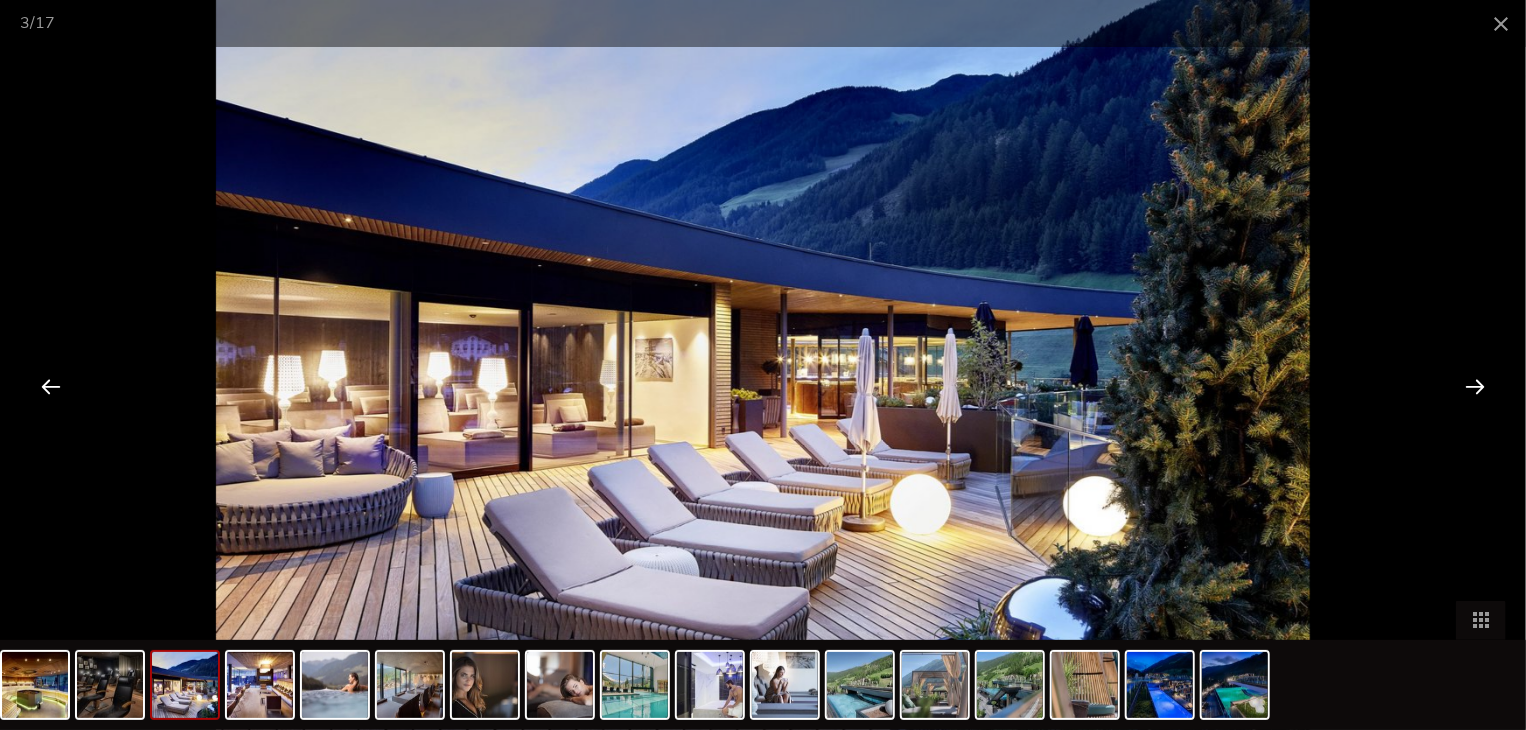 click at bounding box center (1475, 386) 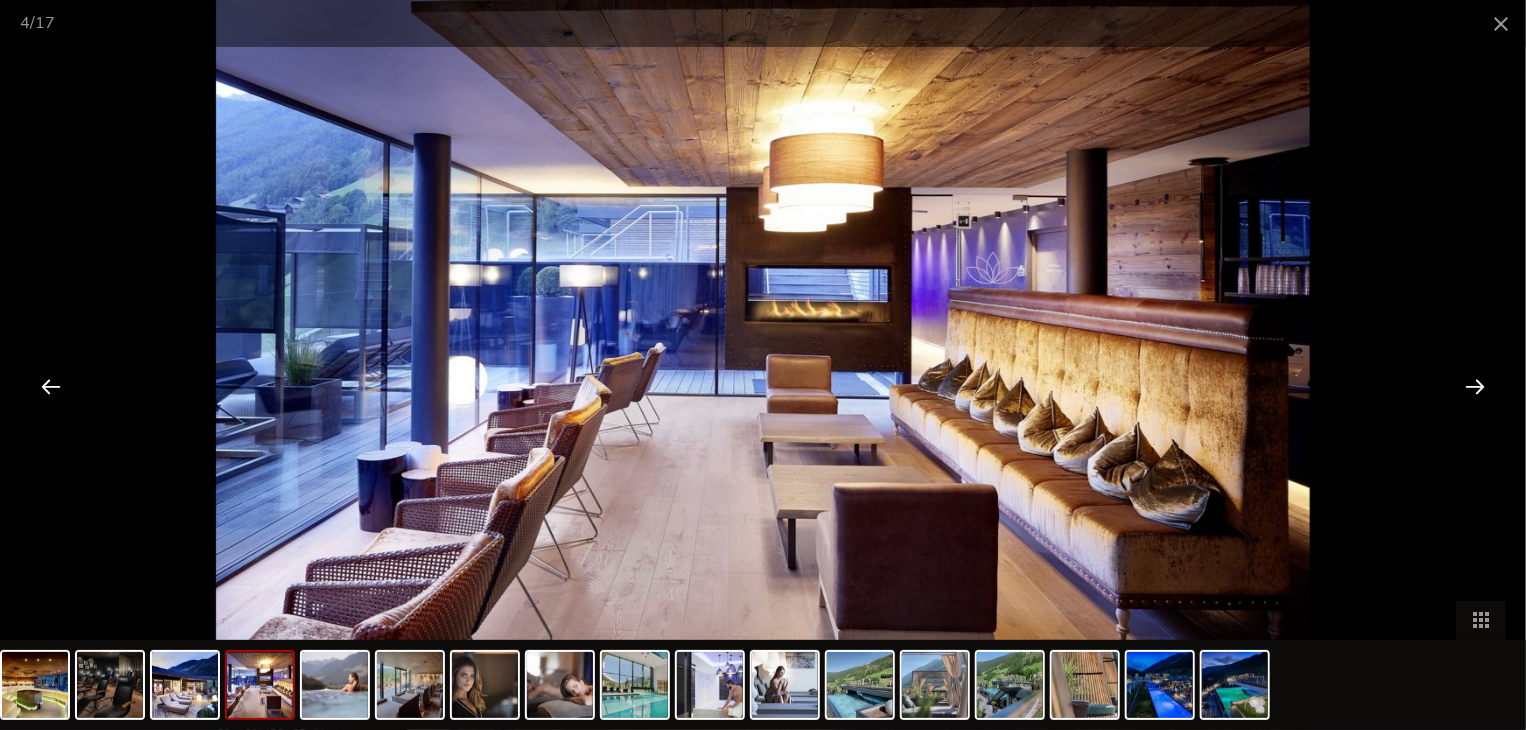 click at bounding box center (1475, 386) 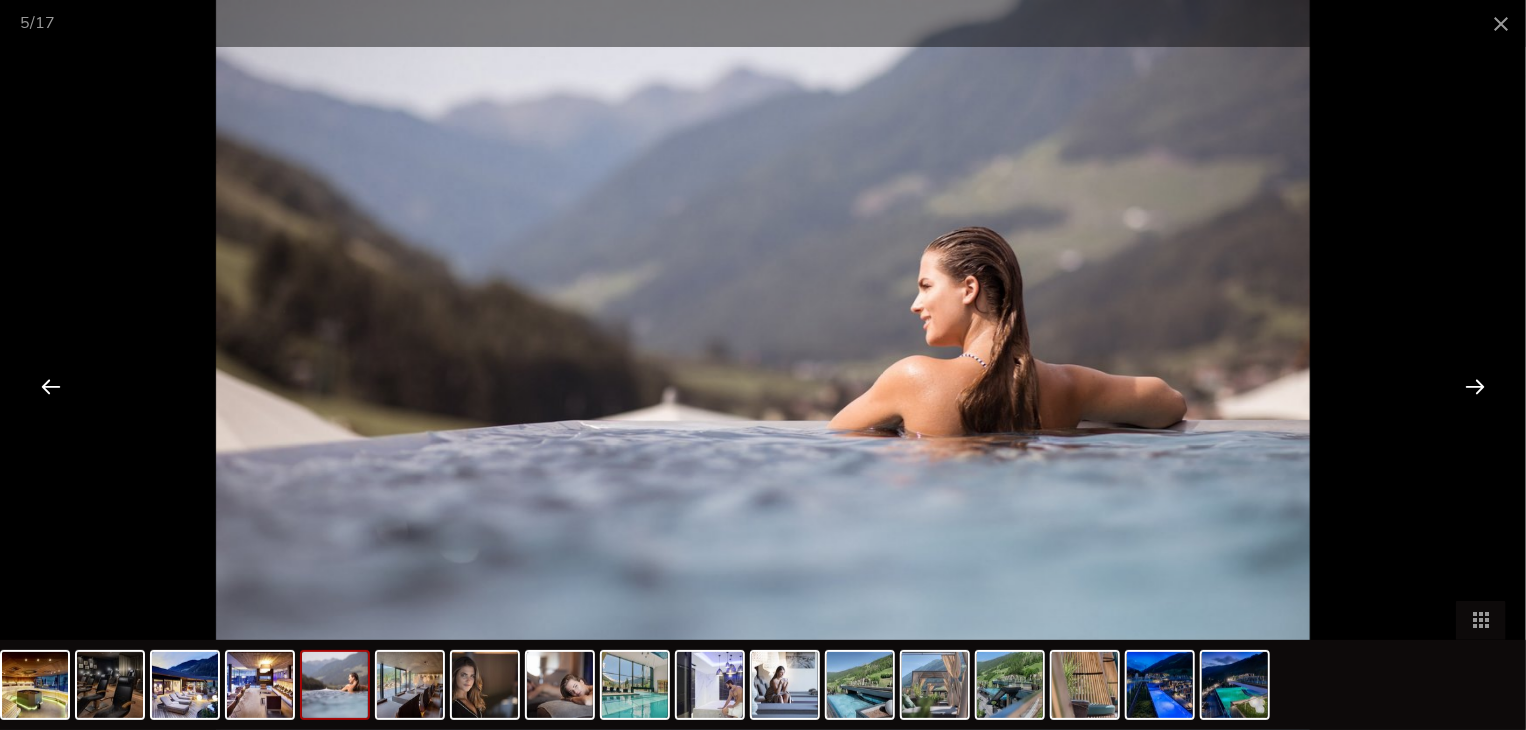 click at bounding box center [1475, 386] 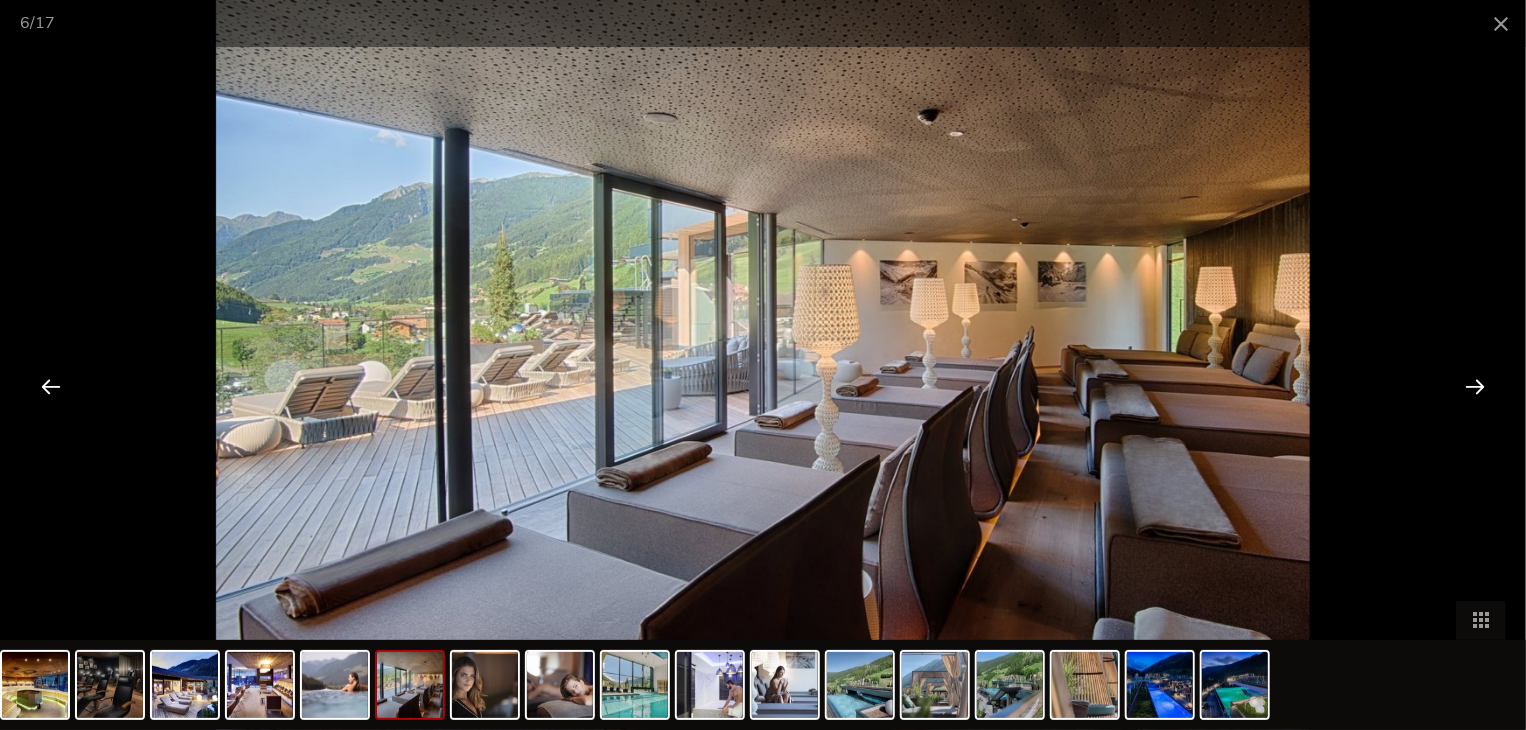 click at bounding box center (1475, 386) 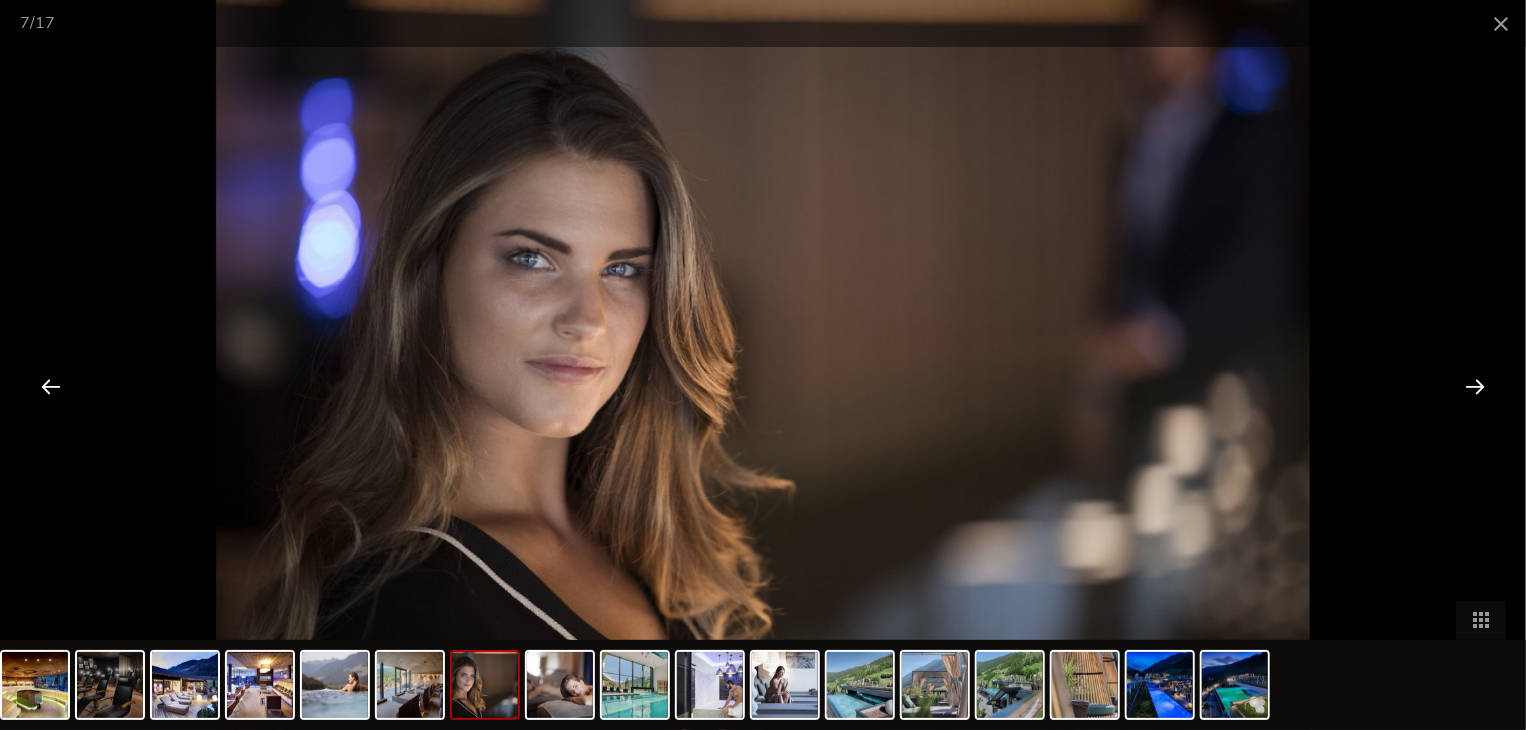 click at bounding box center [1475, 386] 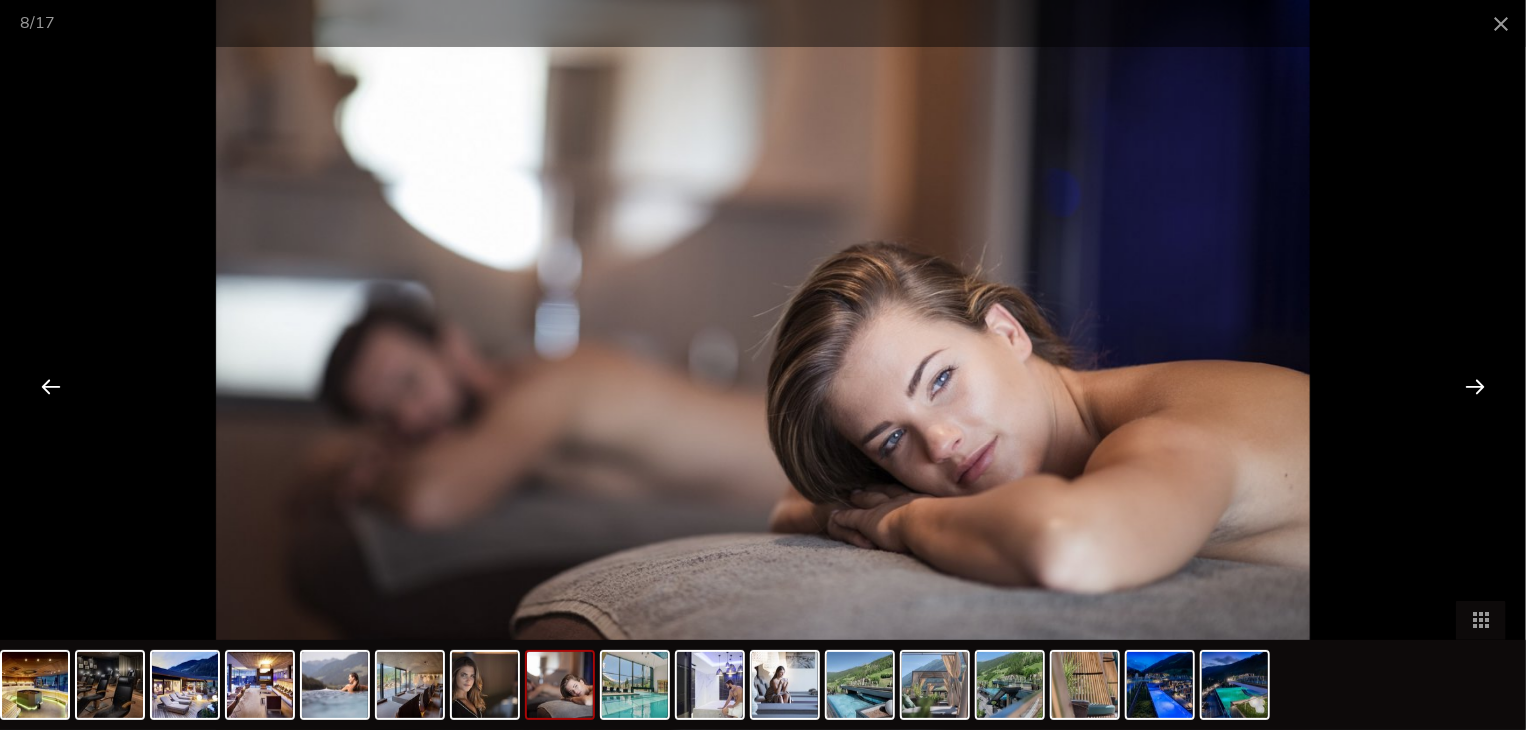 click at bounding box center [1475, 386] 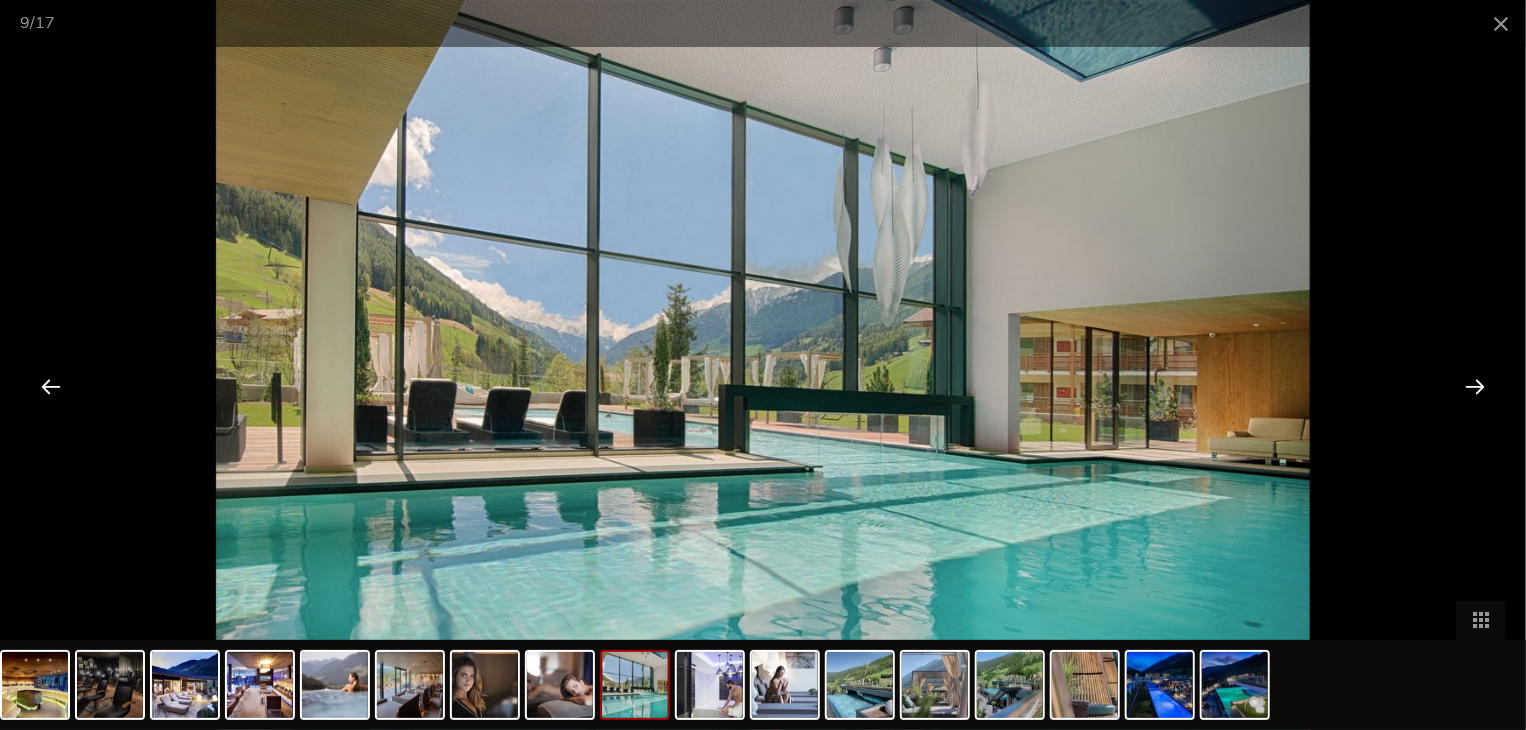 click at bounding box center [1475, 386] 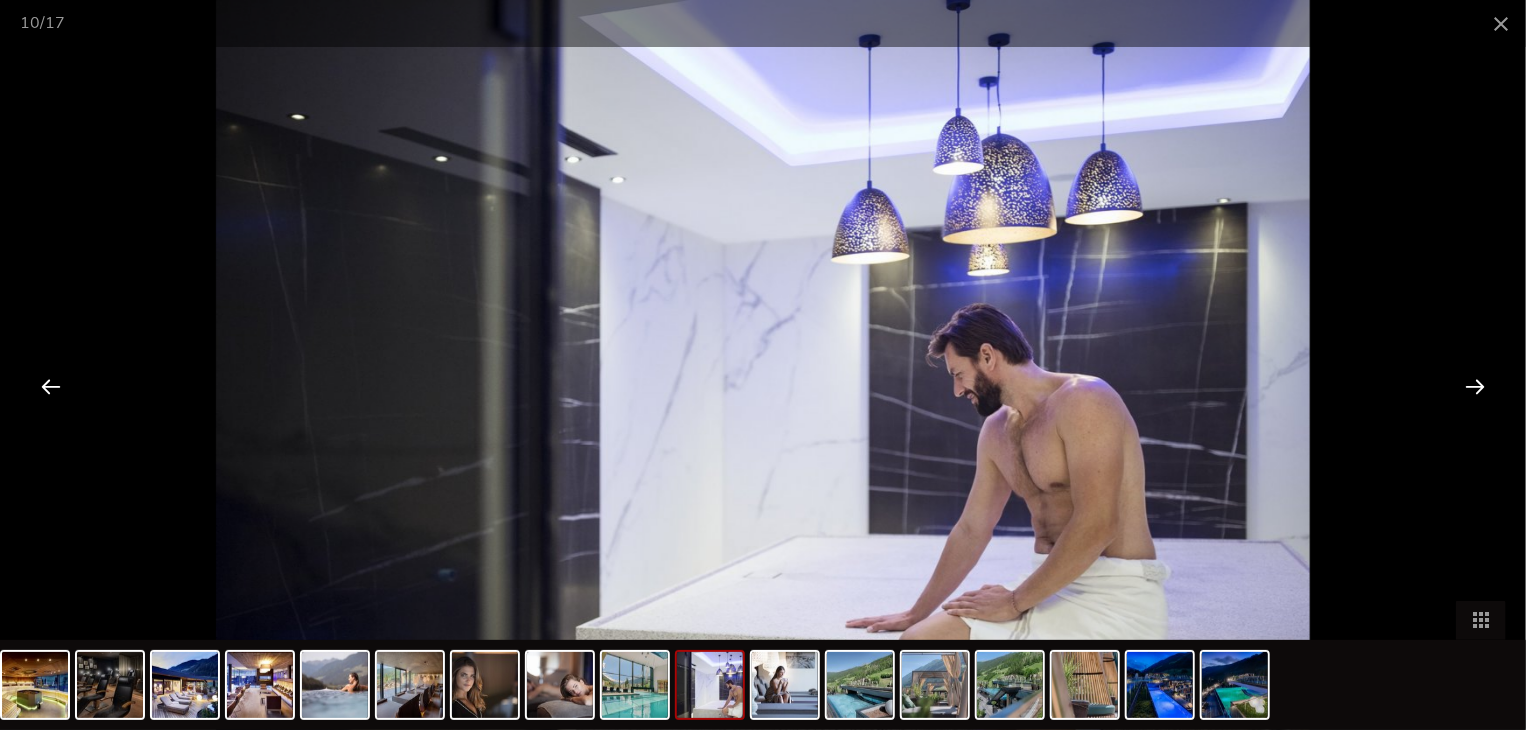 click at bounding box center (1475, 386) 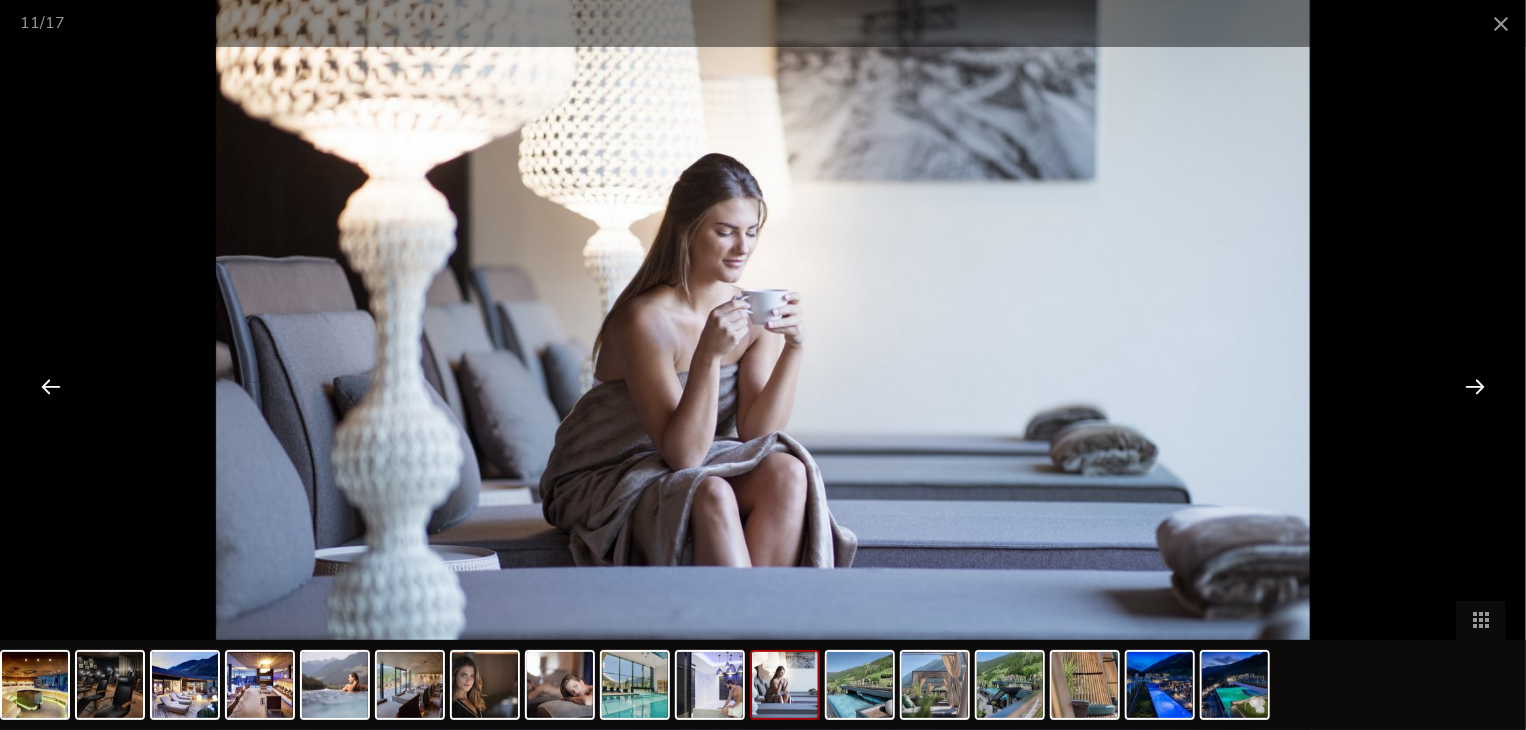 click at bounding box center [763, 365] 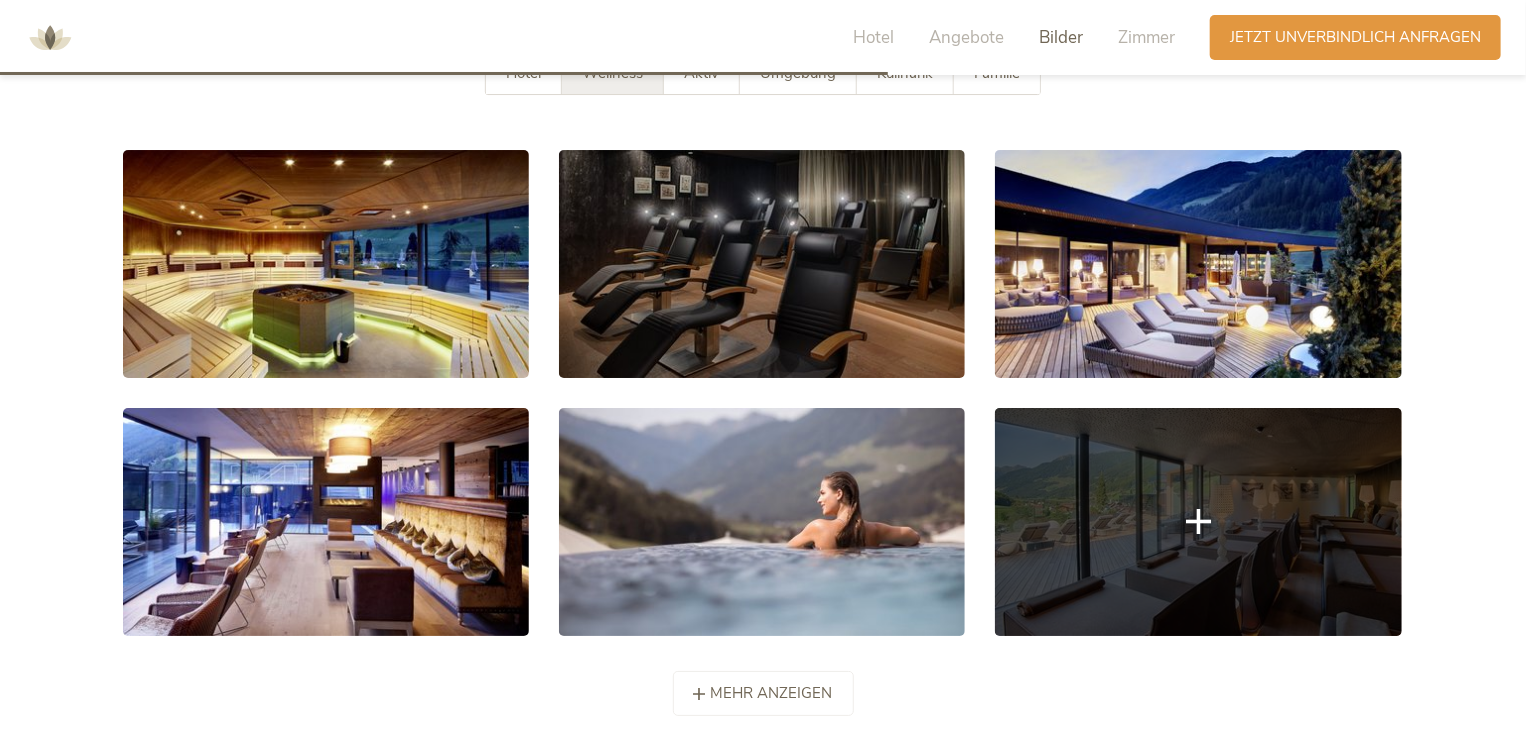click at bounding box center (1198, 522) 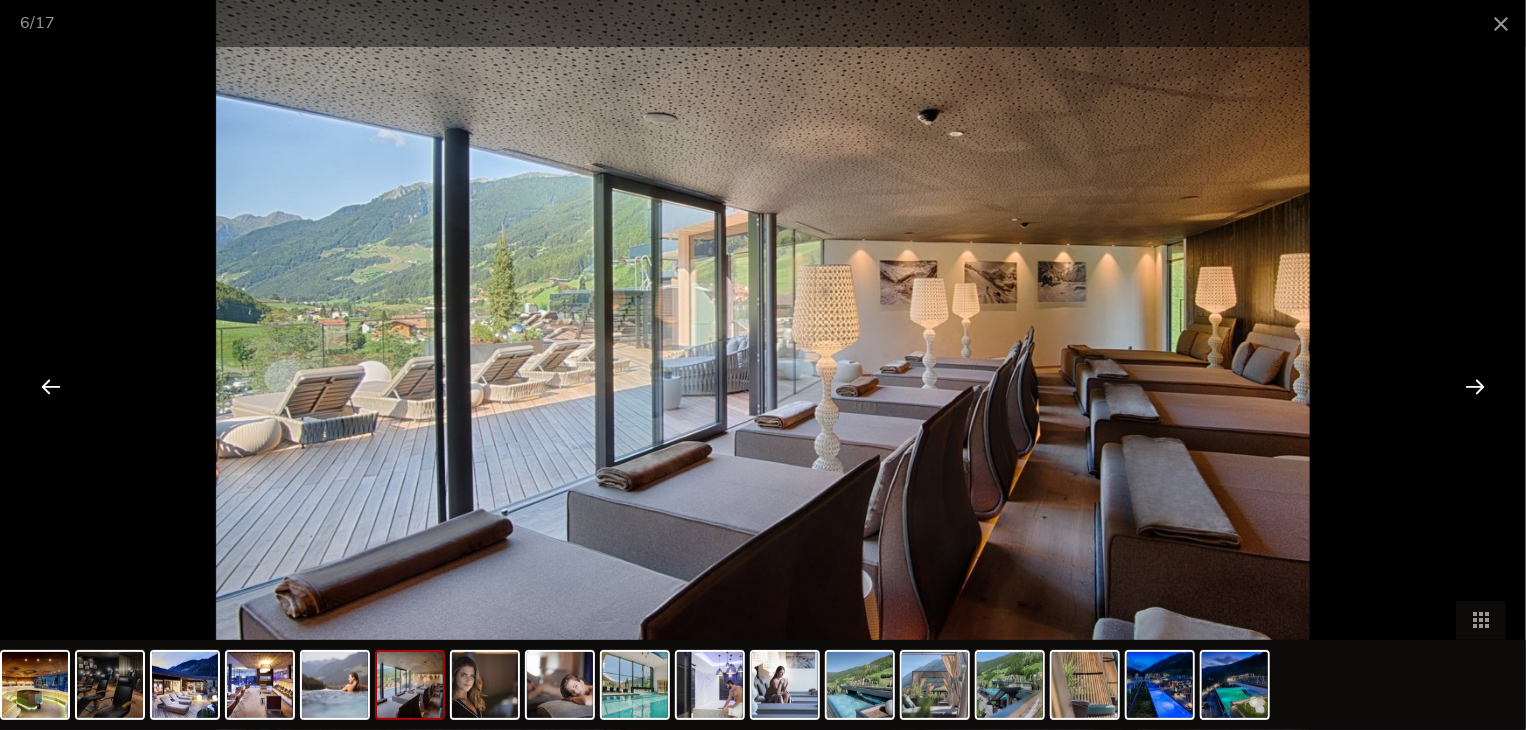 click at bounding box center [1475, 386] 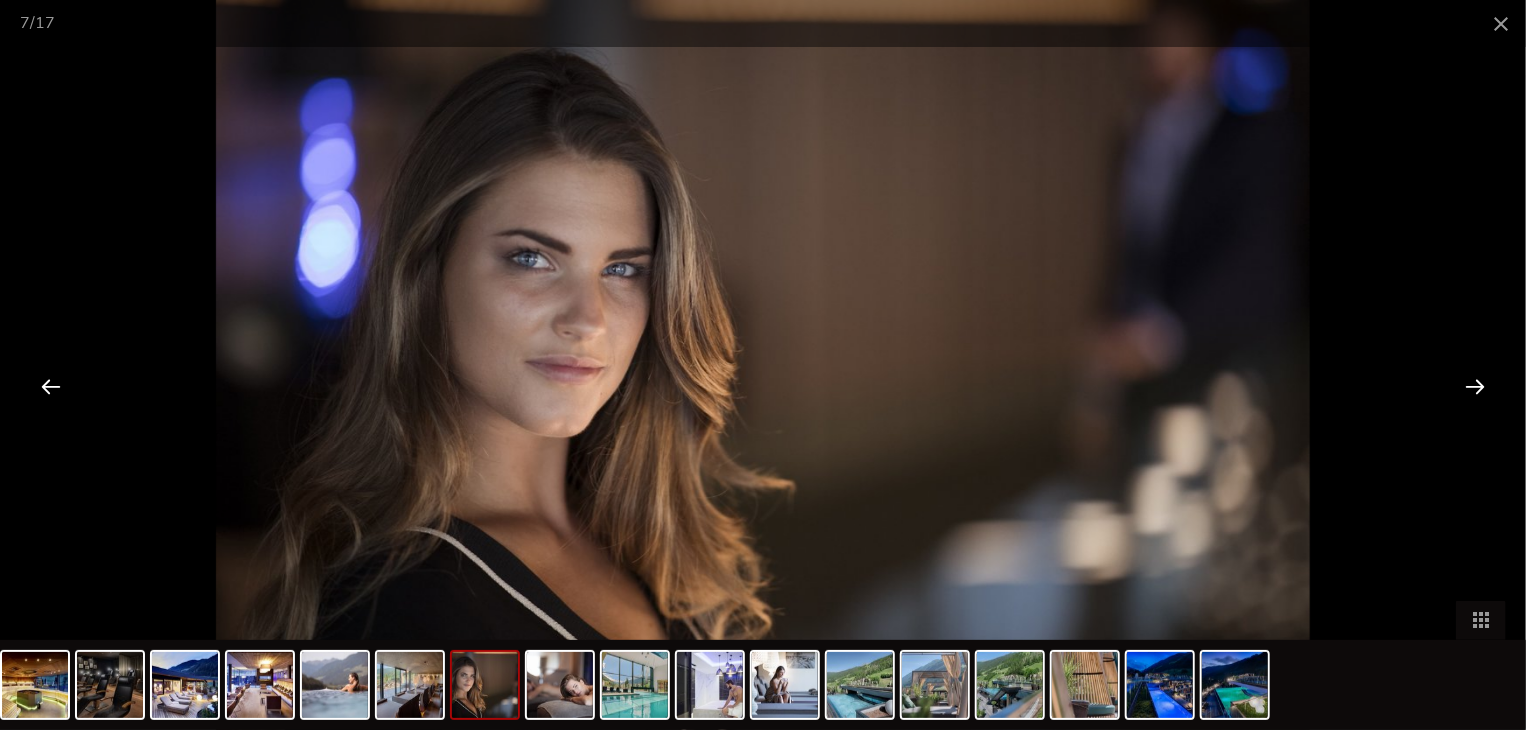 click at bounding box center [1475, 386] 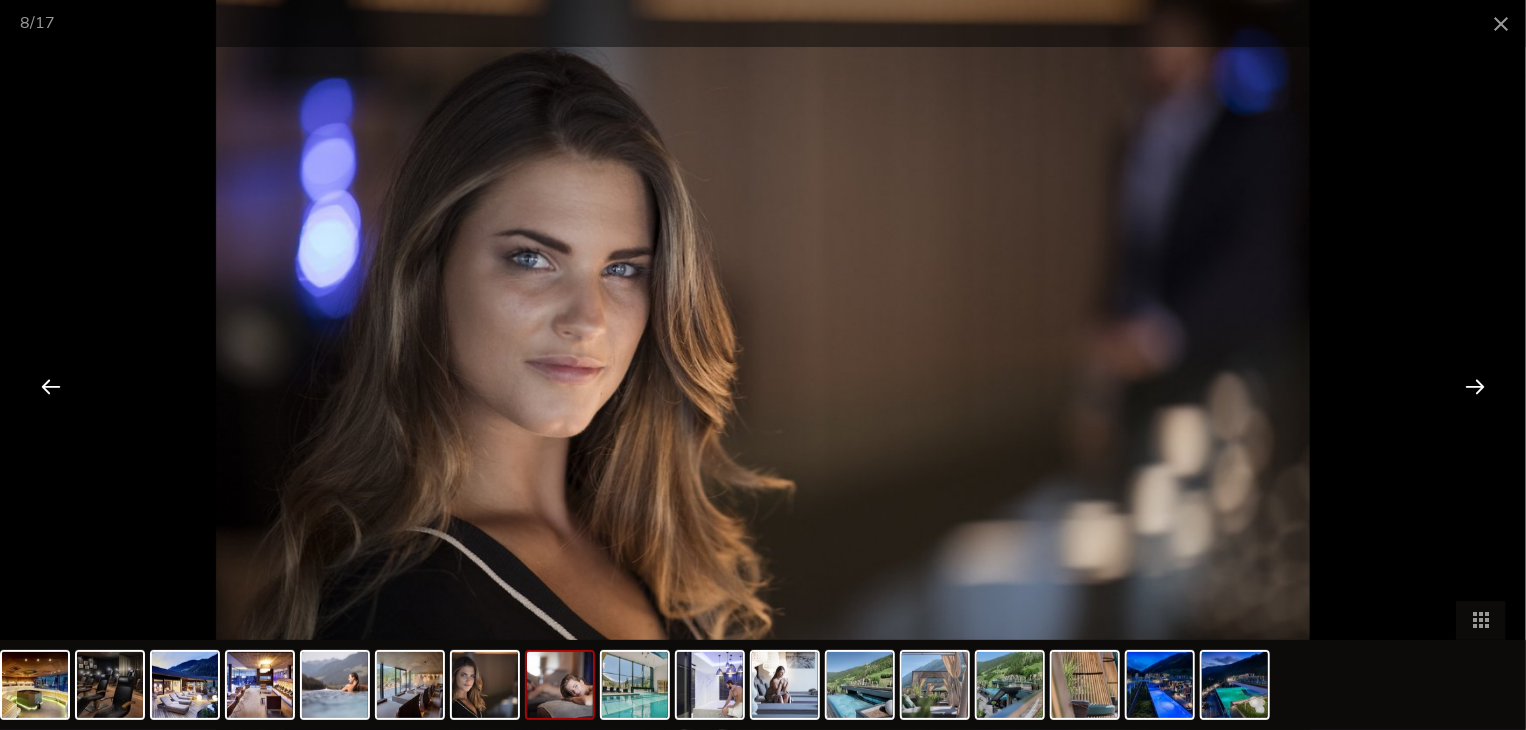 click at bounding box center (1475, 386) 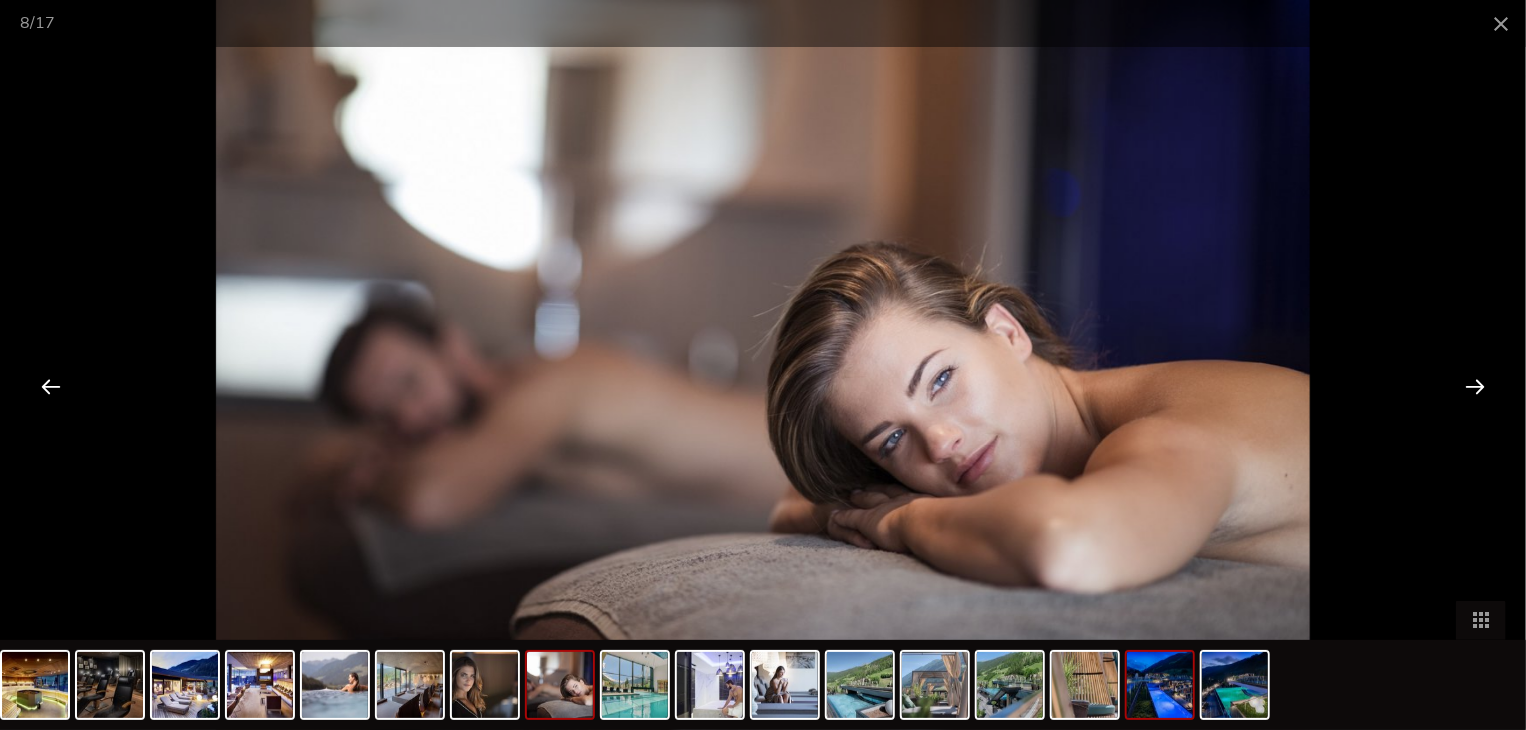 click at bounding box center [1160, 685] 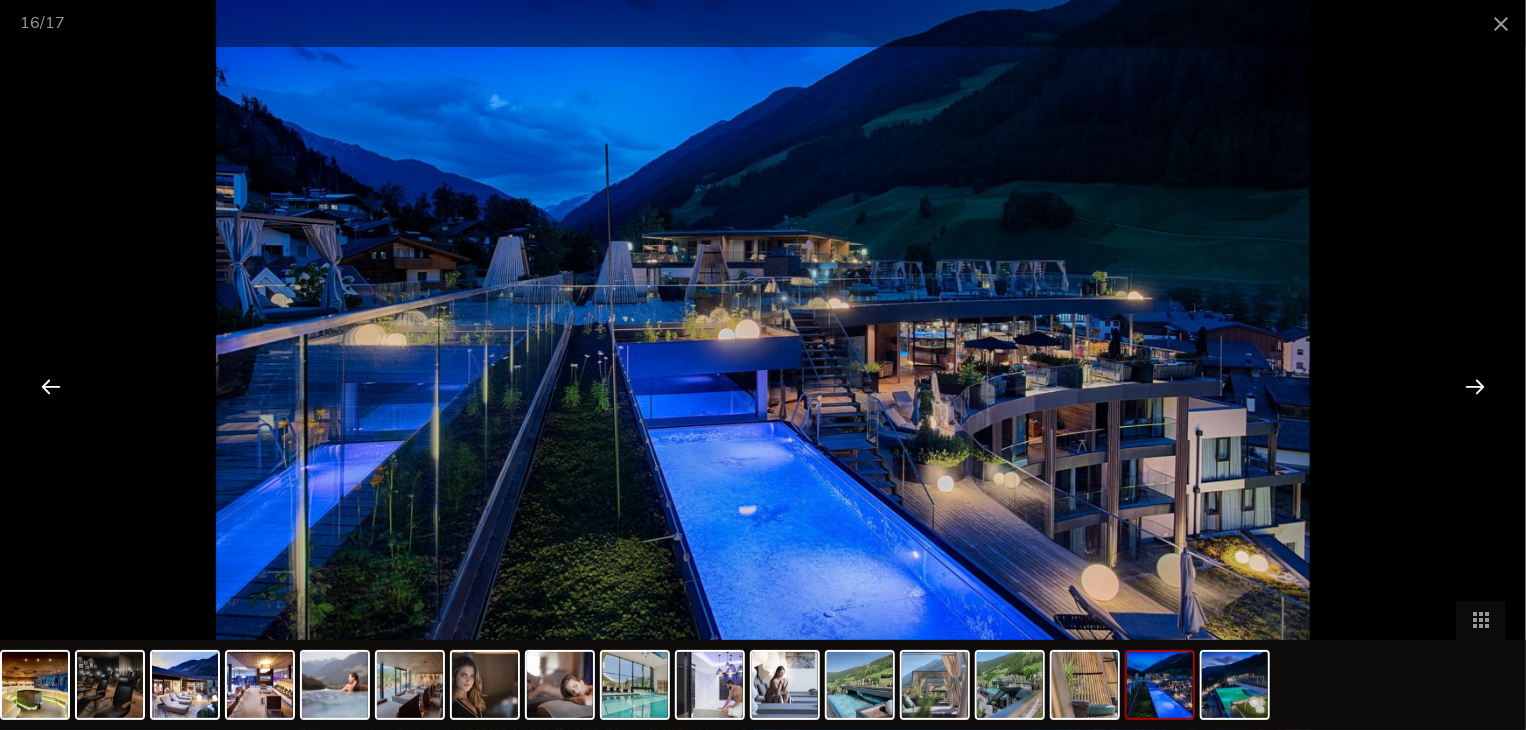 click at bounding box center (1235, 685) 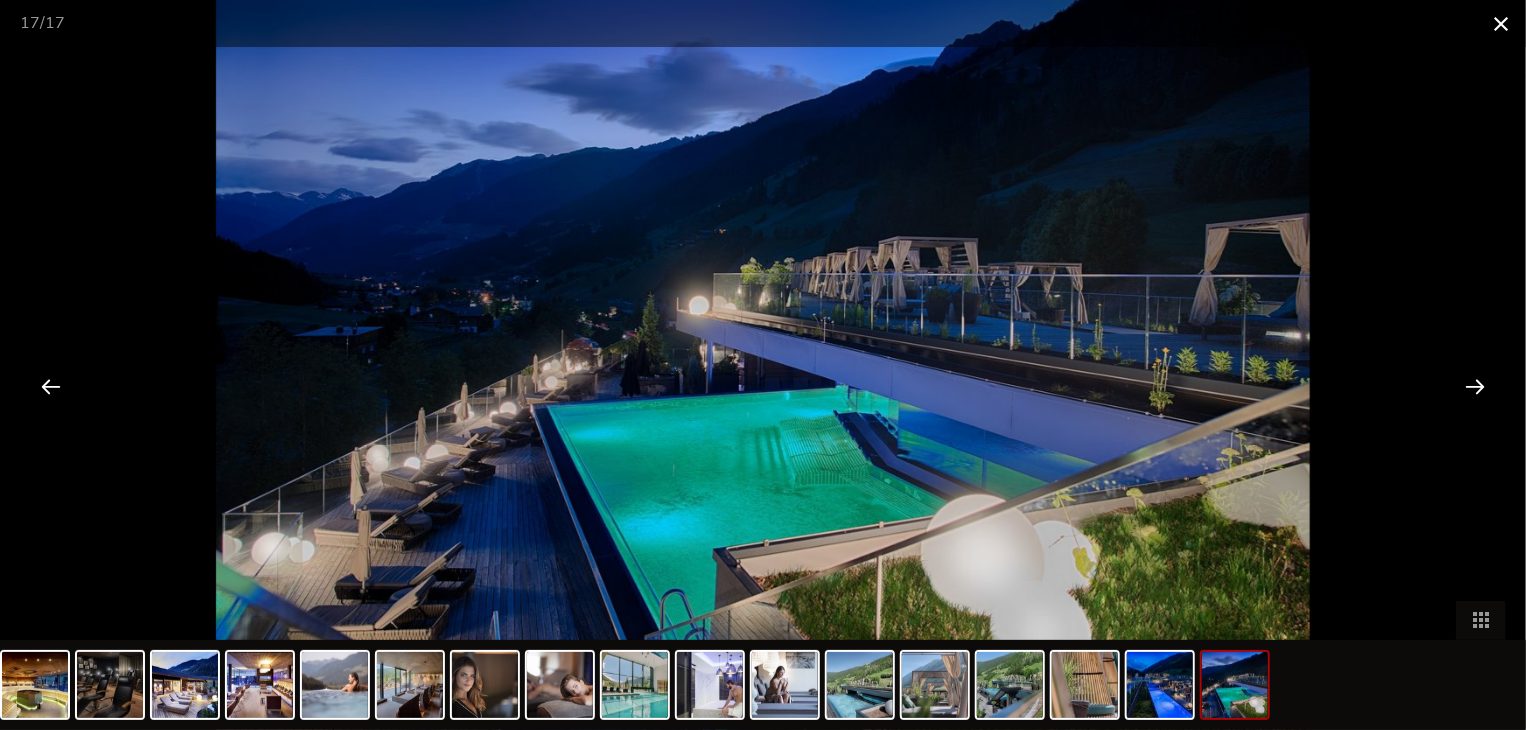 click at bounding box center [1501, 23] 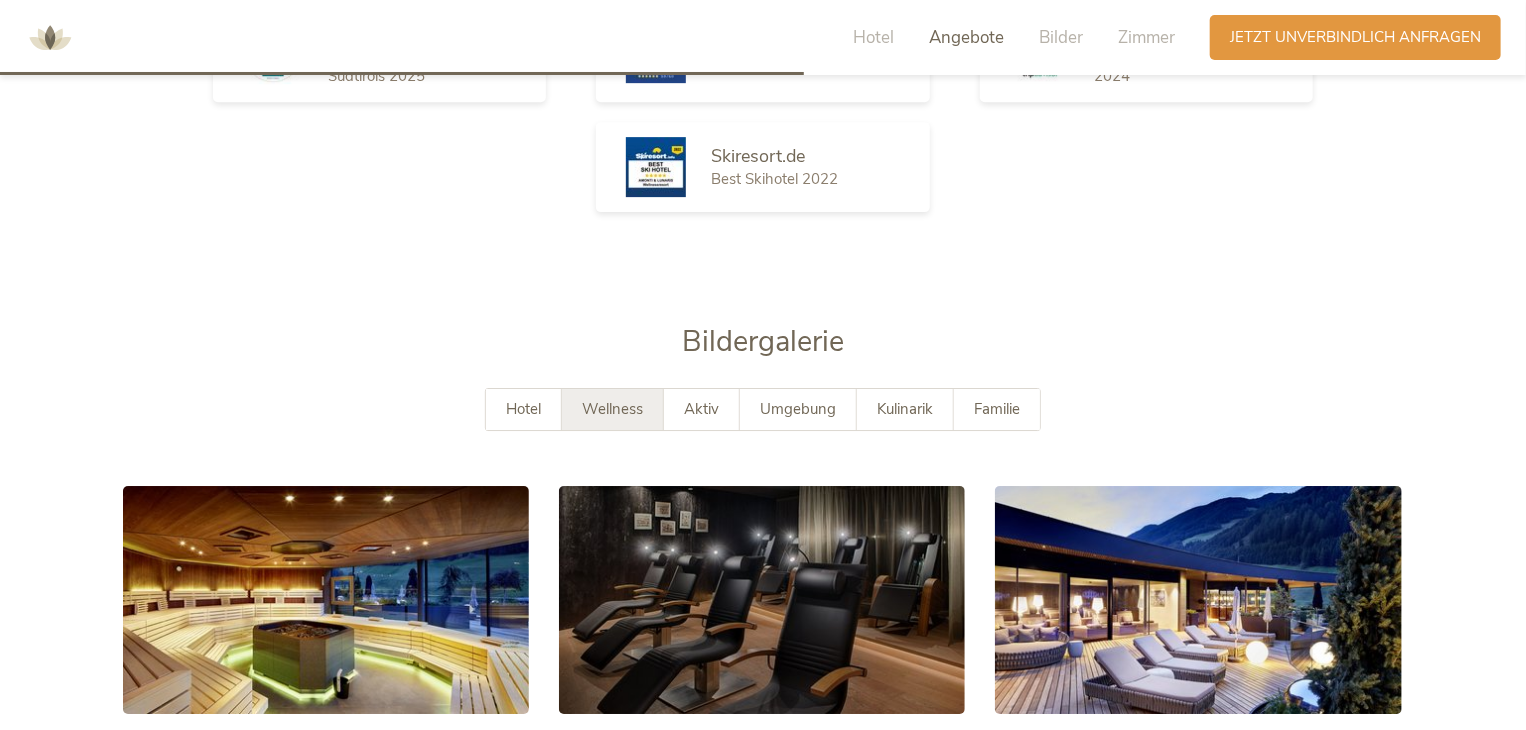 scroll, scrollTop: 3202, scrollLeft: 0, axis: vertical 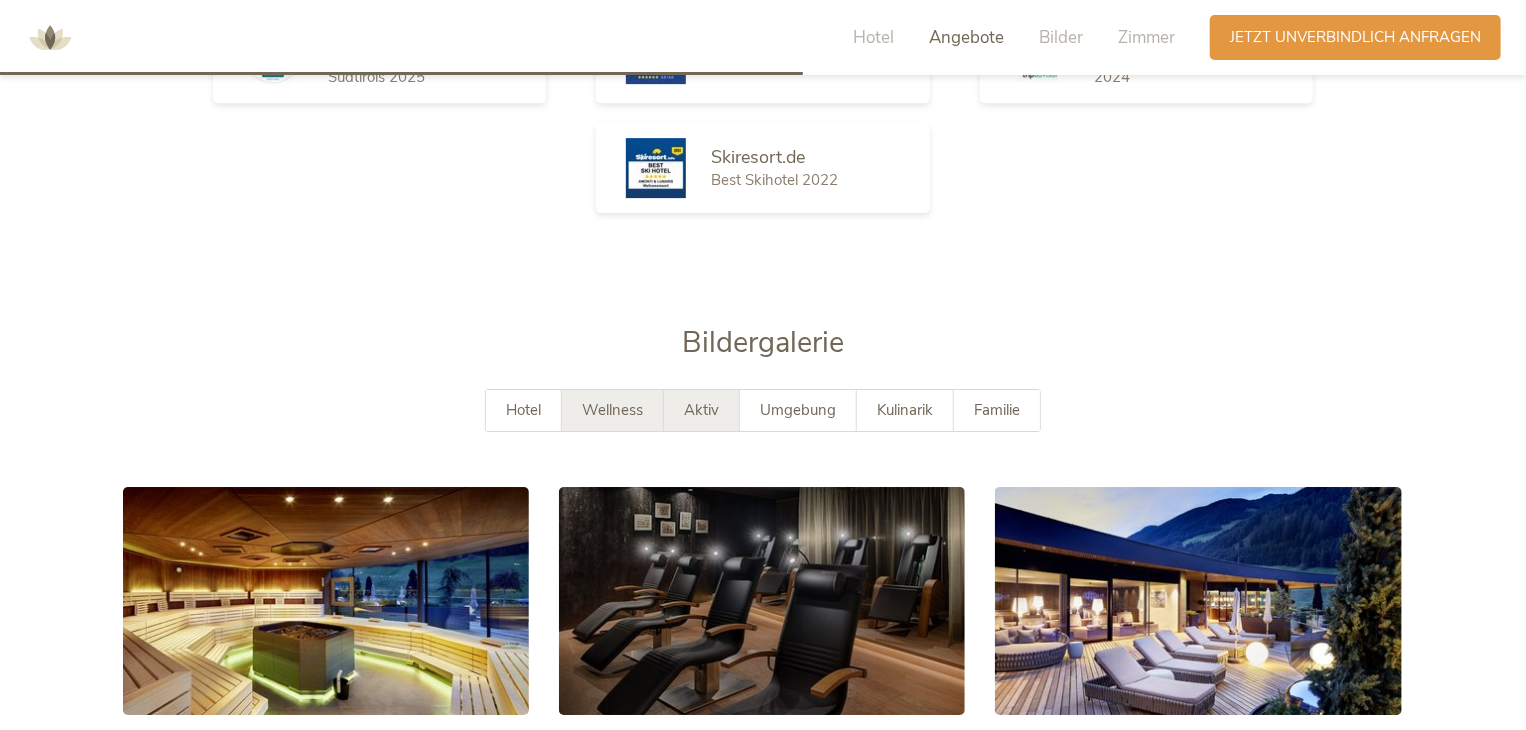 click on "Aktiv" at bounding box center (702, 410) 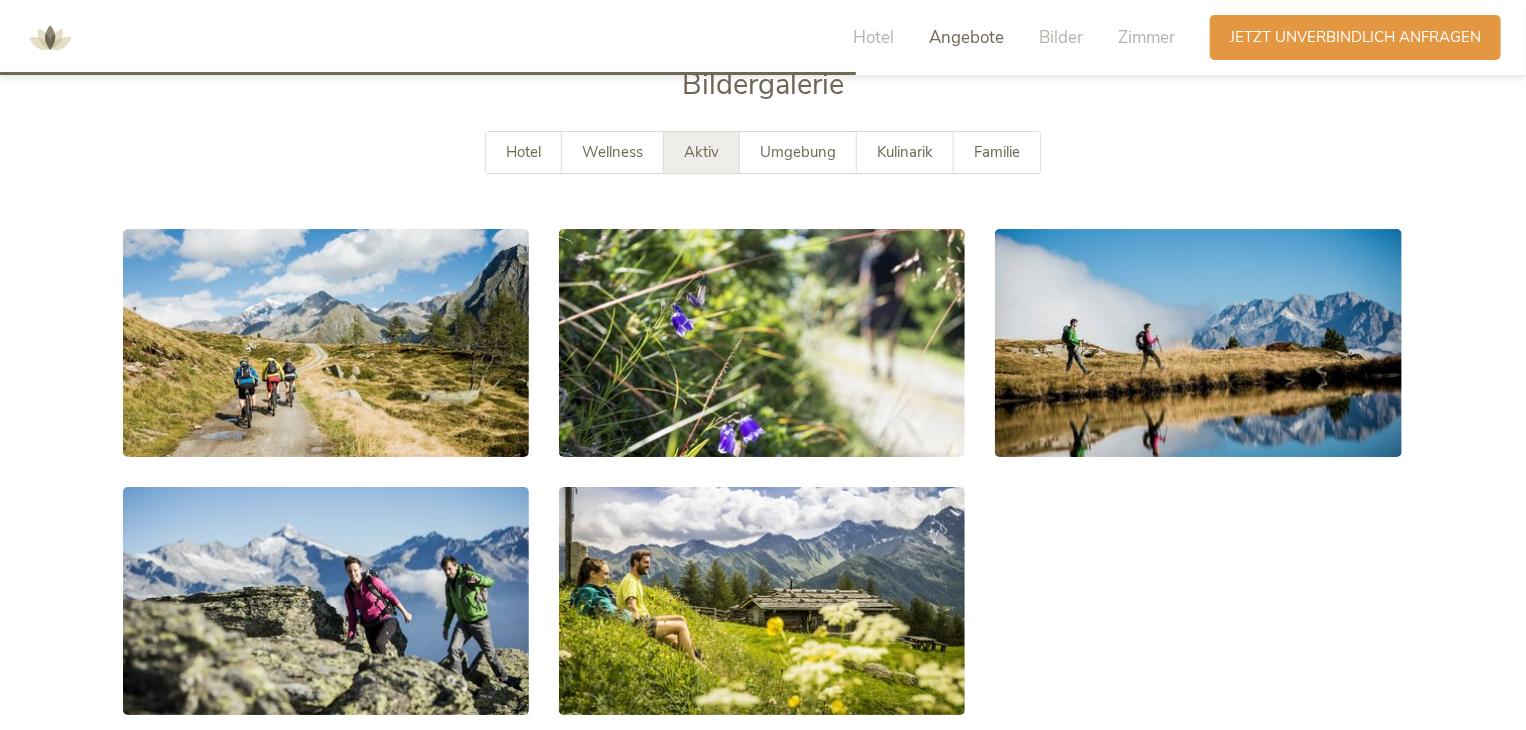 scroll, scrollTop: 3460, scrollLeft: 0, axis: vertical 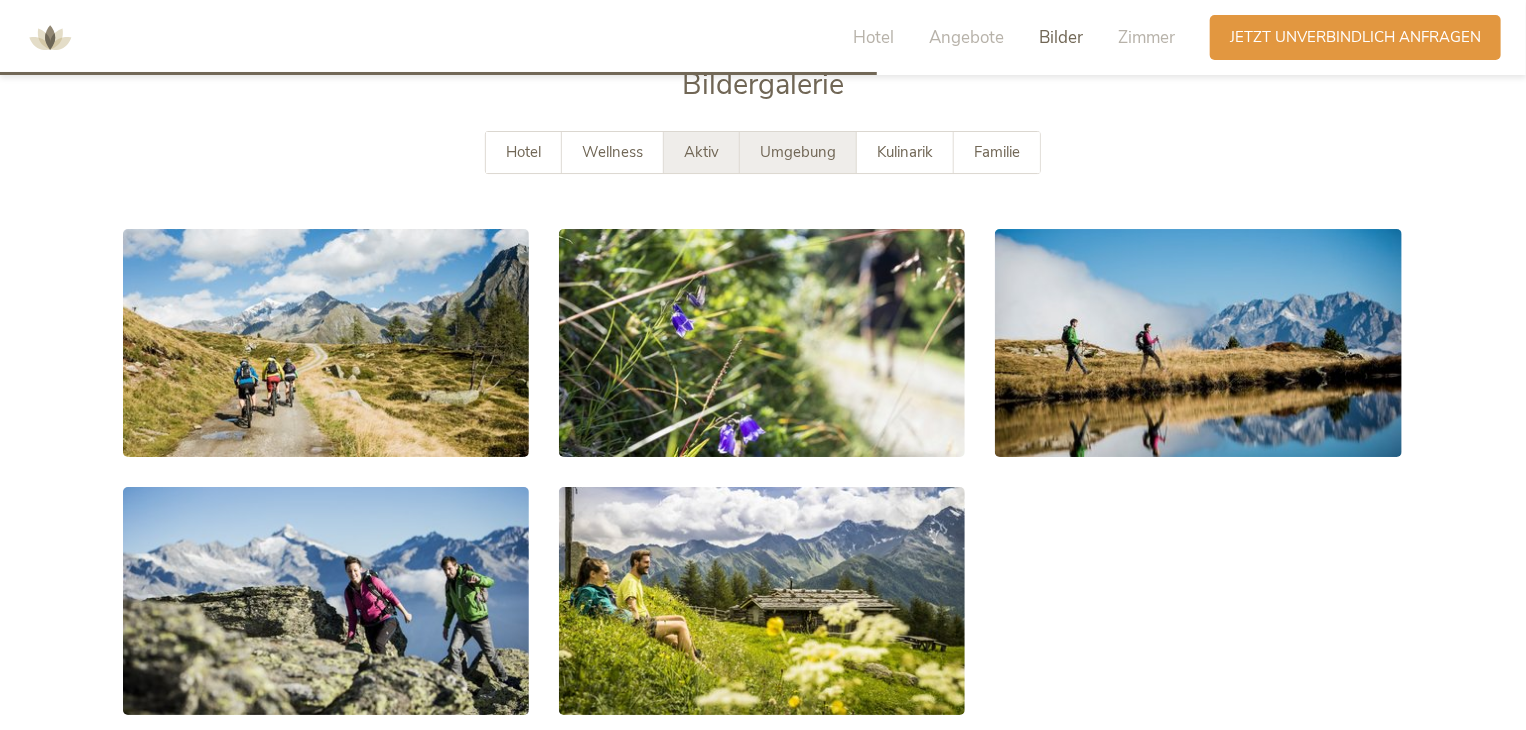 click on "Umgebung" at bounding box center (798, 152) 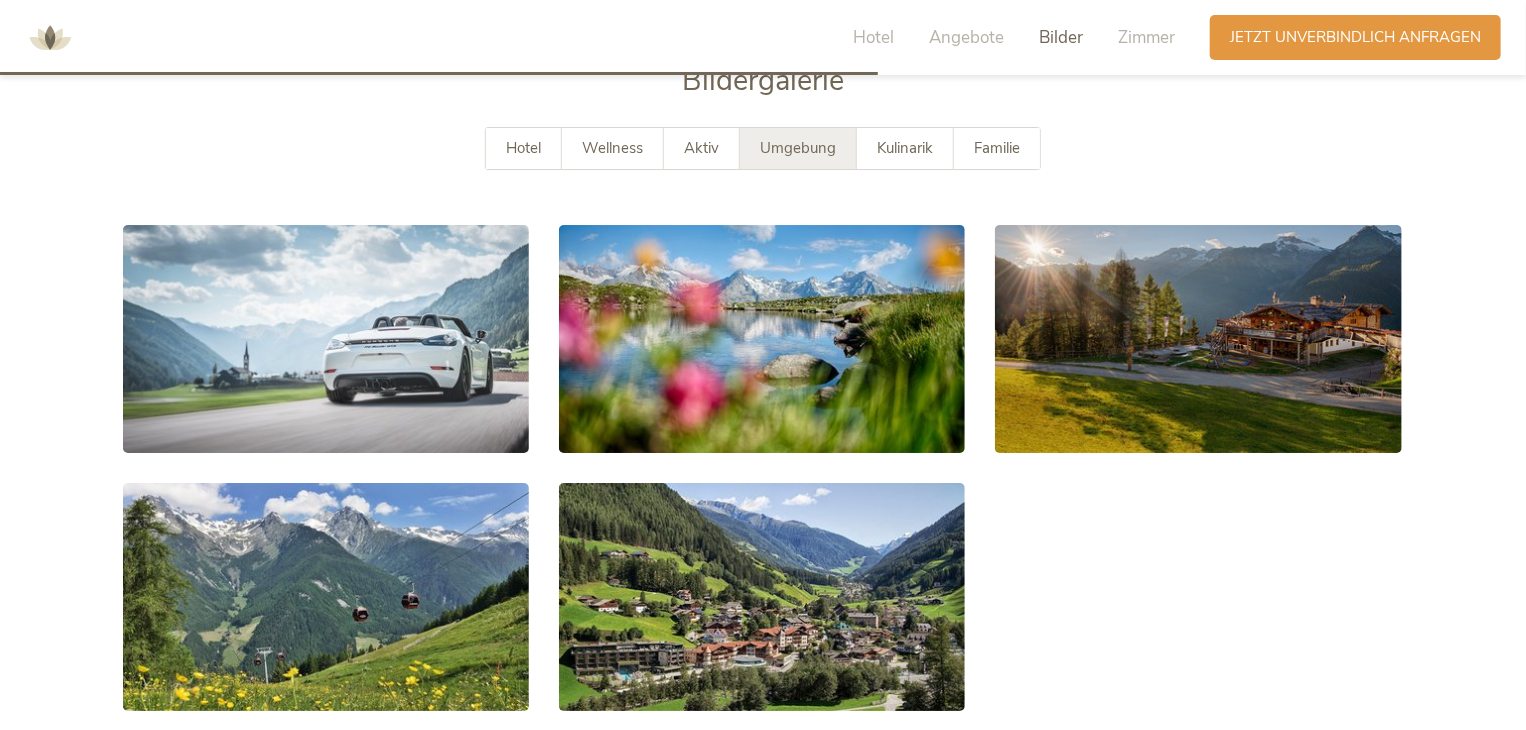 scroll, scrollTop: 3467, scrollLeft: 0, axis: vertical 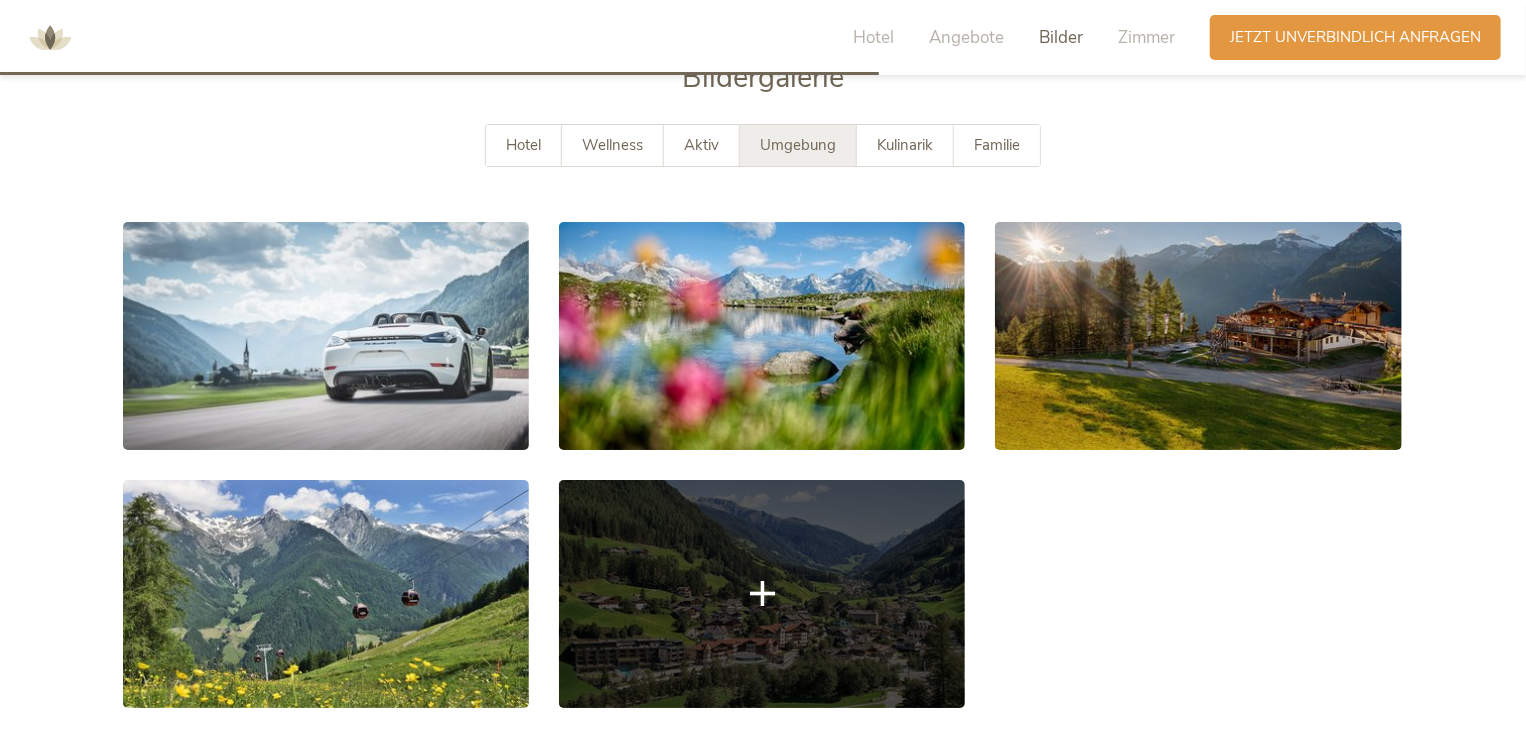 click at bounding box center [762, 594] 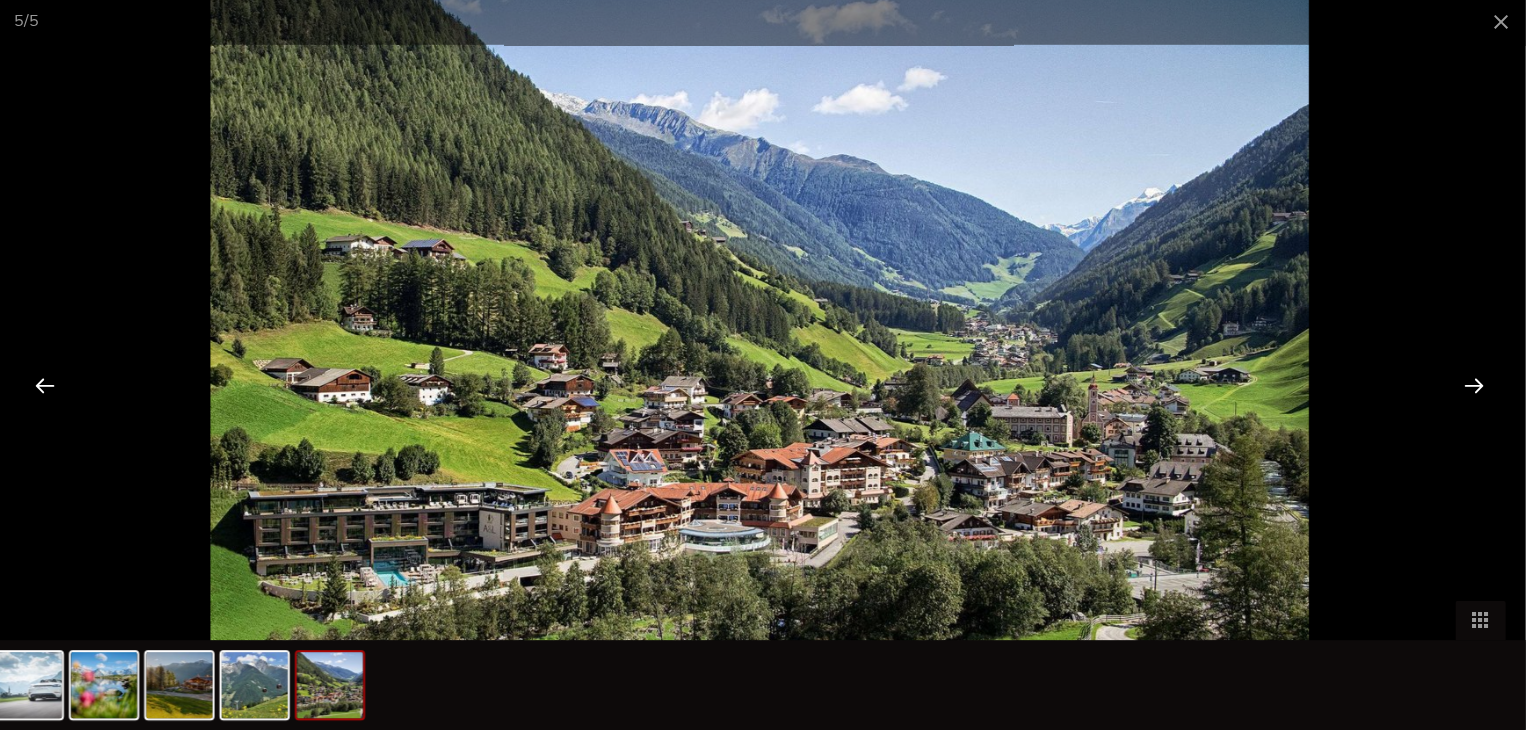 scroll, scrollTop: 3460, scrollLeft: 0, axis: vertical 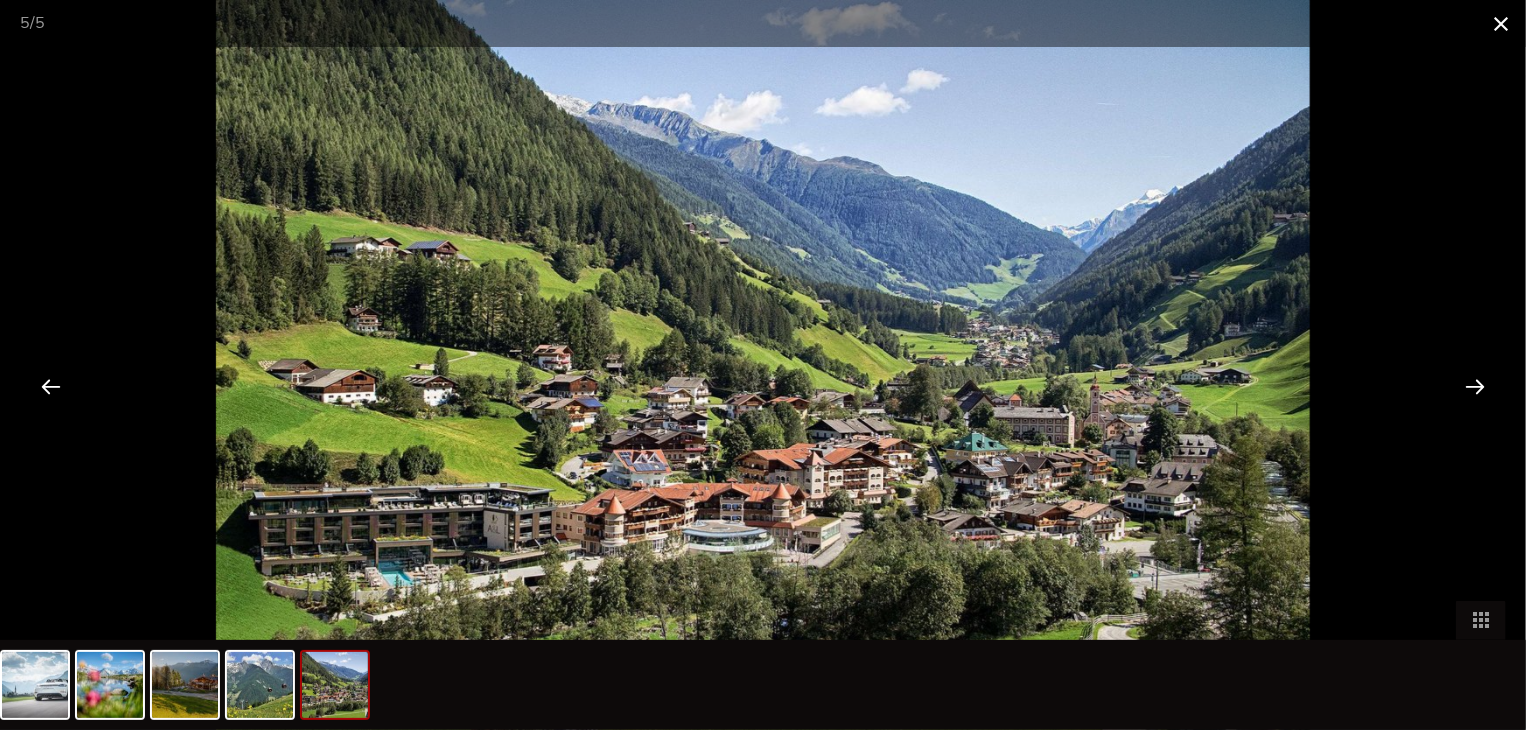 click at bounding box center [1501, 23] 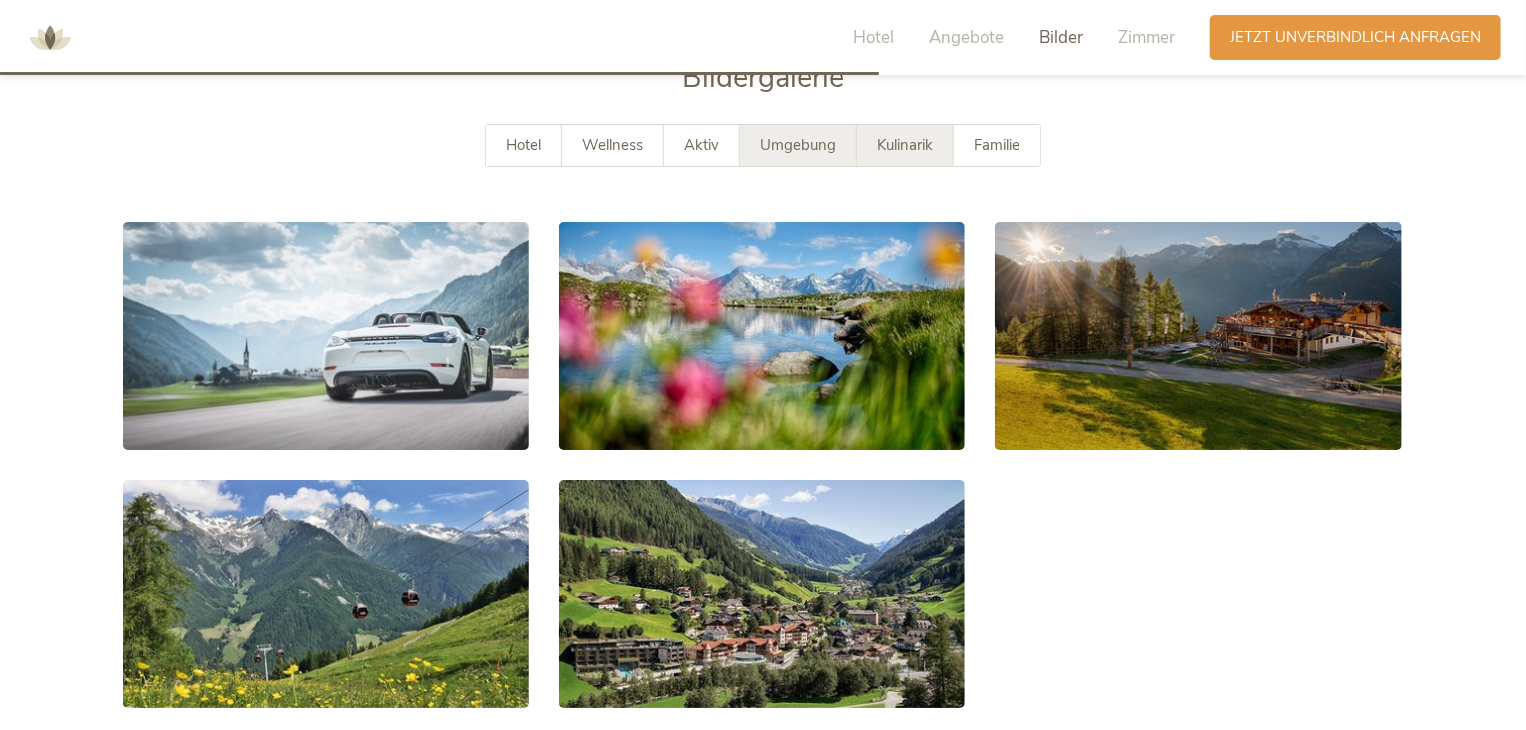 click on "Kulinarik" at bounding box center [905, 145] 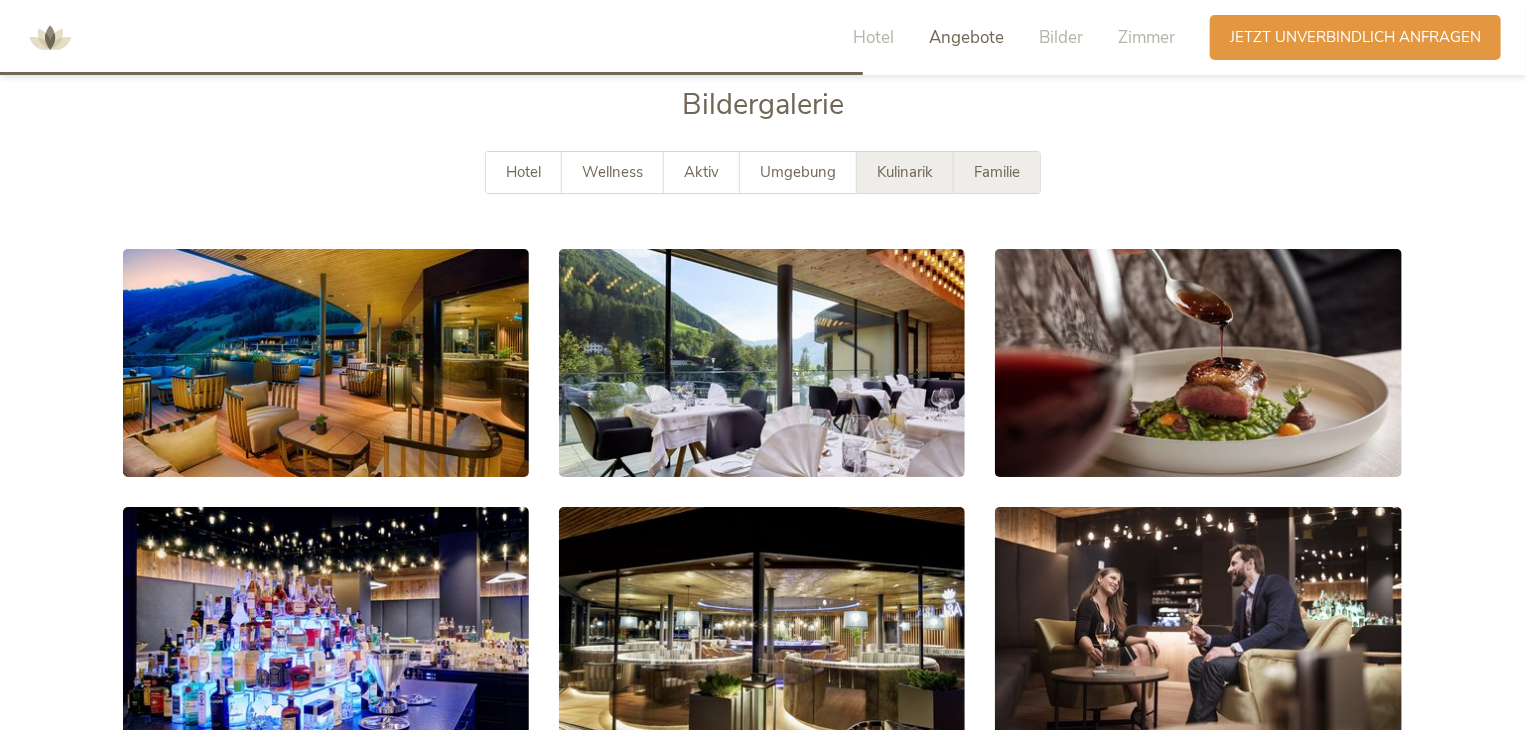 click on "Familie" at bounding box center (997, 172) 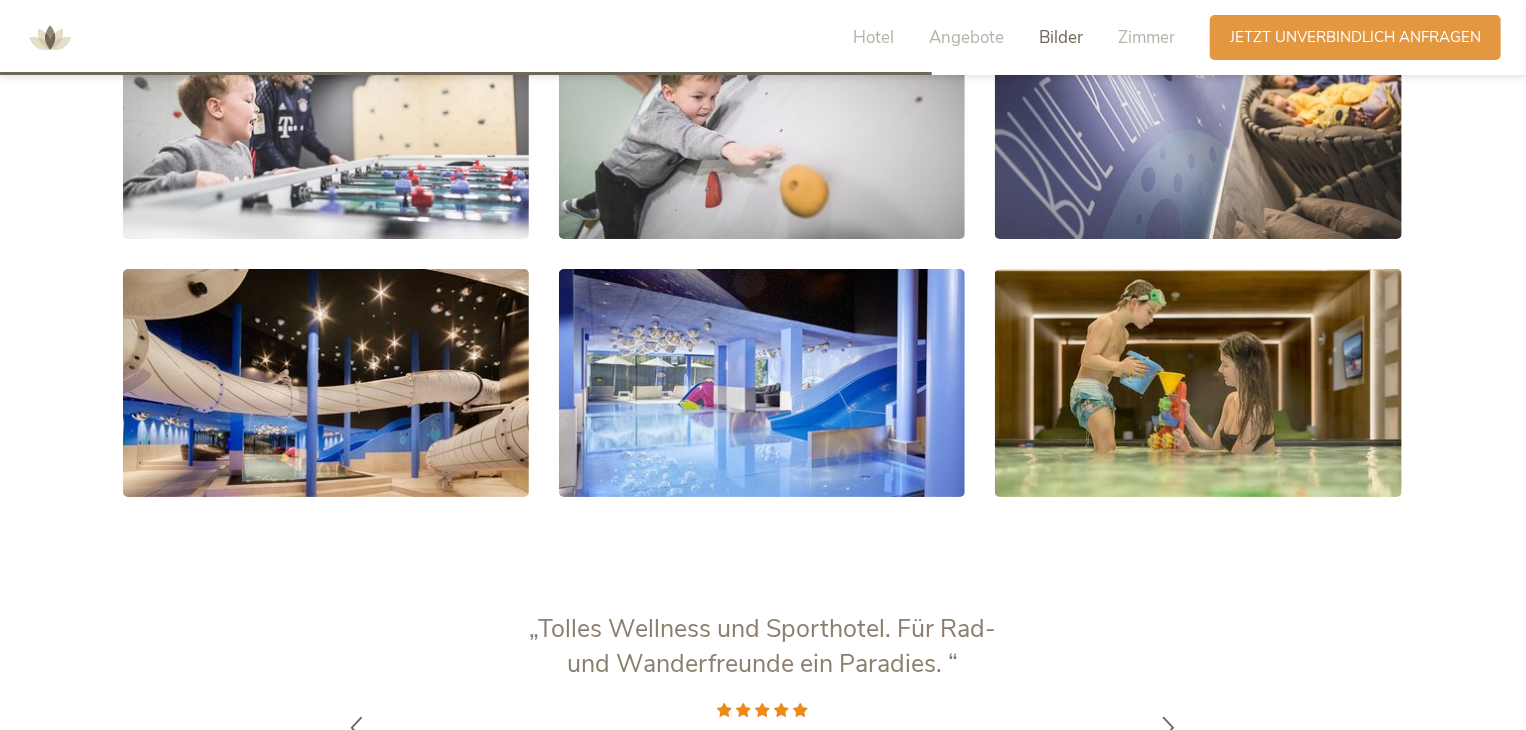 scroll, scrollTop: 3680, scrollLeft: 0, axis: vertical 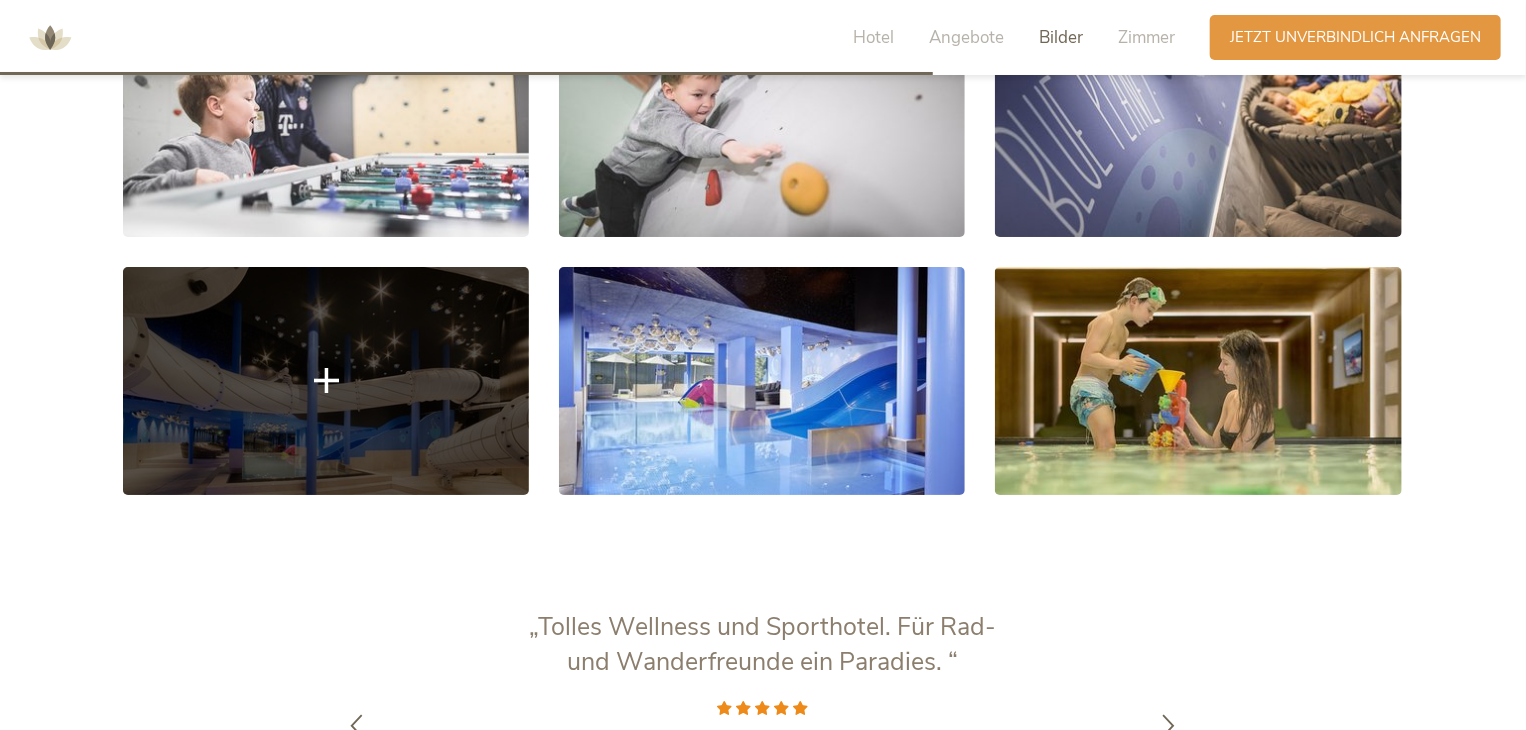click at bounding box center (326, 381) 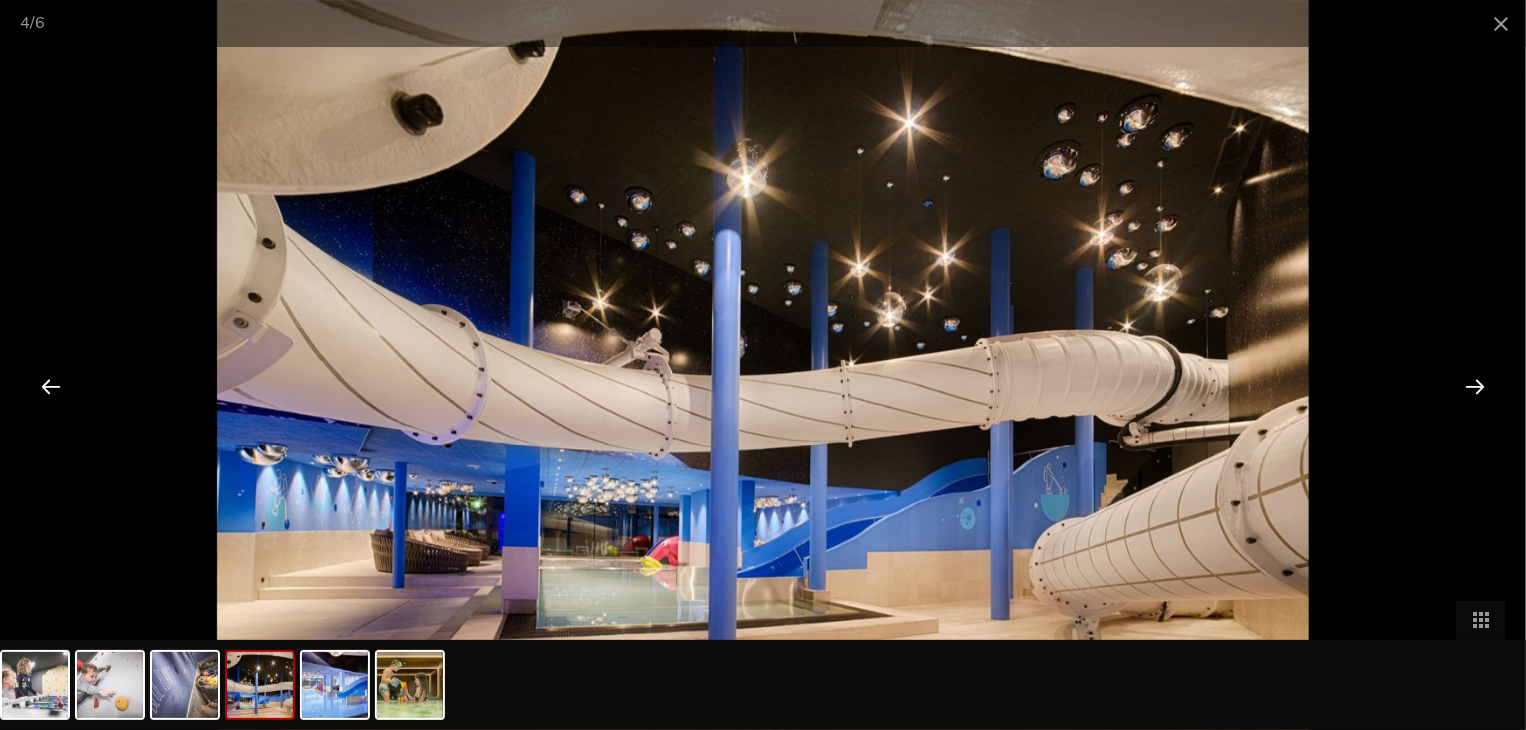 click at bounding box center [763, 365] 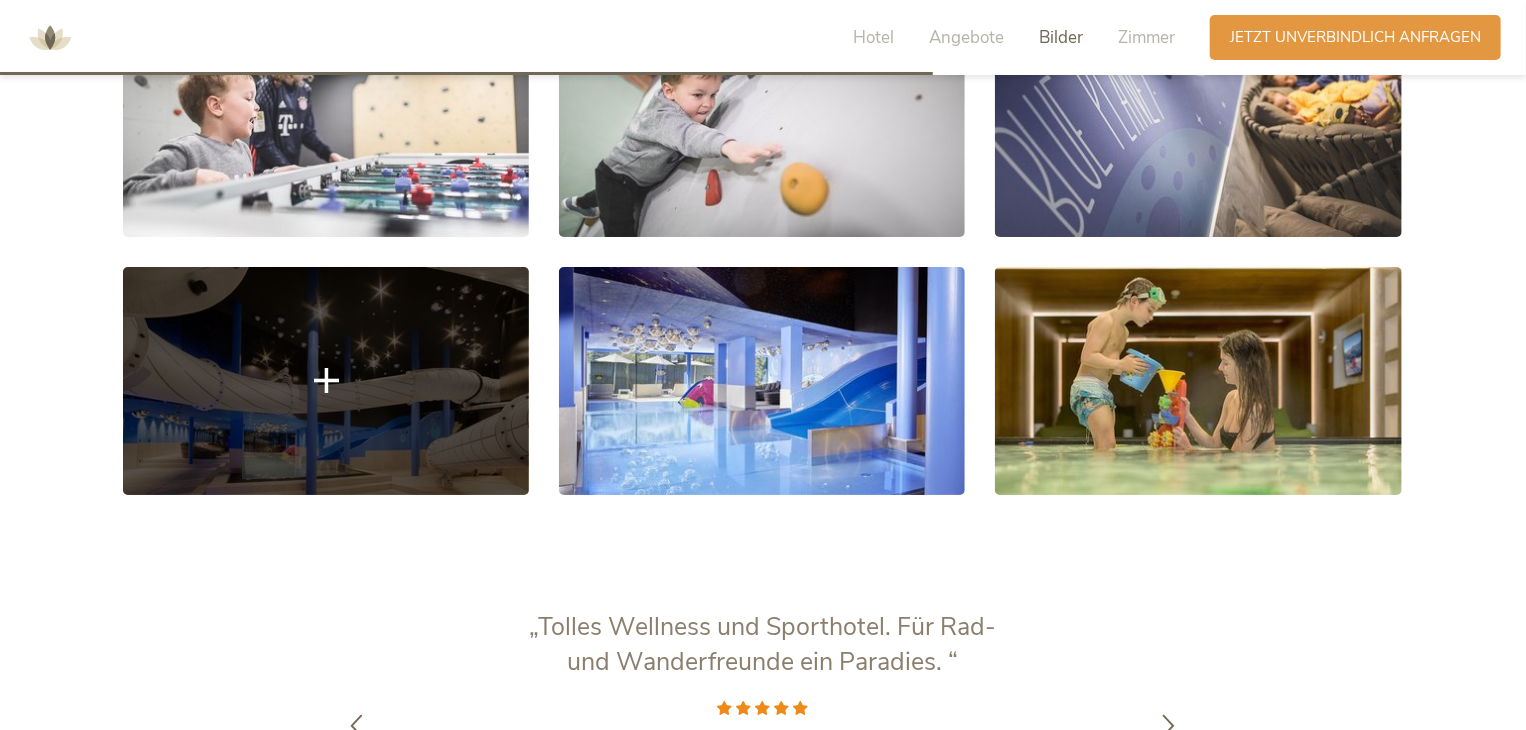 click at bounding box center (326, 381) 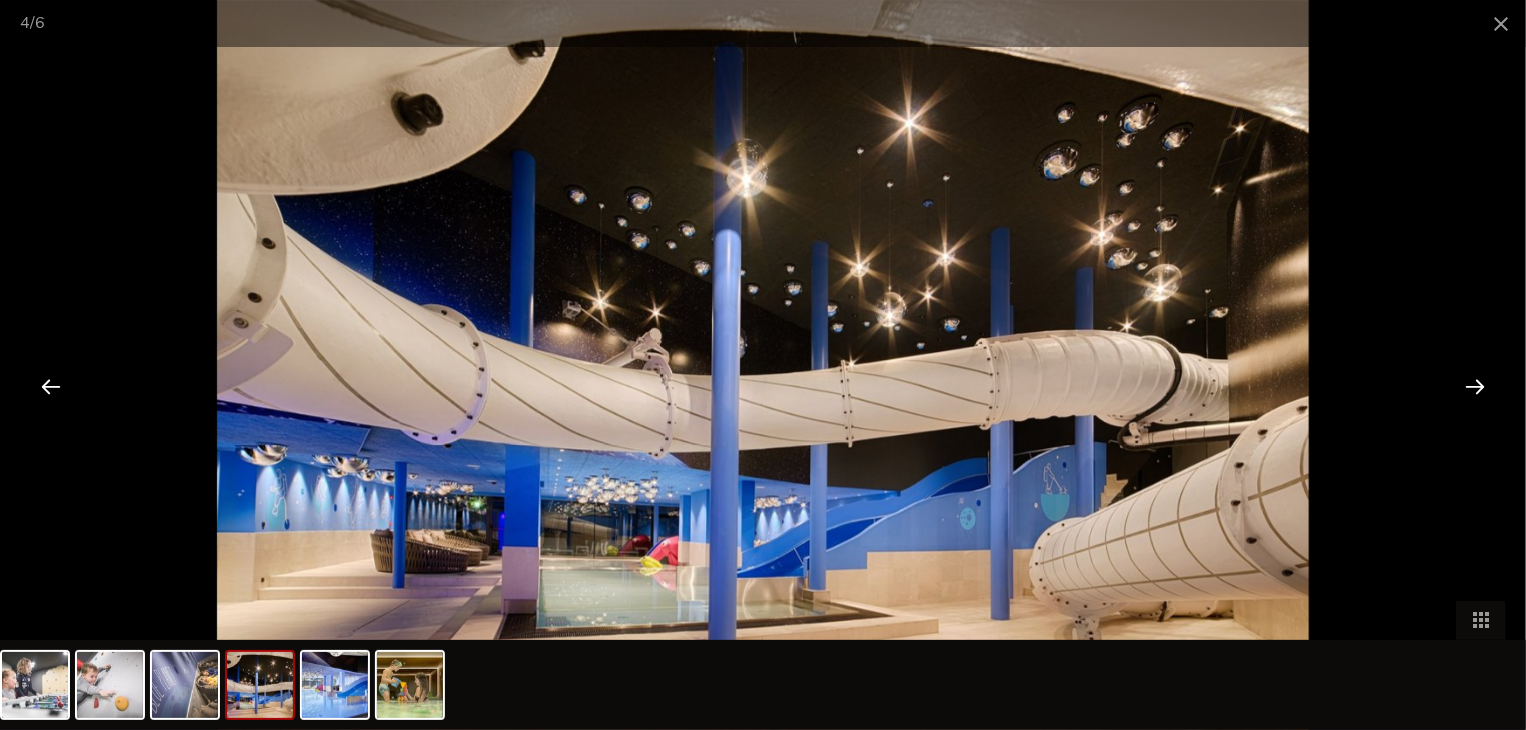 click at bounding box center (1475, 386) 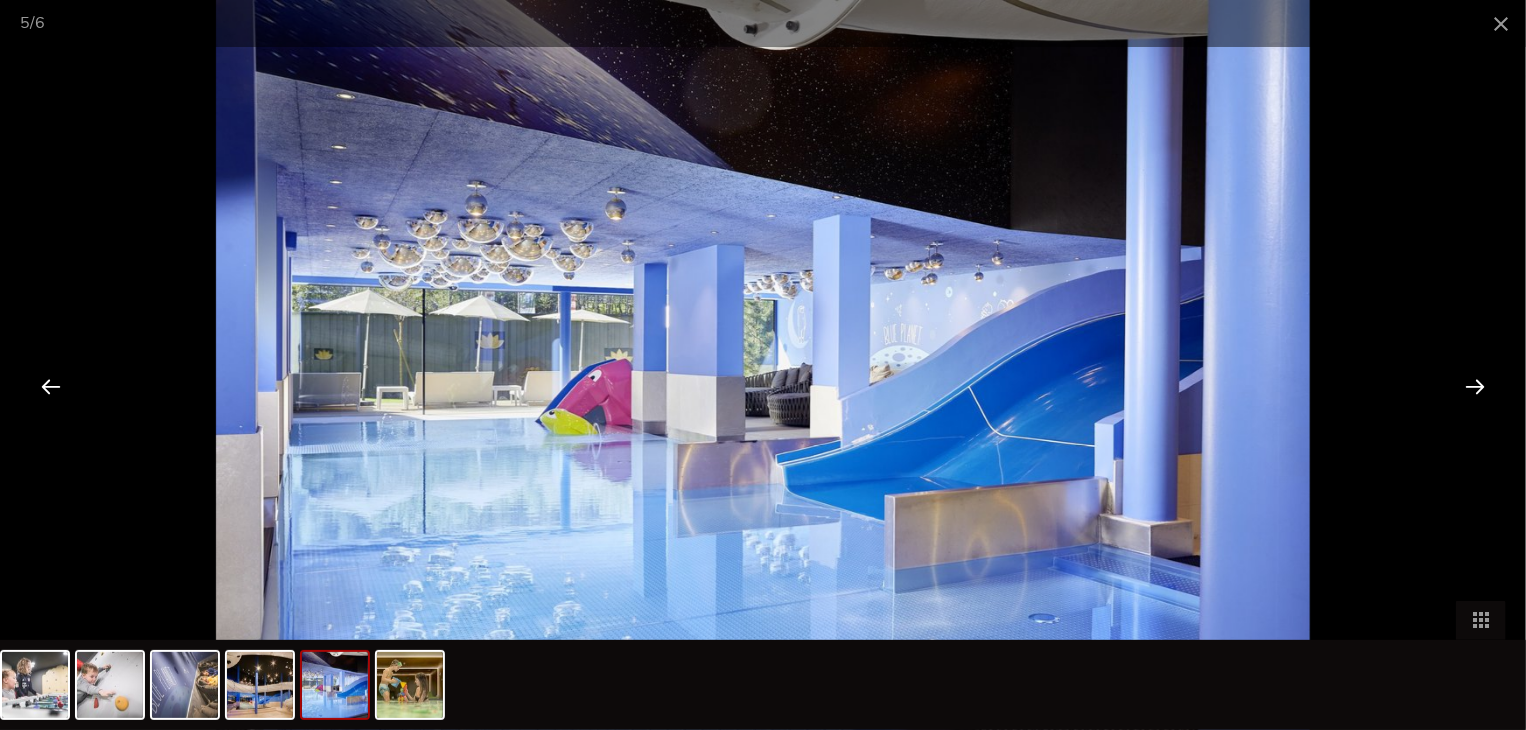 click at bounding box center [1475, 386] 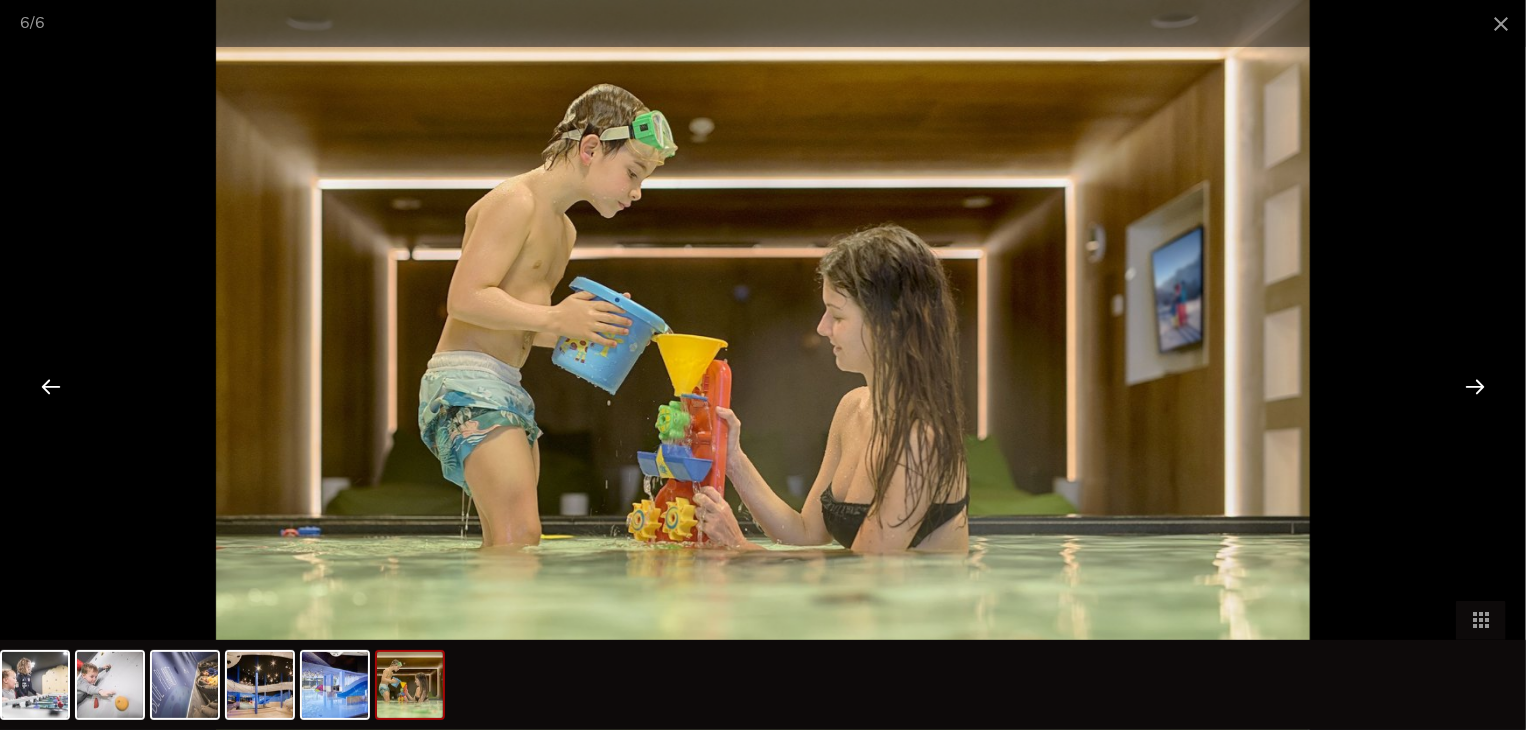 click at bounding box center [1475, 386] 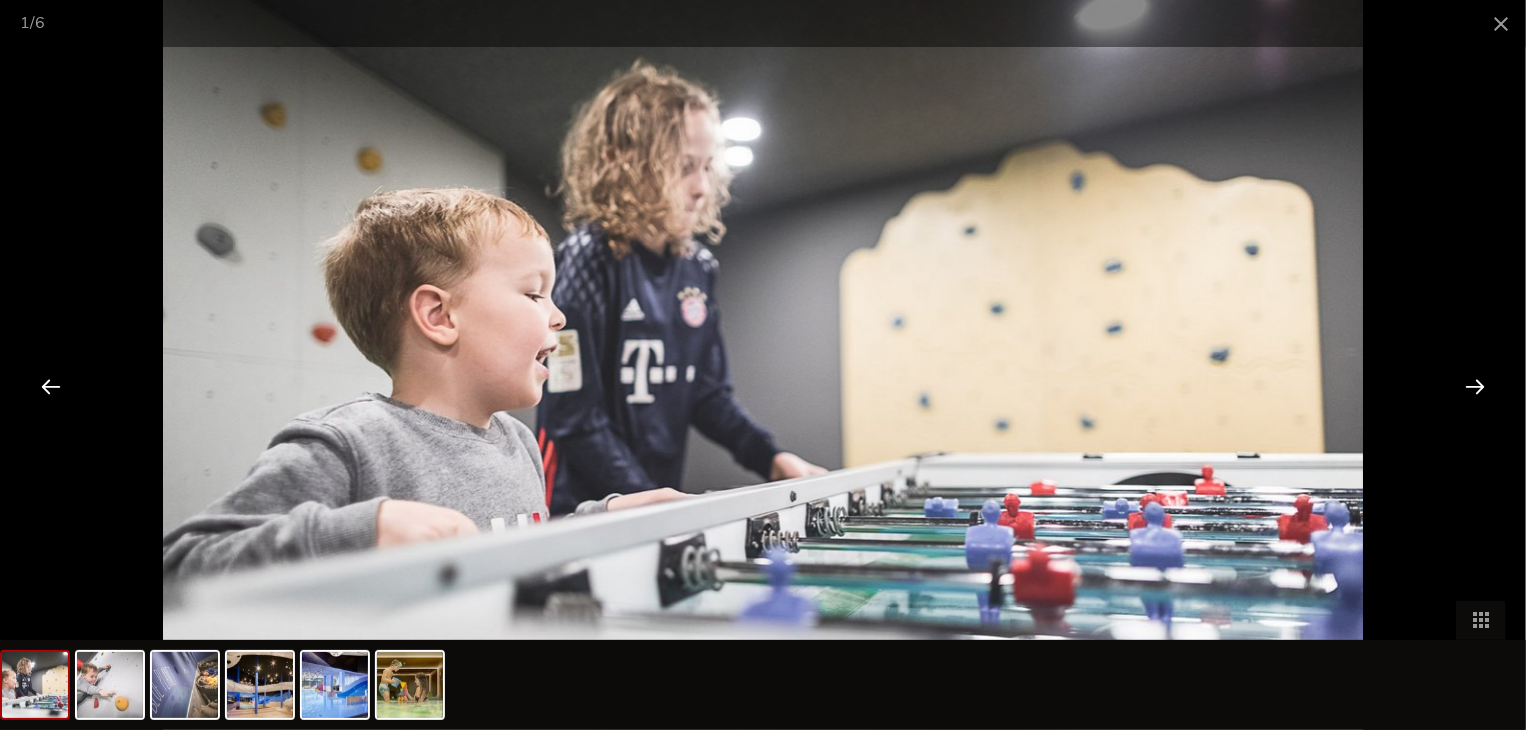 click at bounding box center (1475, 386) 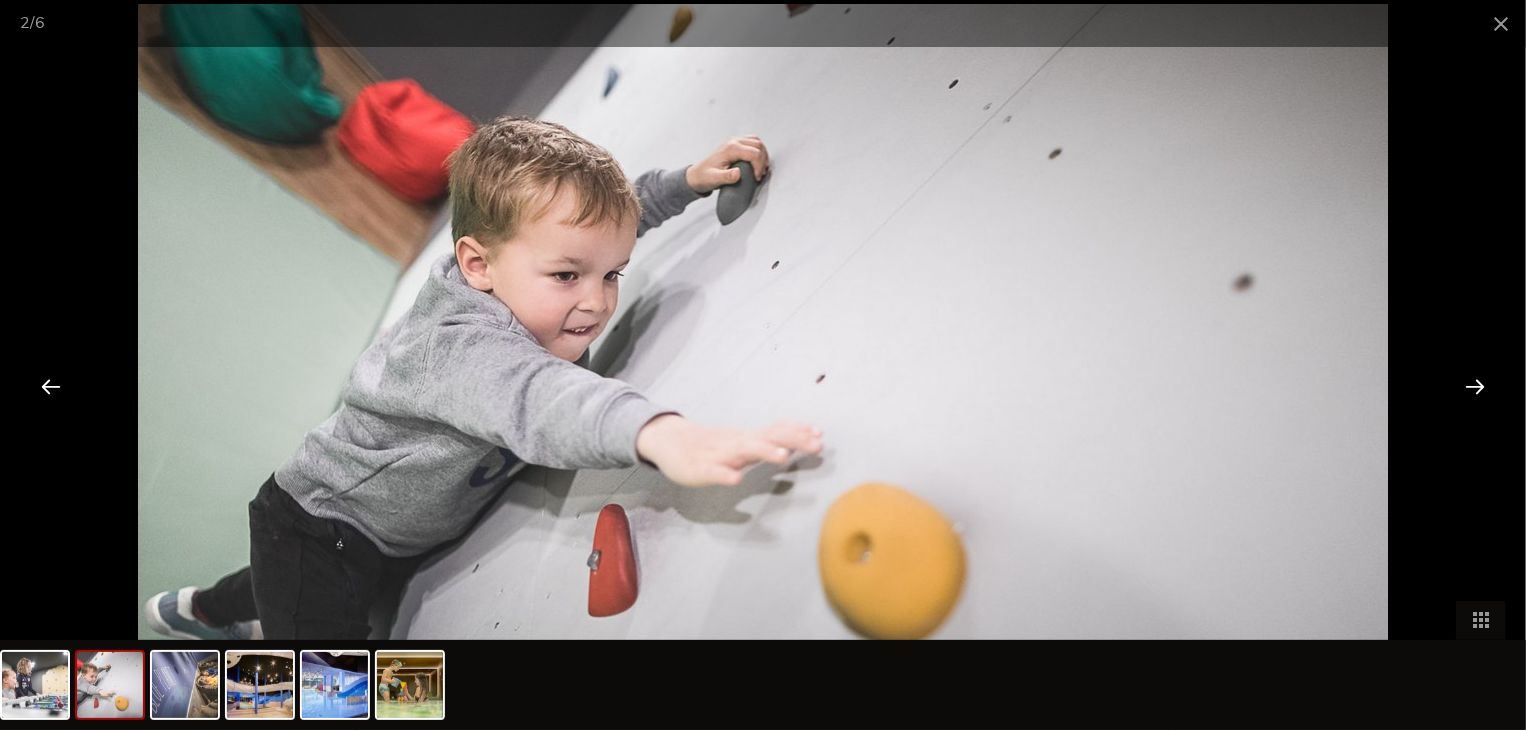 click at bounding box center [1475, 386] 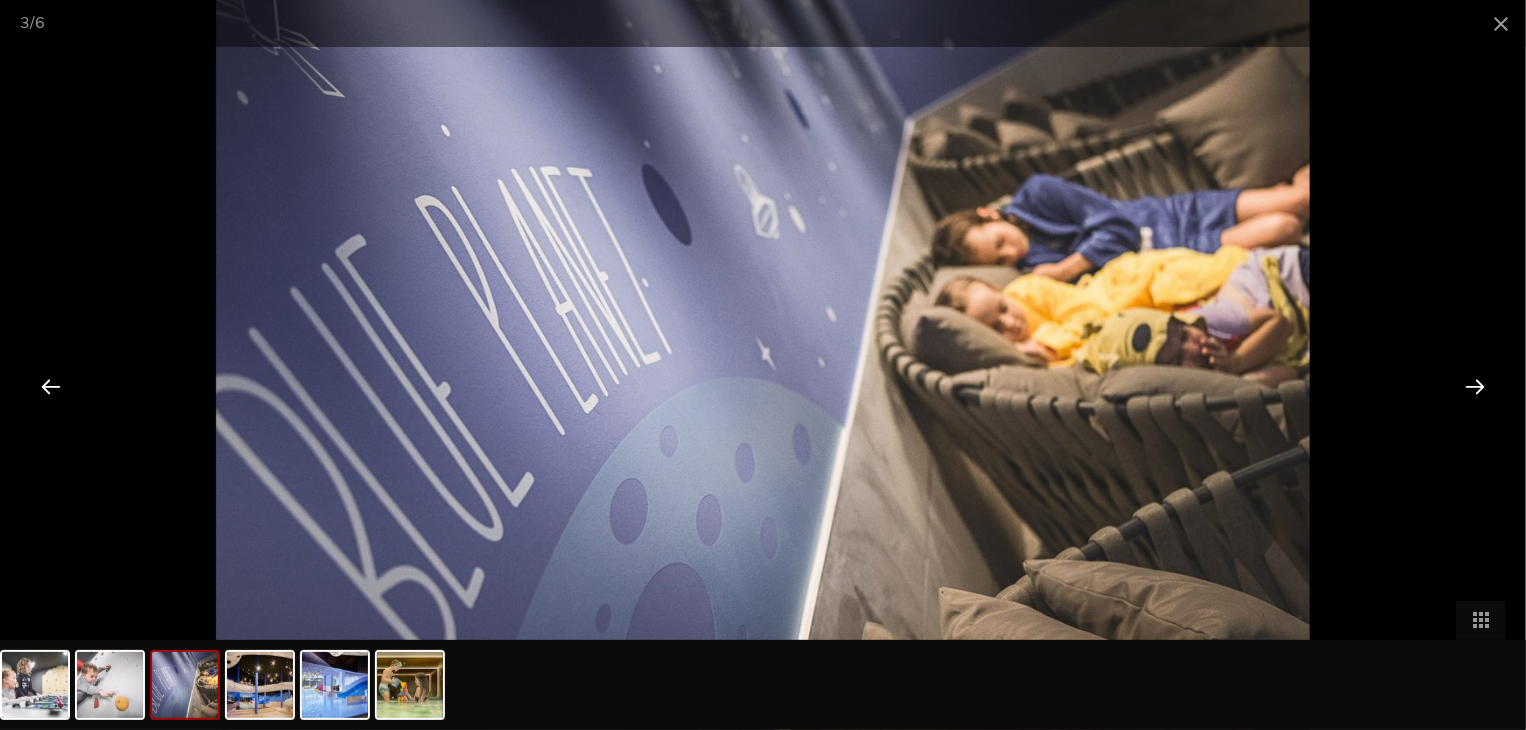 click at bounding box center [1475, 386] 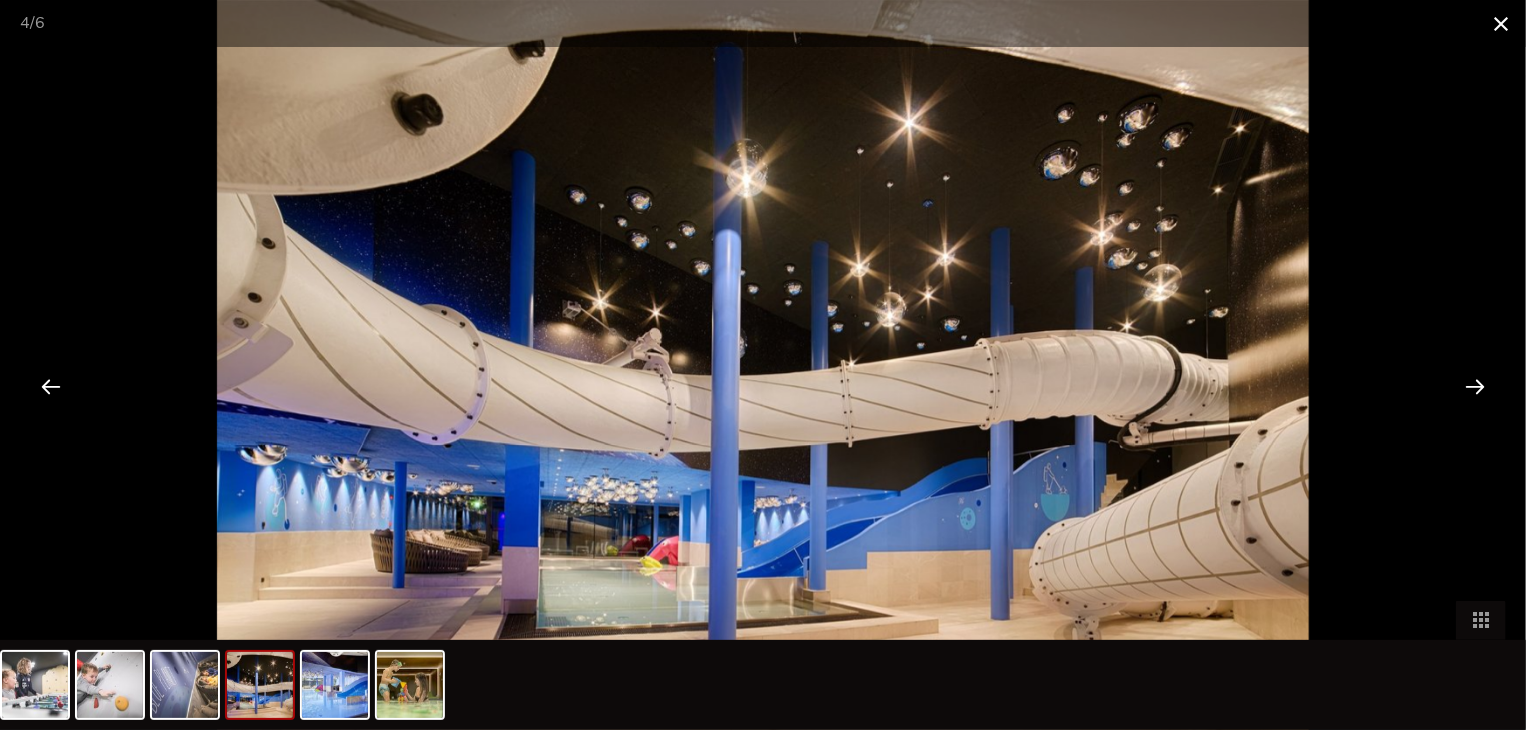 click at bounding box center [1501, 23] 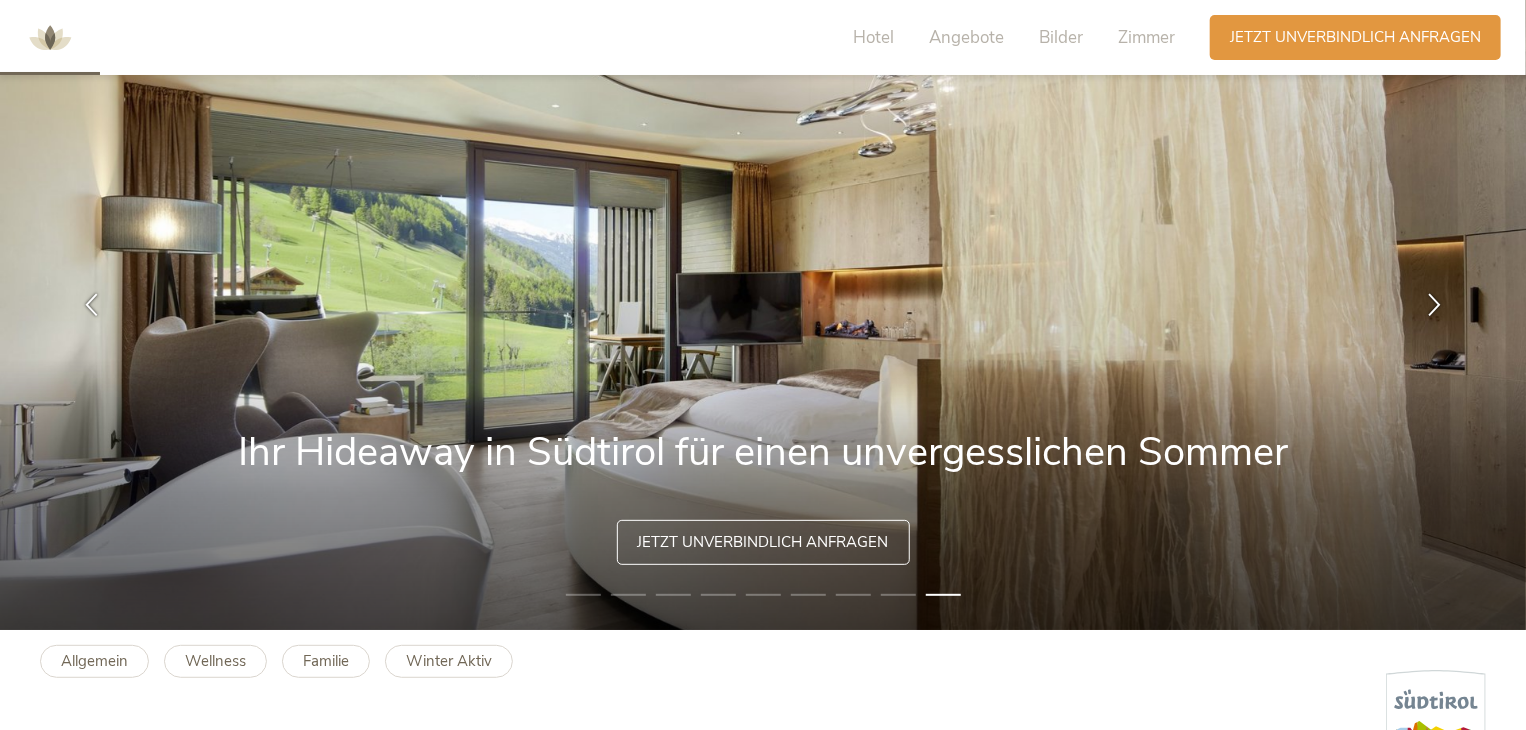 scroll, scrollTop: 0, scrollLeft: 0, axis: both 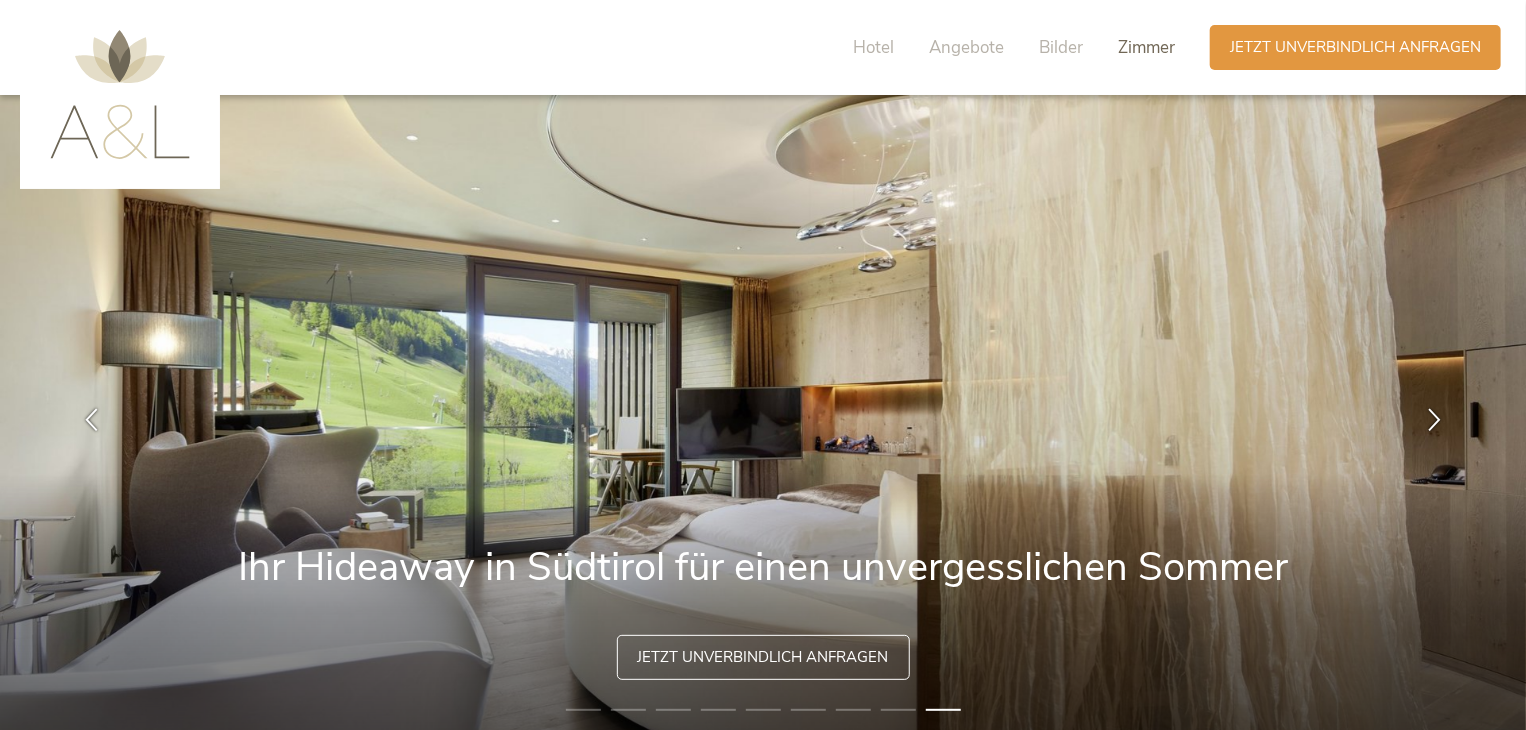 click on "Zimmer" at bounding box center (1146, 47) 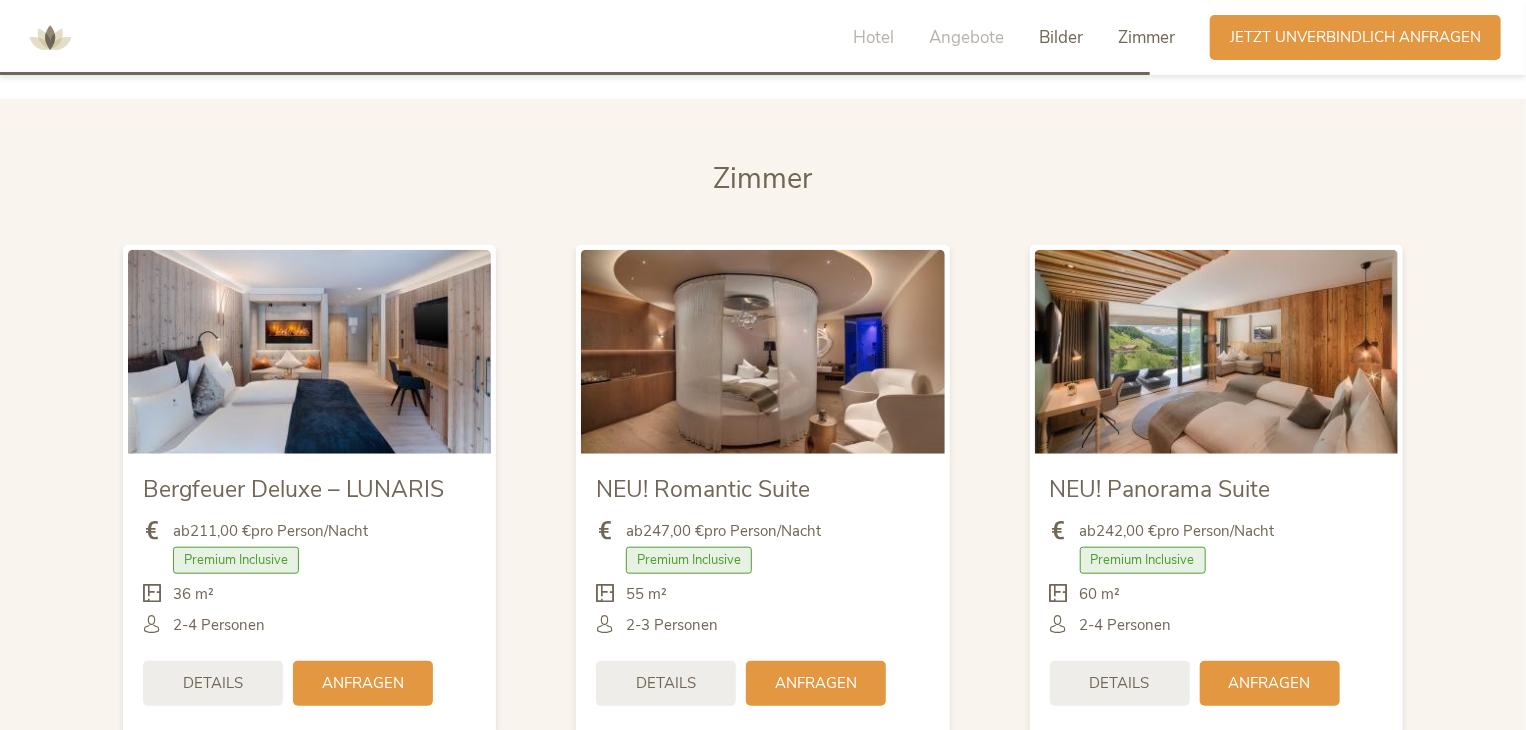 scroll, scrollTop: 4546, scrollLeft: 0, axis: vertical 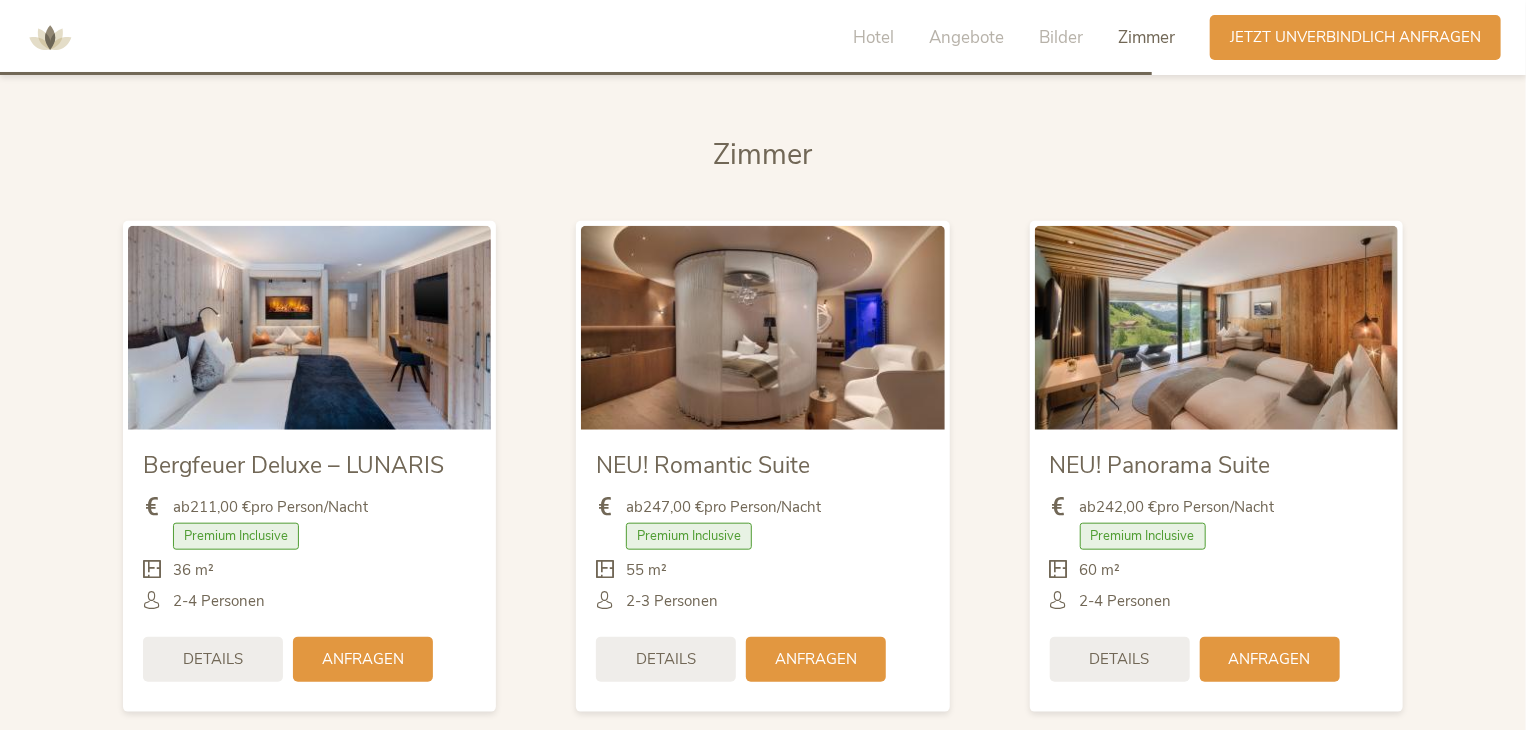 click on "Premium Inclusive" at bounding box center (236, 536) 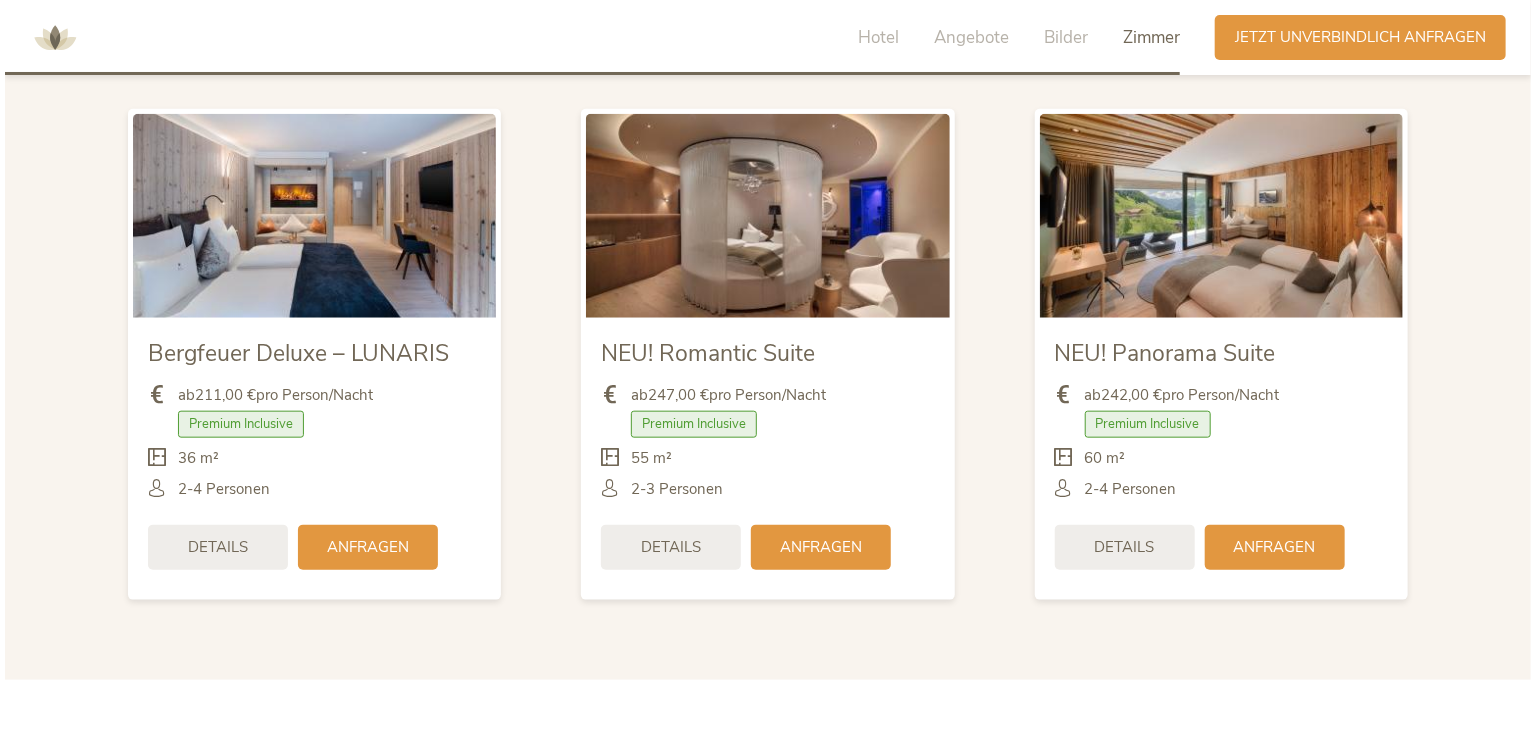 scroll, scrollTop: 4678, scrollLeft: 0, axis: vertical 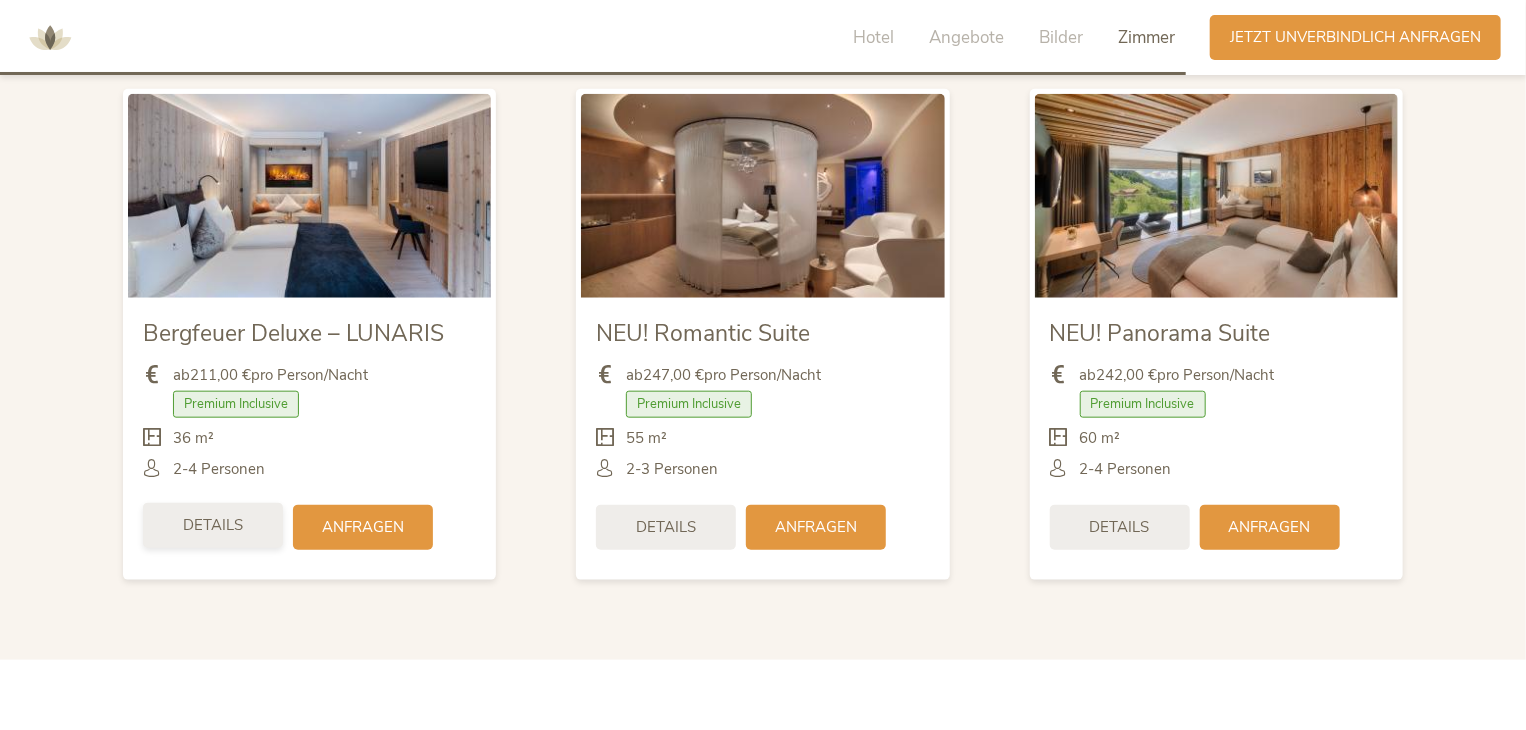 click on "Details" at bounding box center (213, 525) 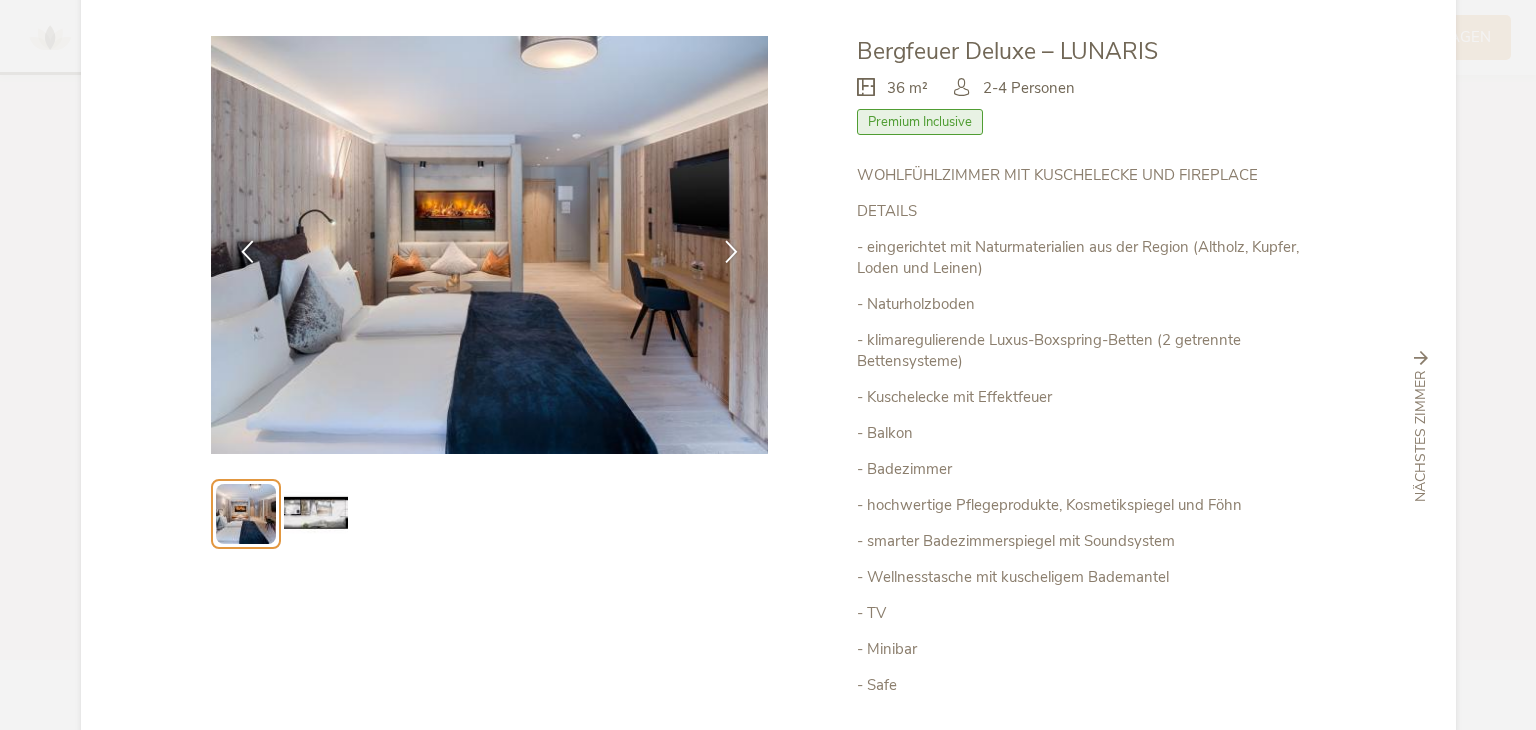 scroll, scrollTop: 102, scrollLeft: 0, axis: vertical 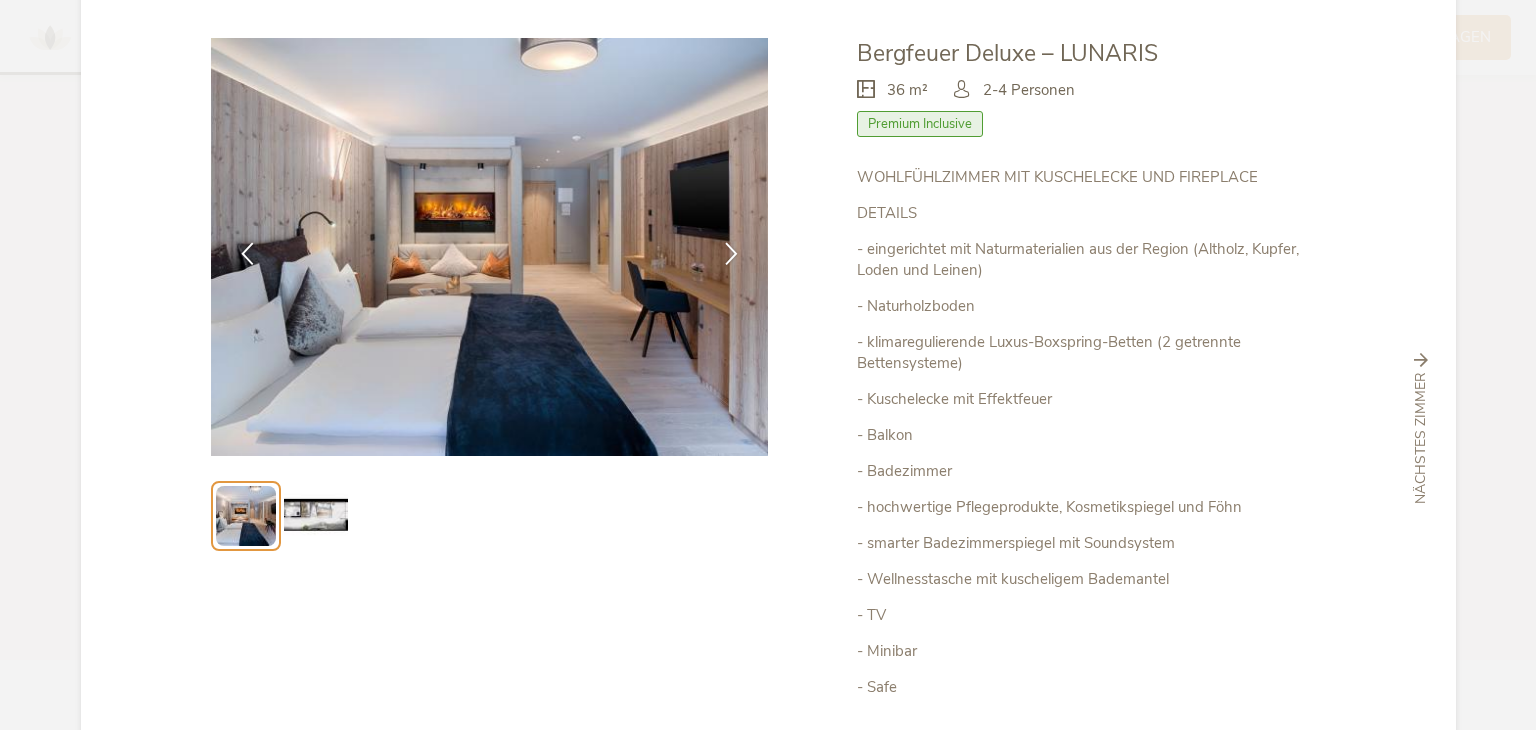 click at bounding box center (316, 516) 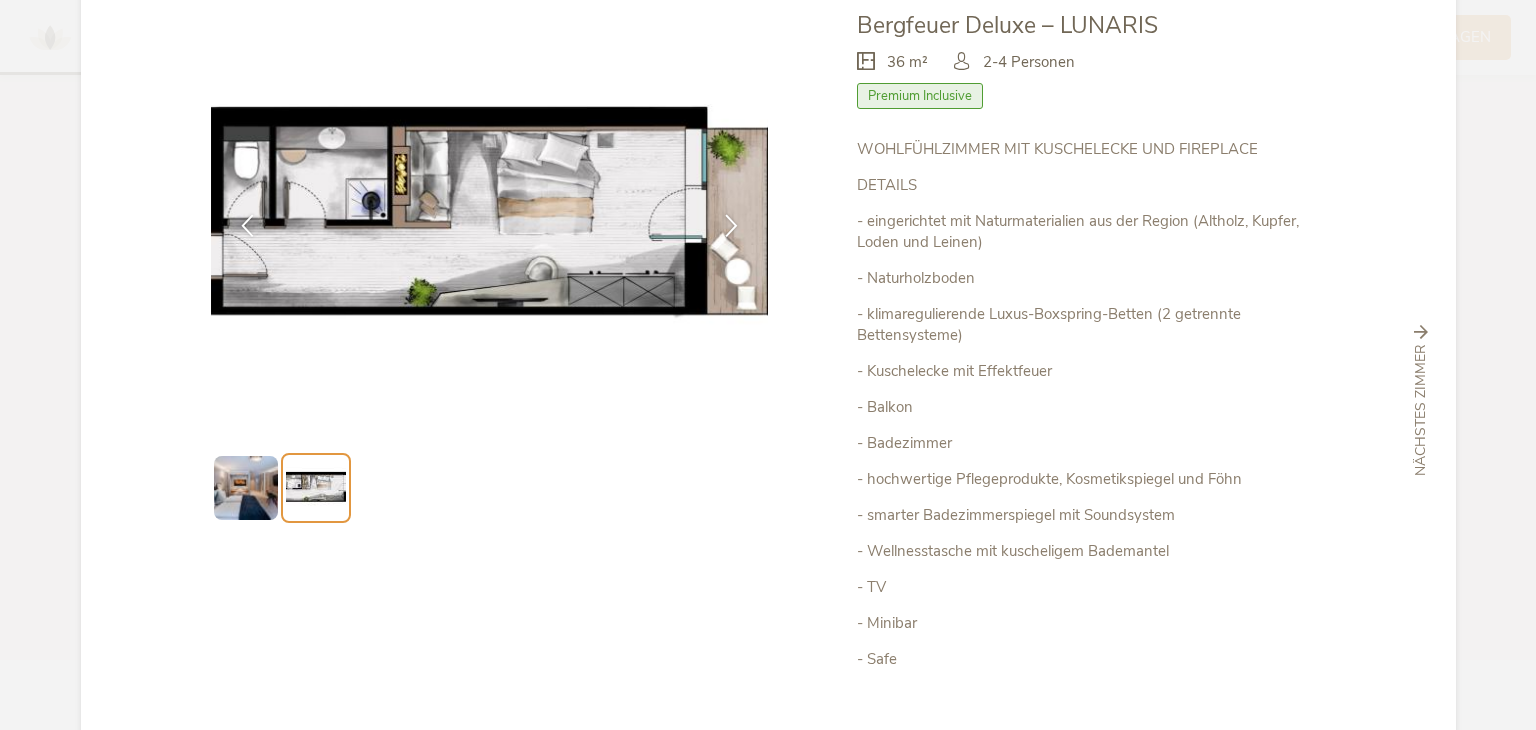 scroll, scrollTop: 131, scrollLeft: 0, axis: vertical 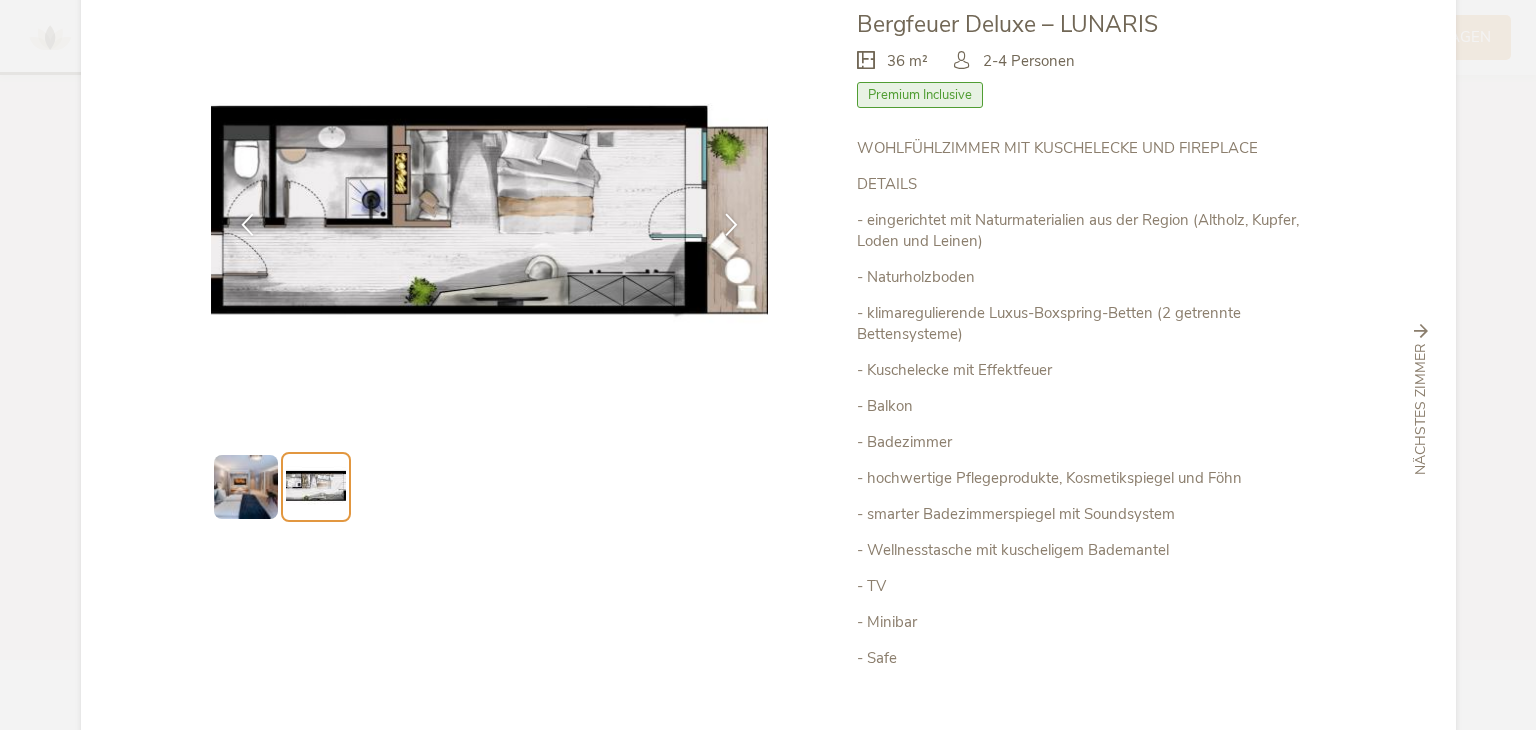 click on "Premium Inclusive" at bounding box center [920, 95] 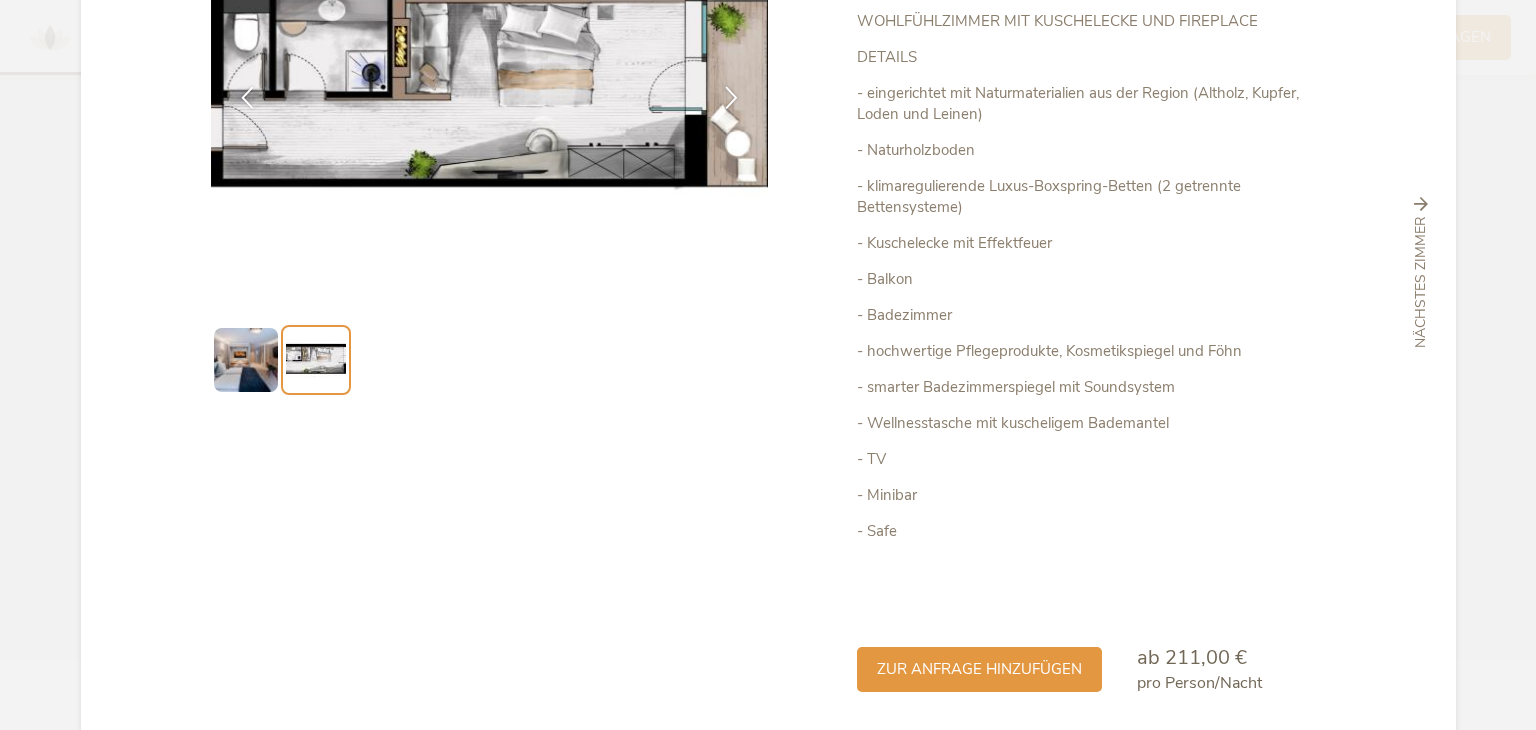 scroll, scrollTop: 332, scrollLeft: 0, axis: vertical 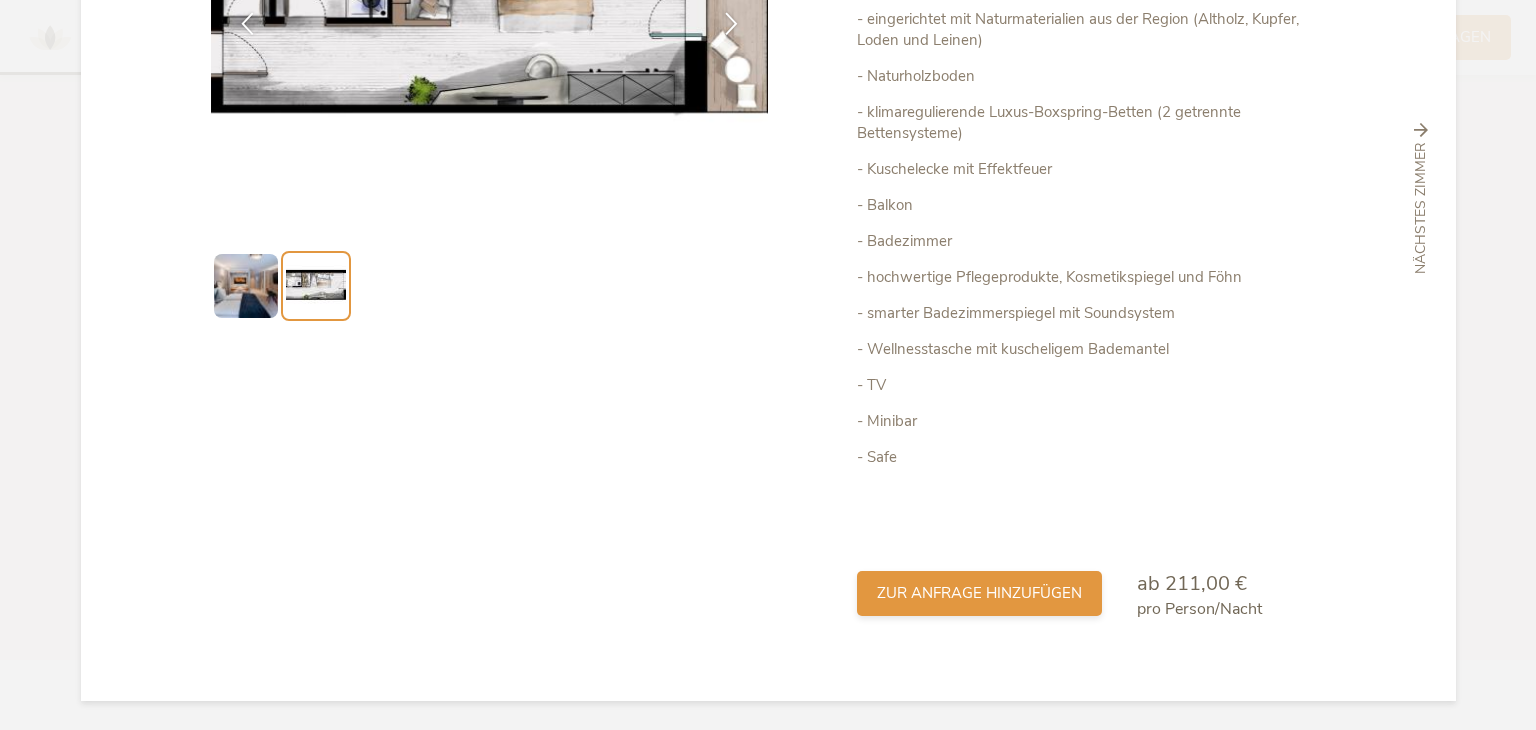 click on "zur Anfrage hinzufügen" at bounding box center (979, 593) 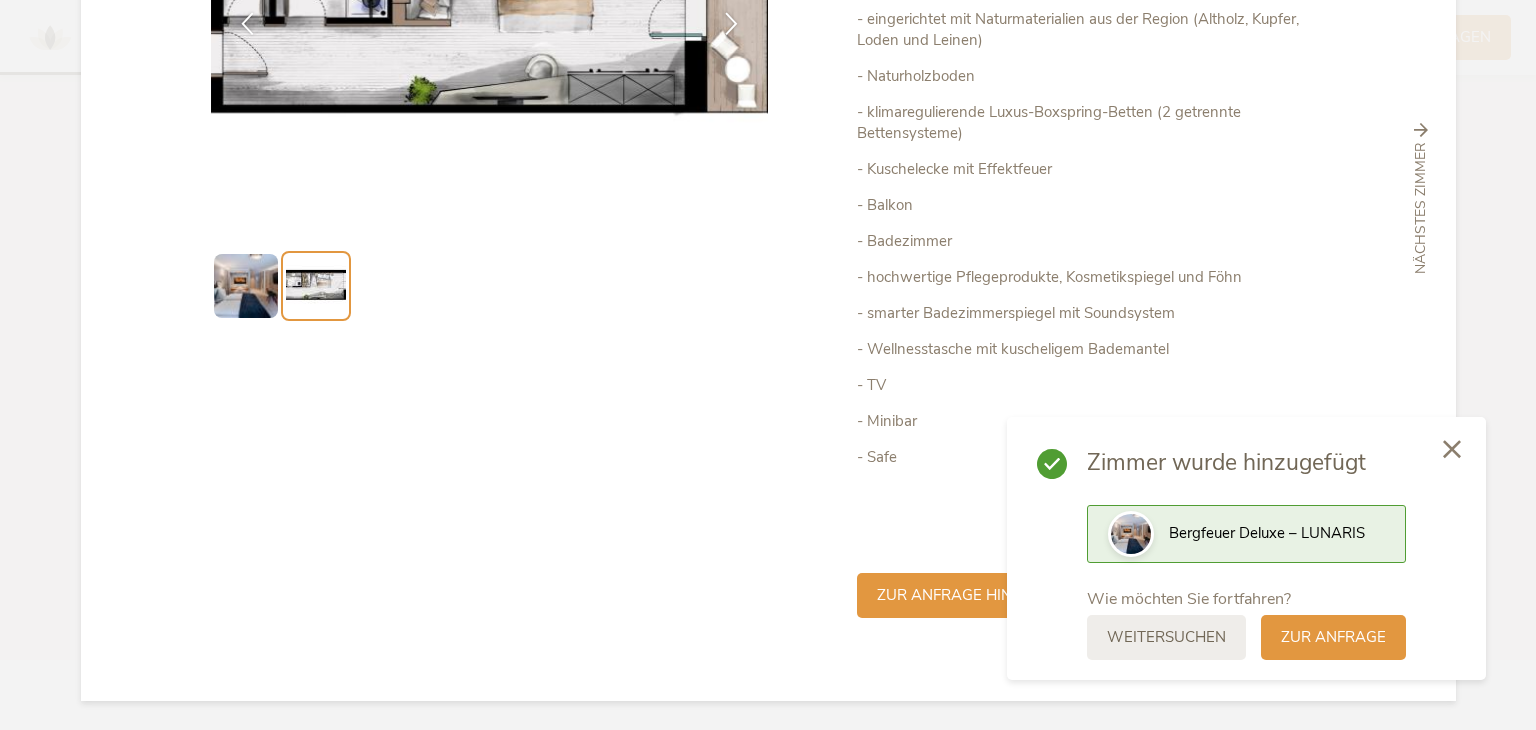 click at bounding box center (1452, 450) 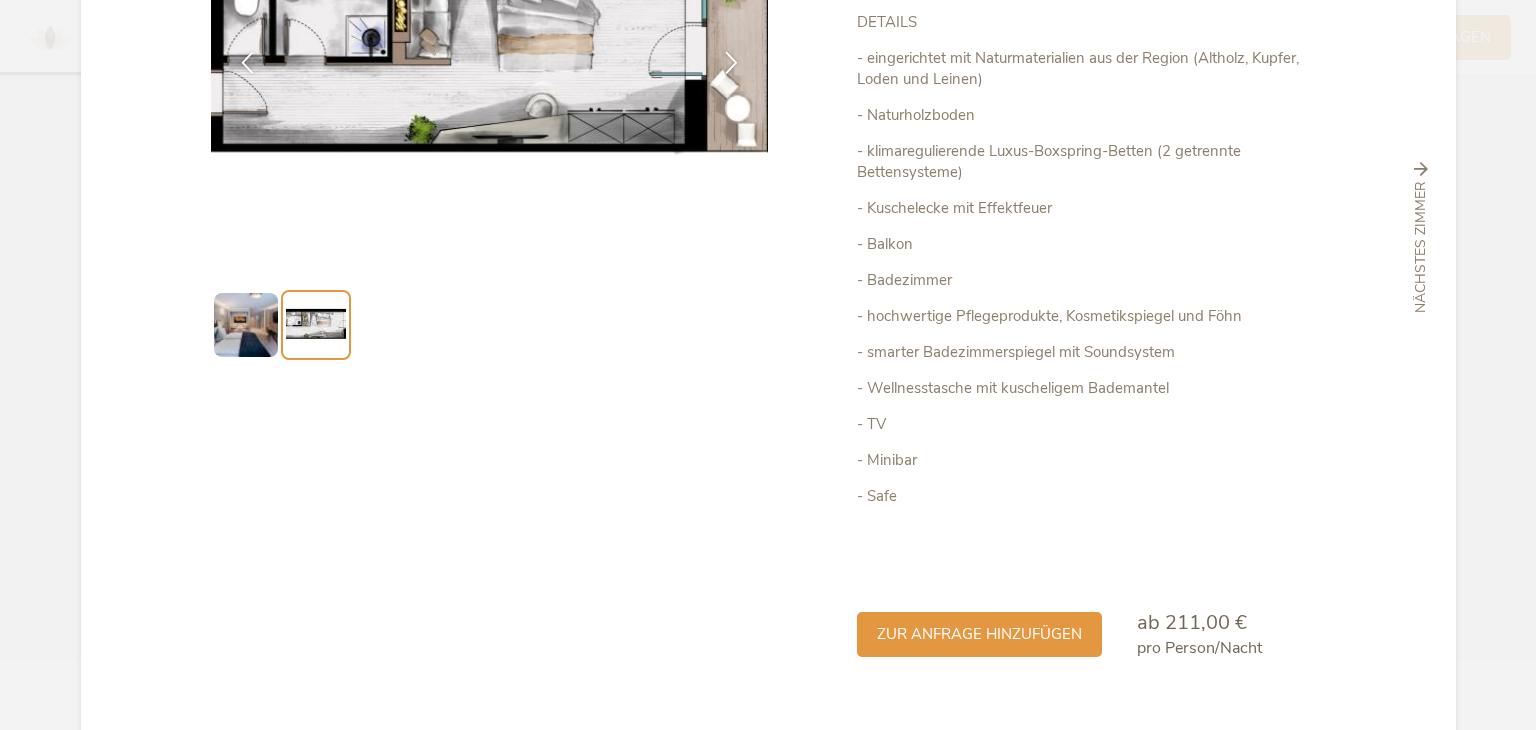 scroll, scrollTop: 284, scrollLeft: 0, axis: vertical 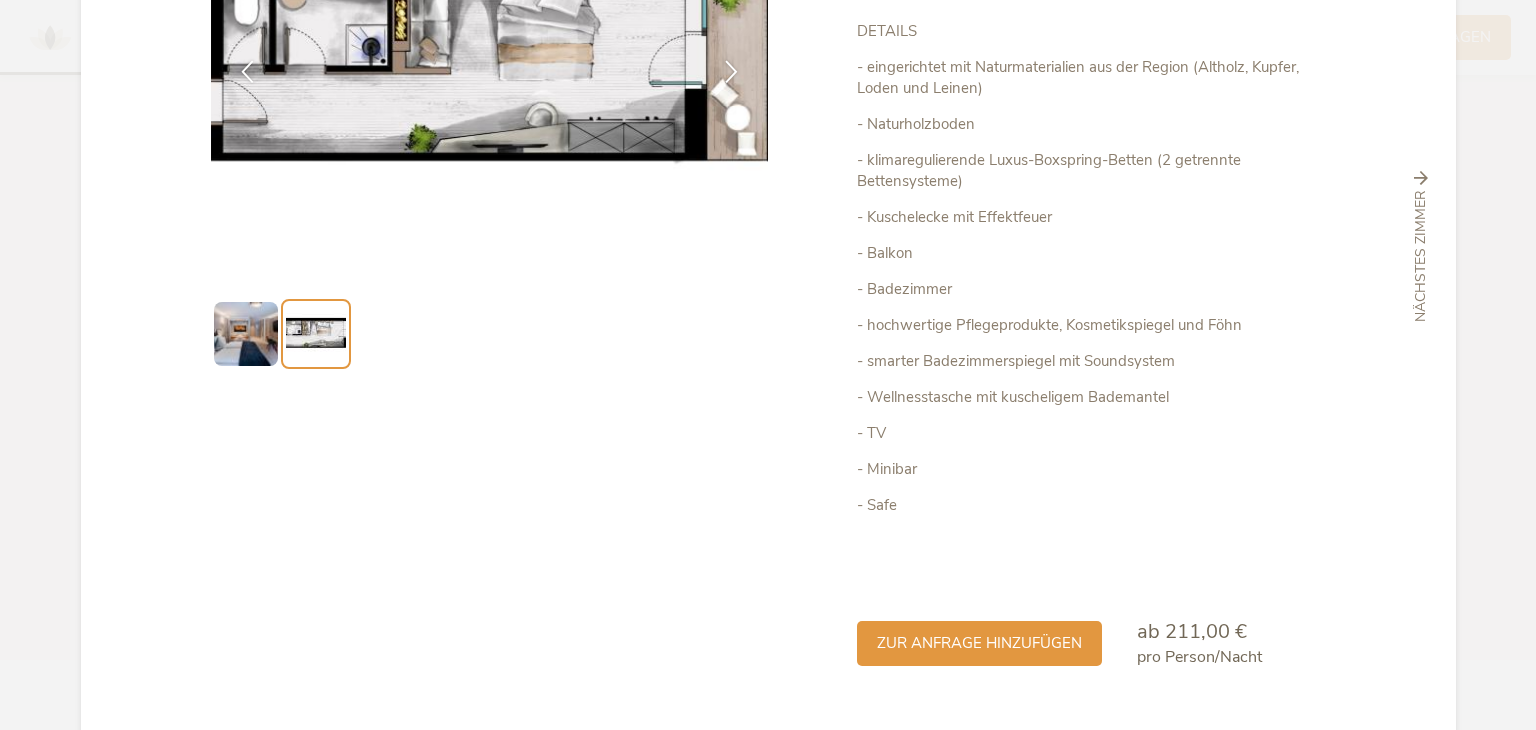 click on "nächstes Zimmer" at bounding box center [1421, 257] 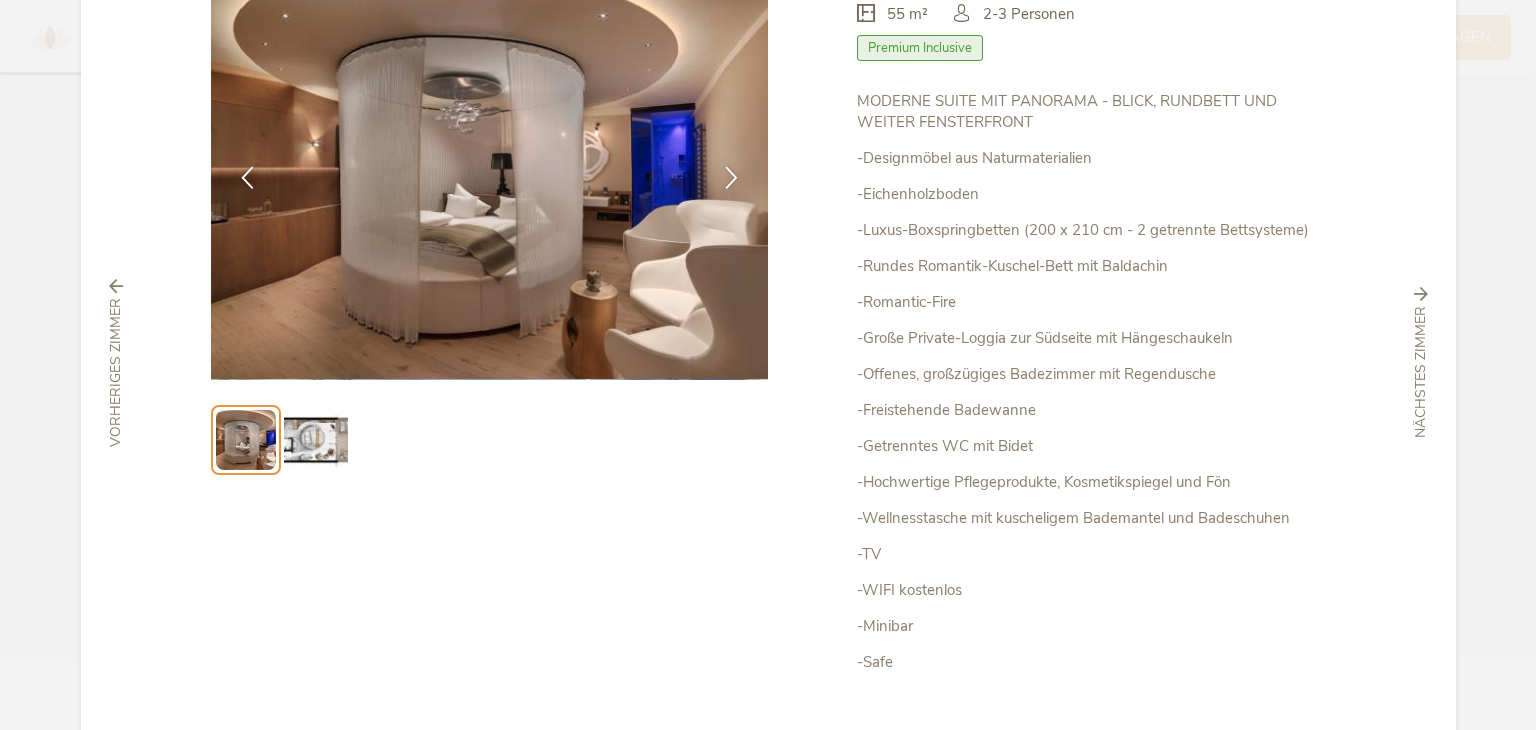 scroll, scrollTop: 181, scrollLeft: 0, axis: vertical 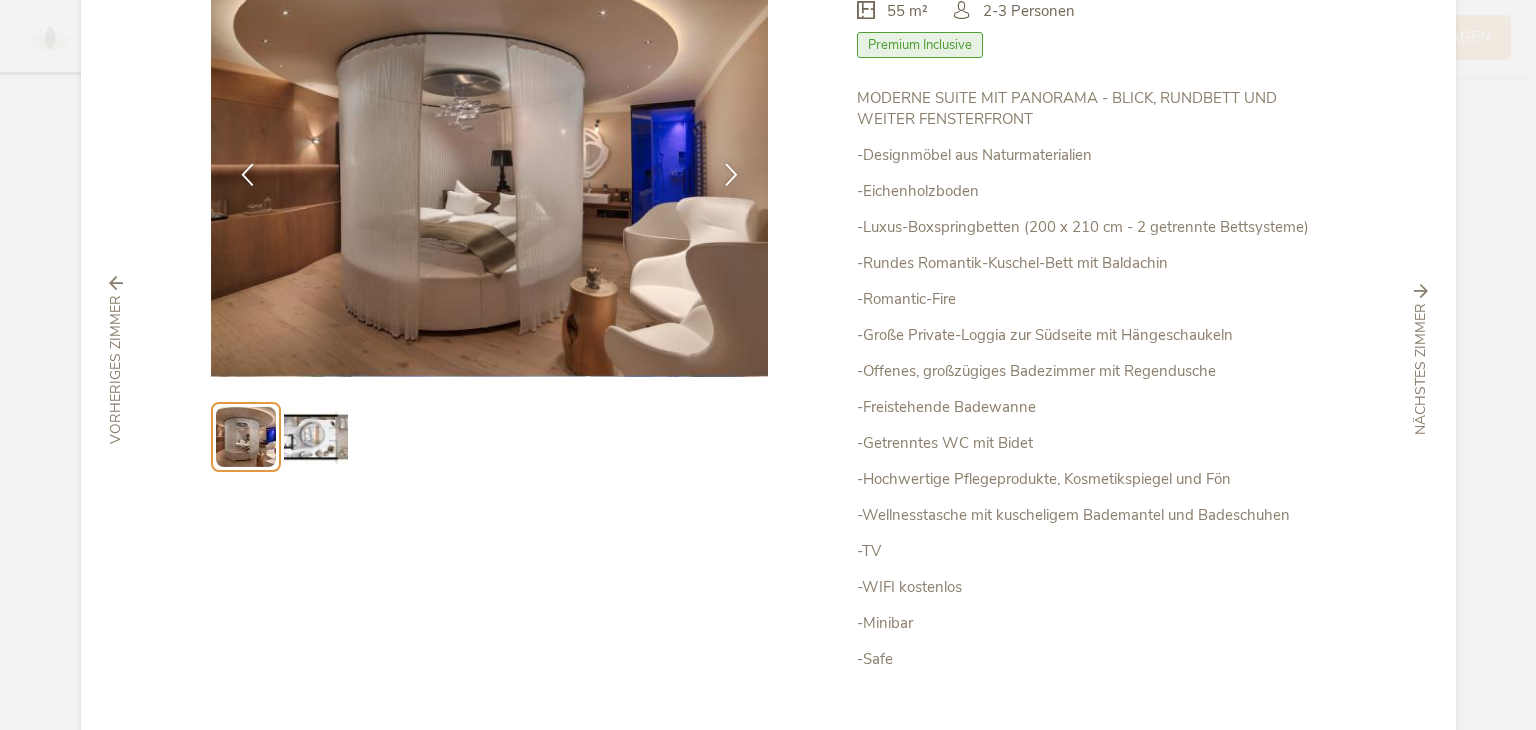 click at bounding box center [316, 437] 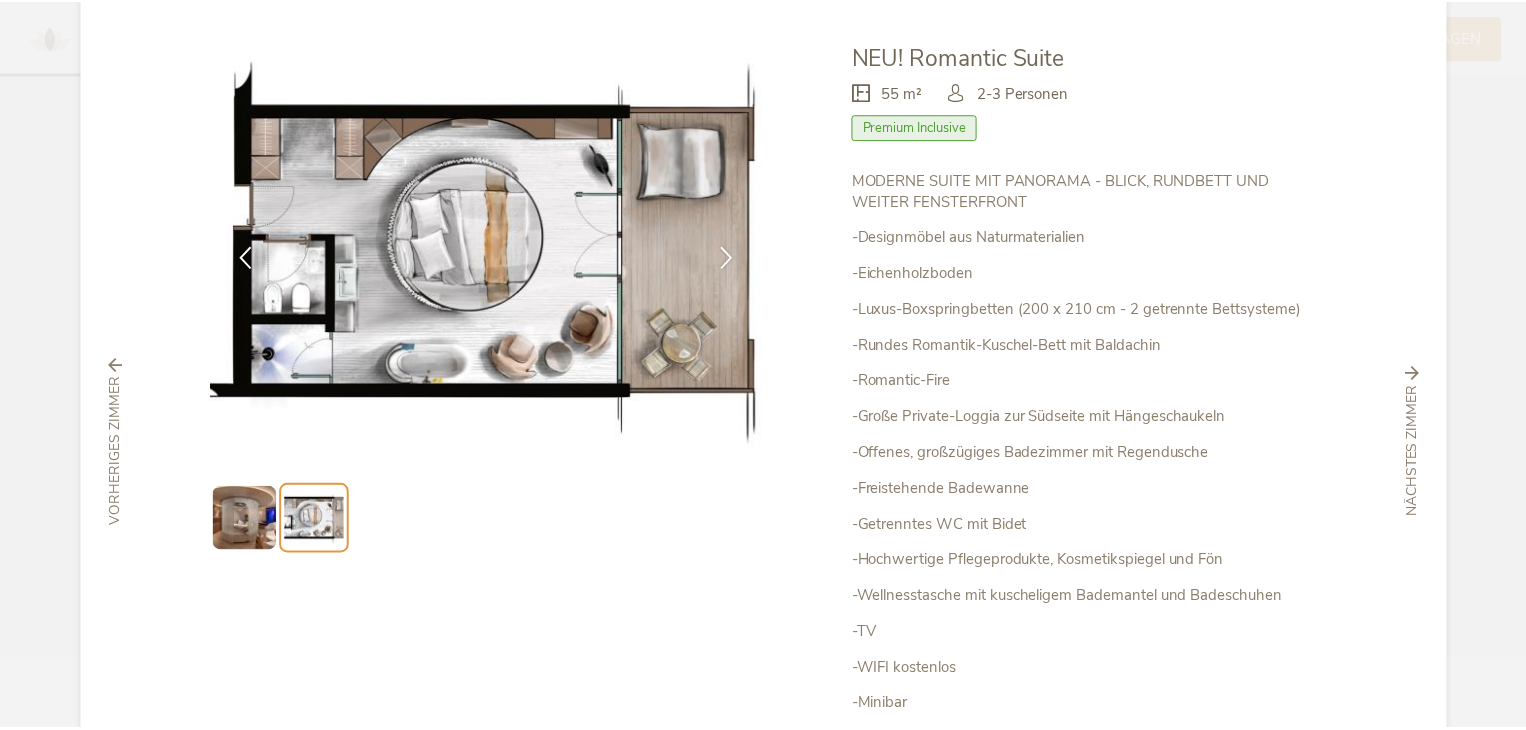 scroll, scrollTop: 98, scrollLeft: 0, axis: vertical 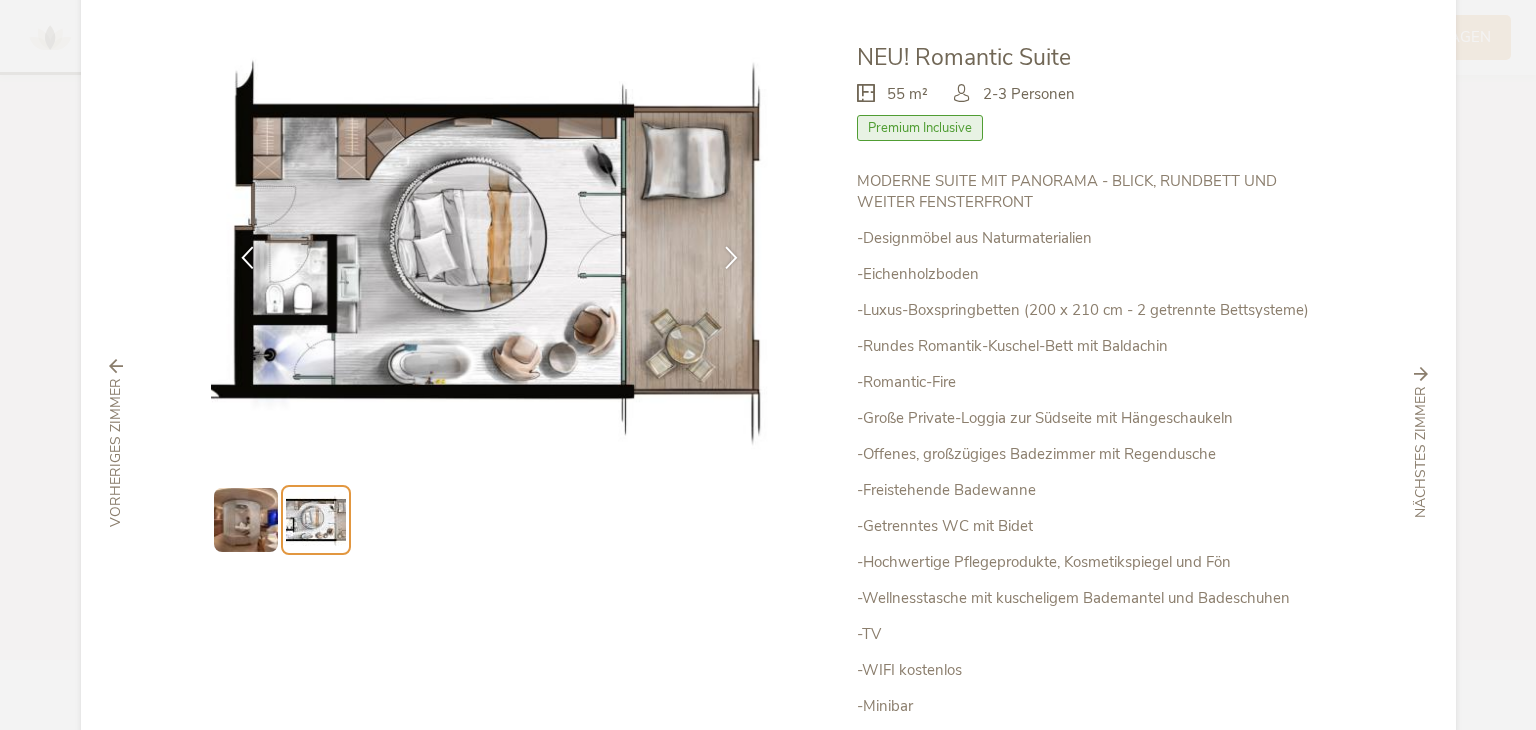 click on "nächstes Zimmer" at bounding box center [1421, 443] 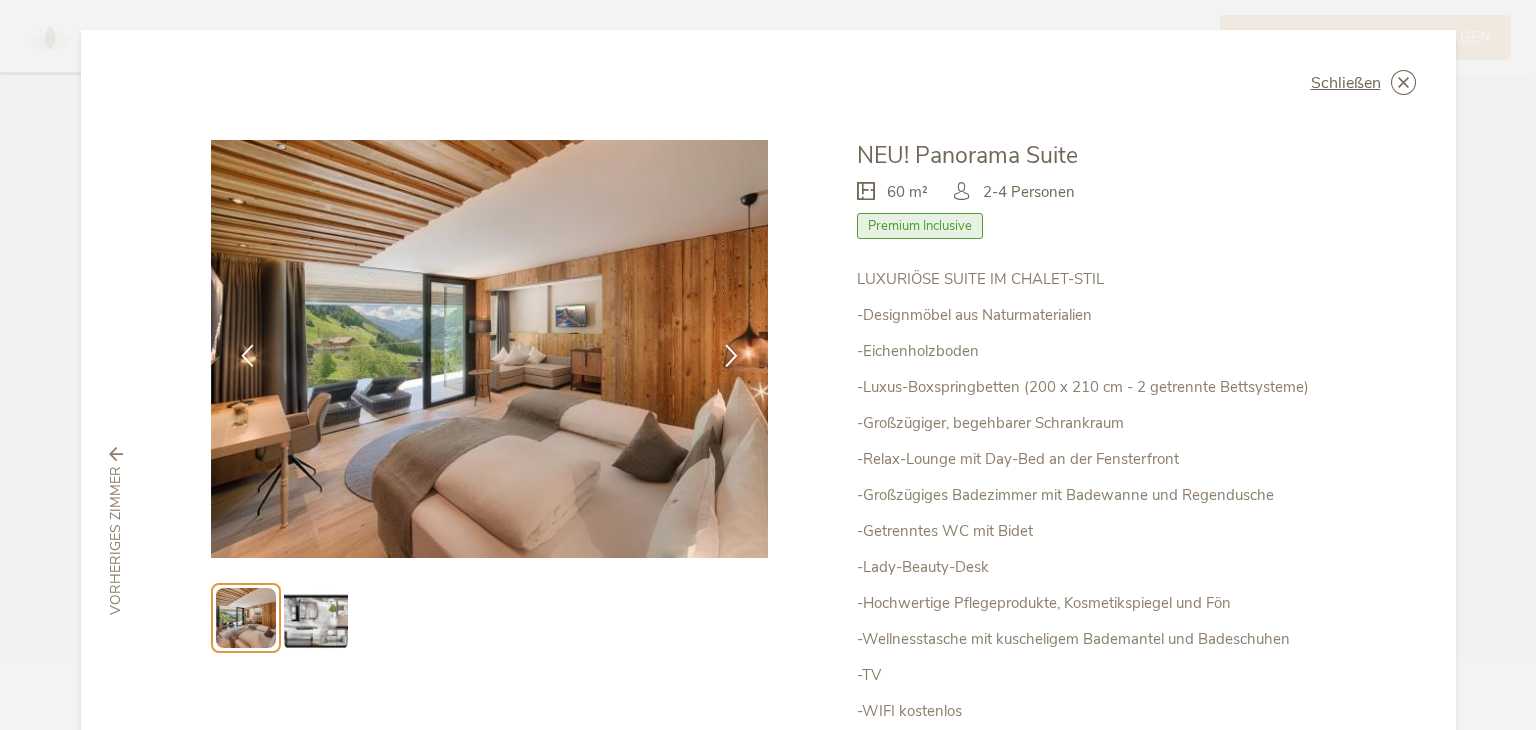 click on "Schließen
NEU! Panorama Suite
60 m²
Premium Inclusive" at bounding box center (768, 531) 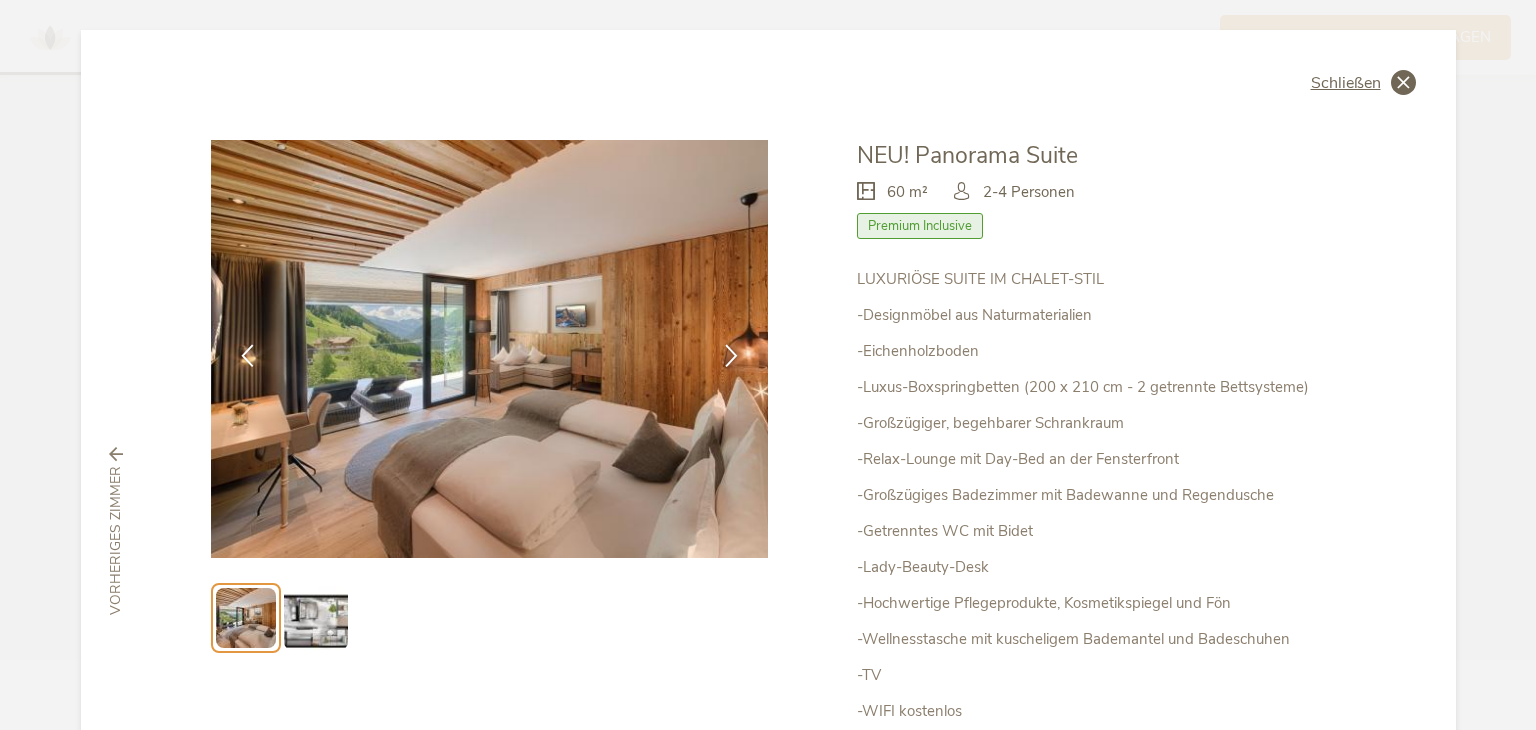 click at bounding box center [1403, 82] 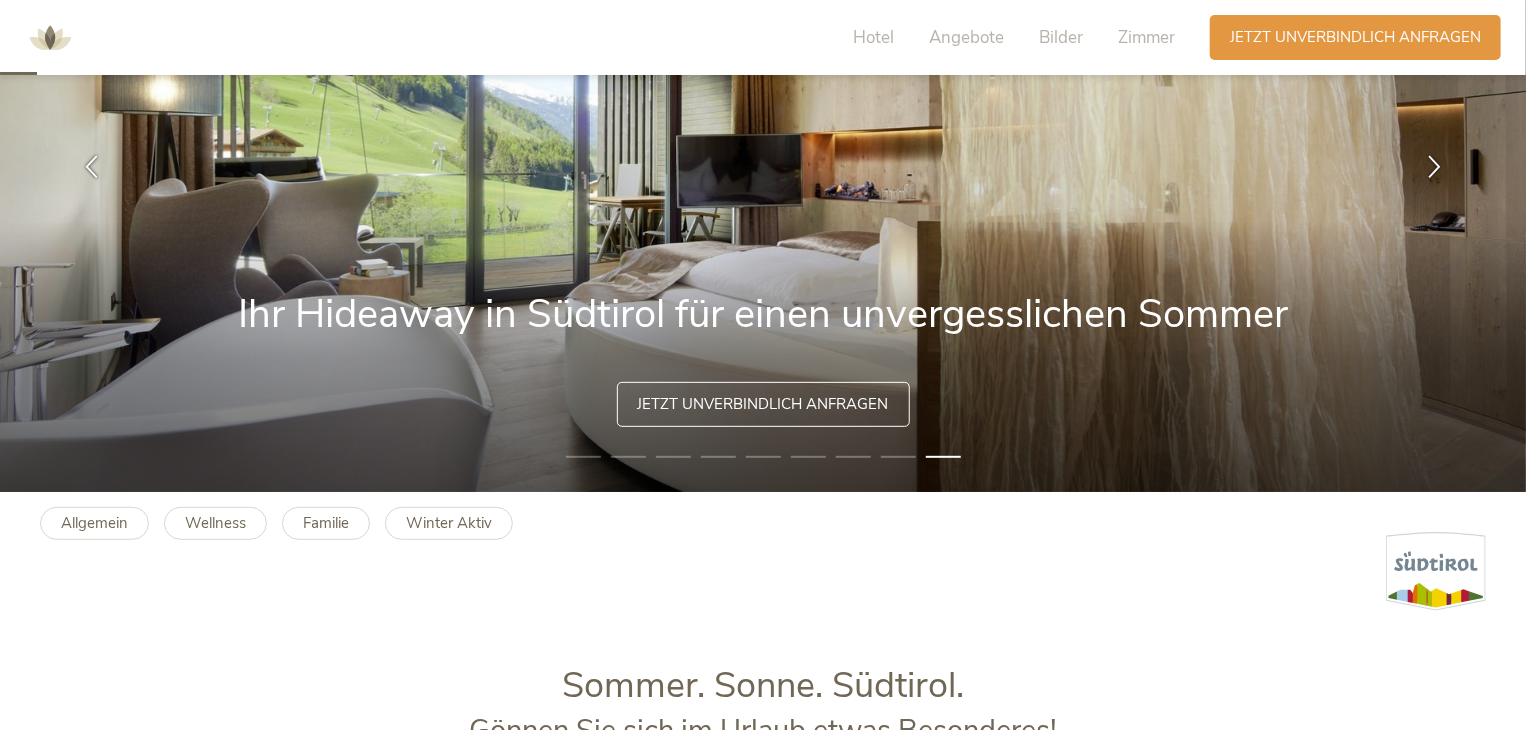 scroll, scrollTop: 0, scrollLeft: 0, axis: both 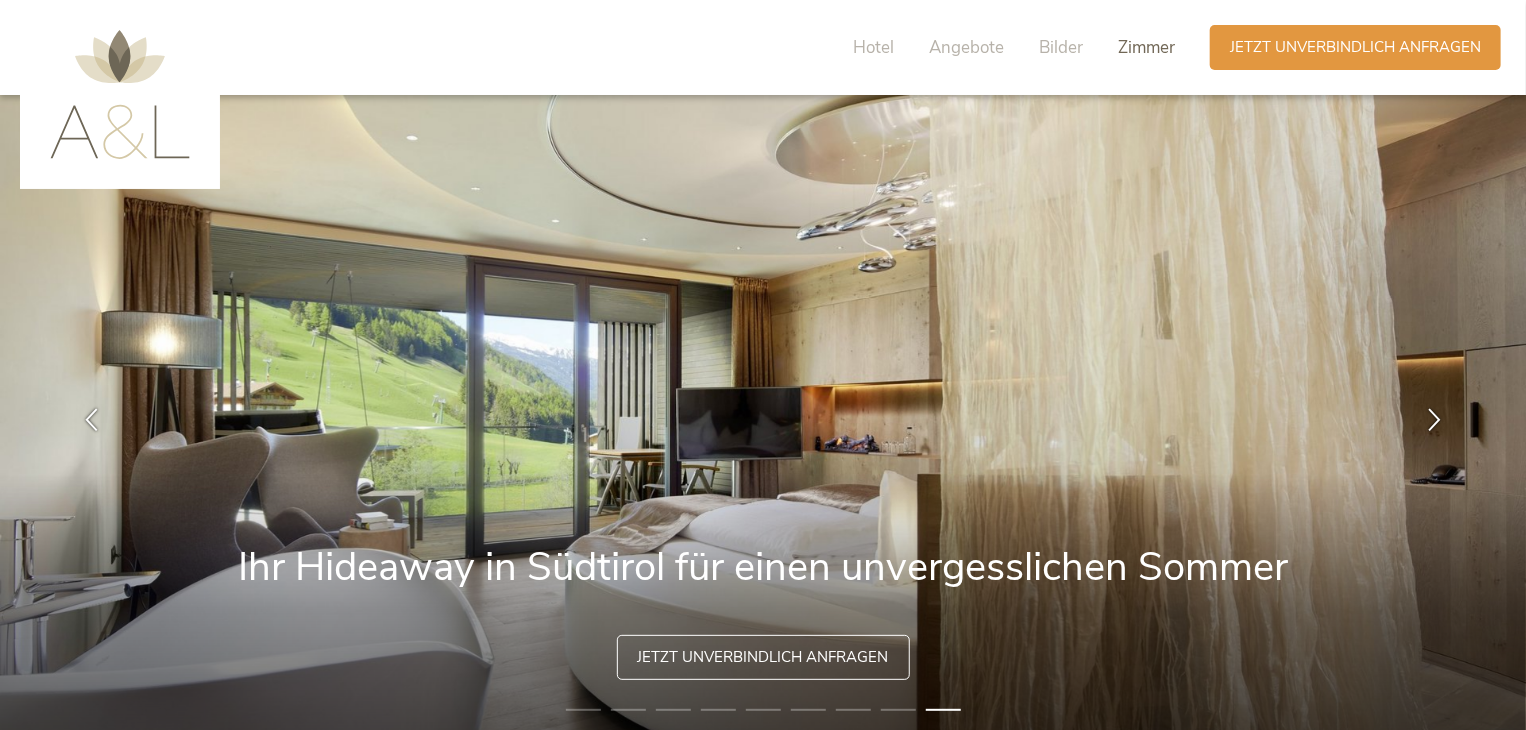 click on "Zimmer" at bounding box center (1146, 47) 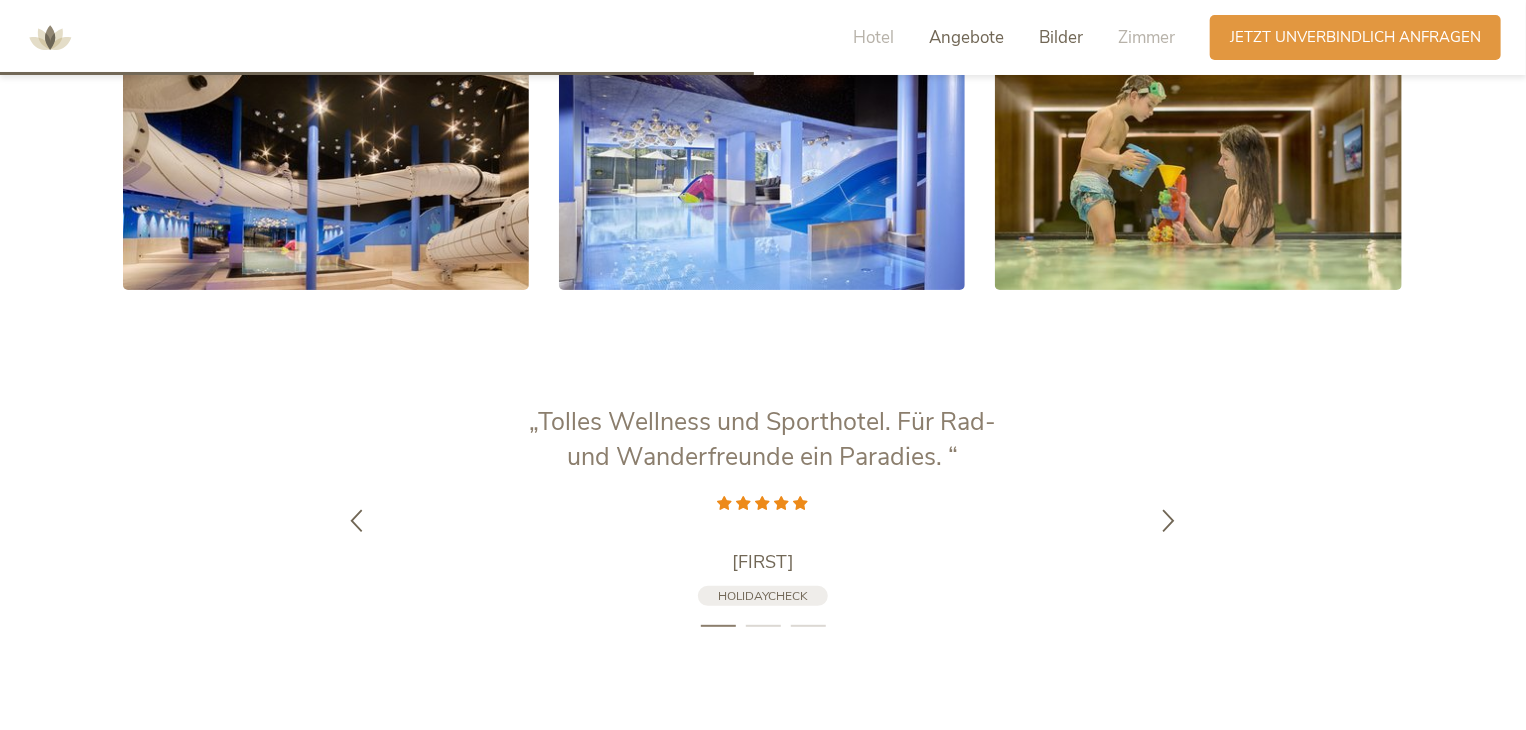 click on "Bilder" at bounding box center [1061, 37] 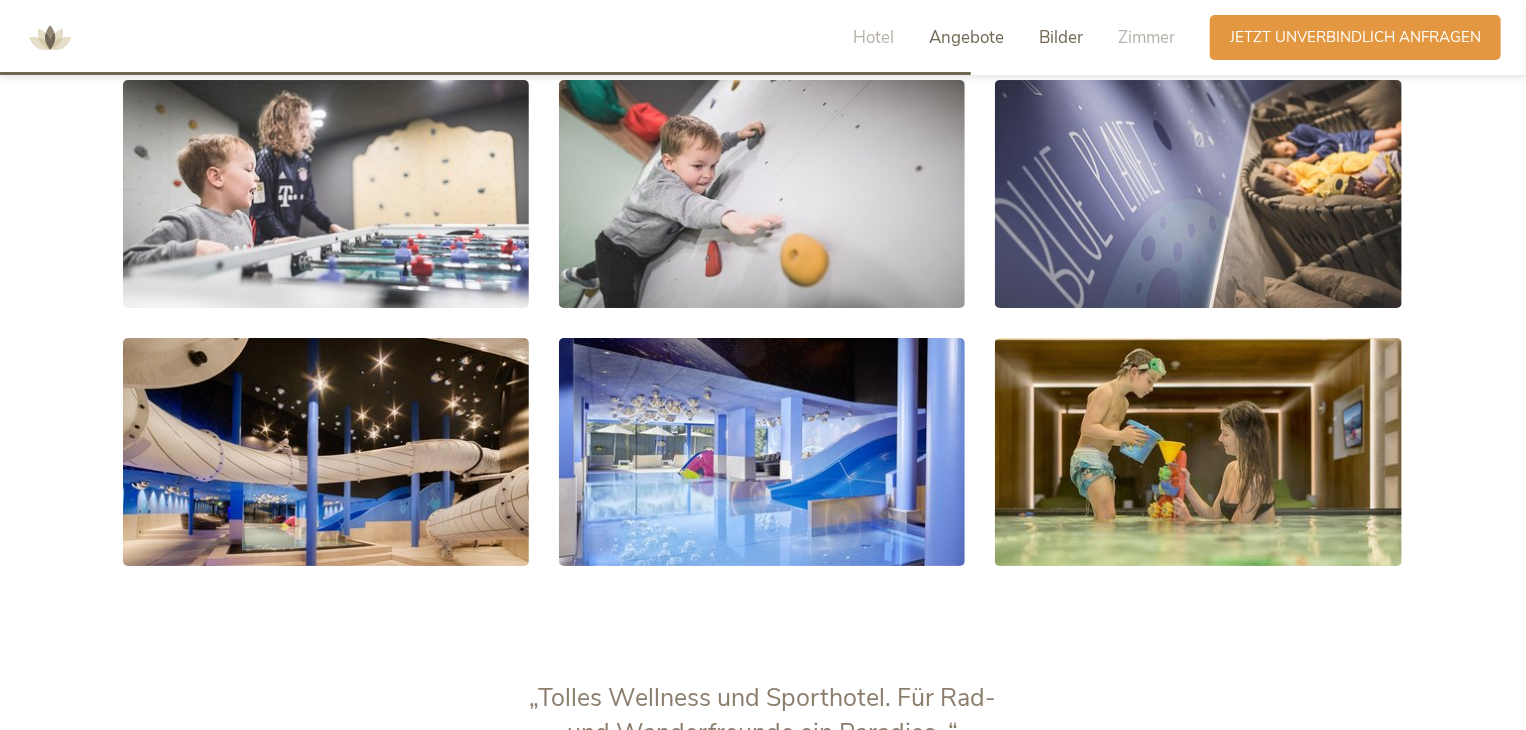 click on "Angebote" at bounding box center (966, 37) 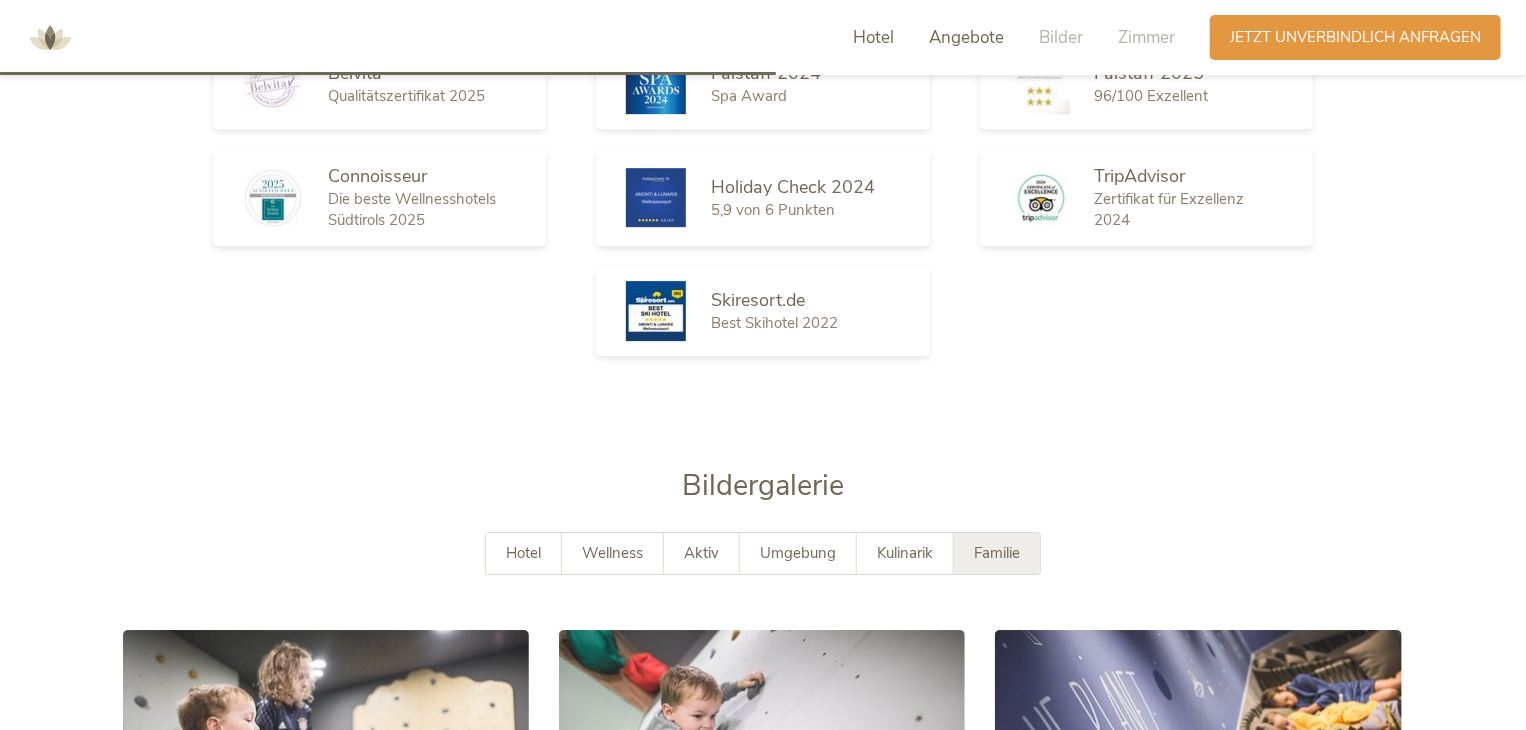 click on "Hotel" at bounding box center (873, 37) 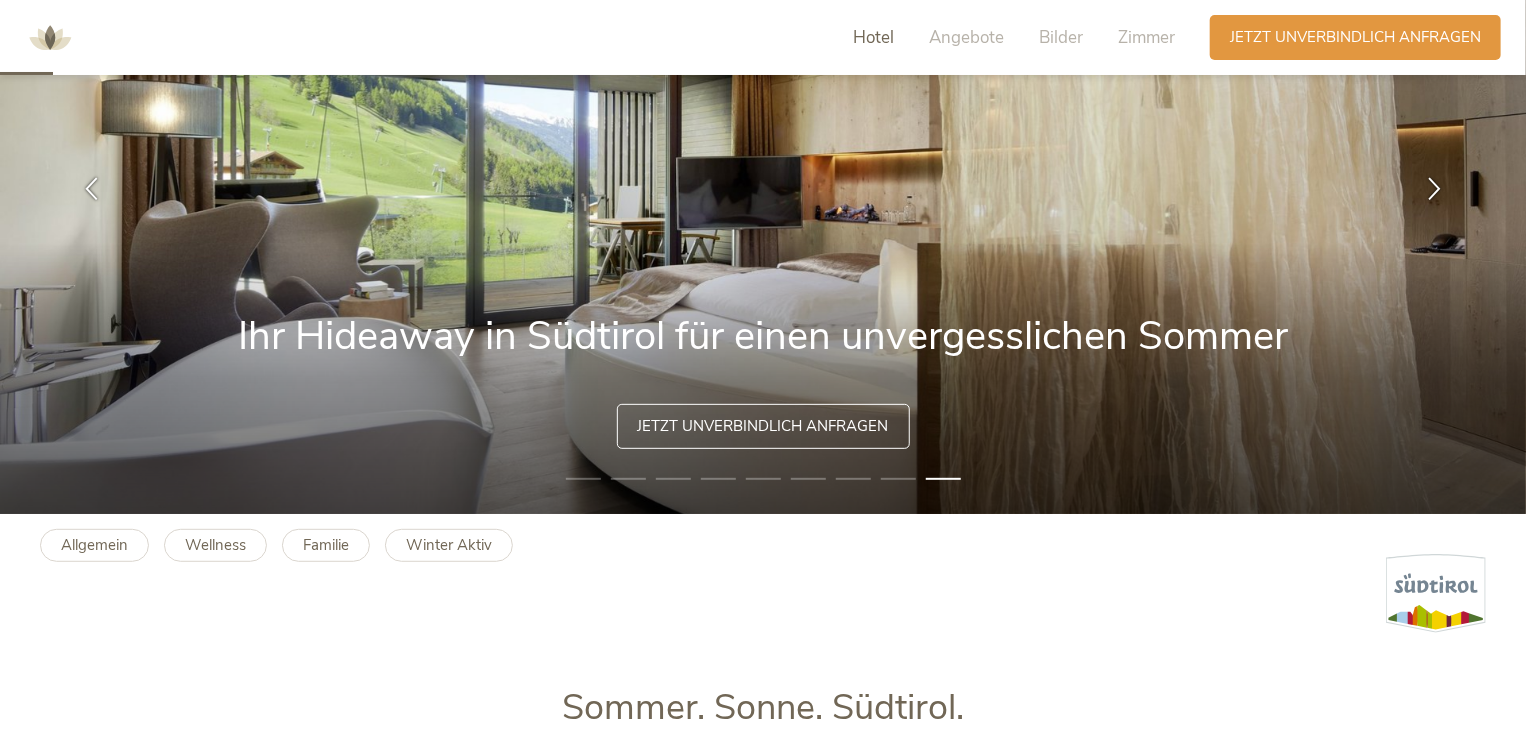 scroll, scrollTop: 208, scrollLeft: 0, axis: vertical 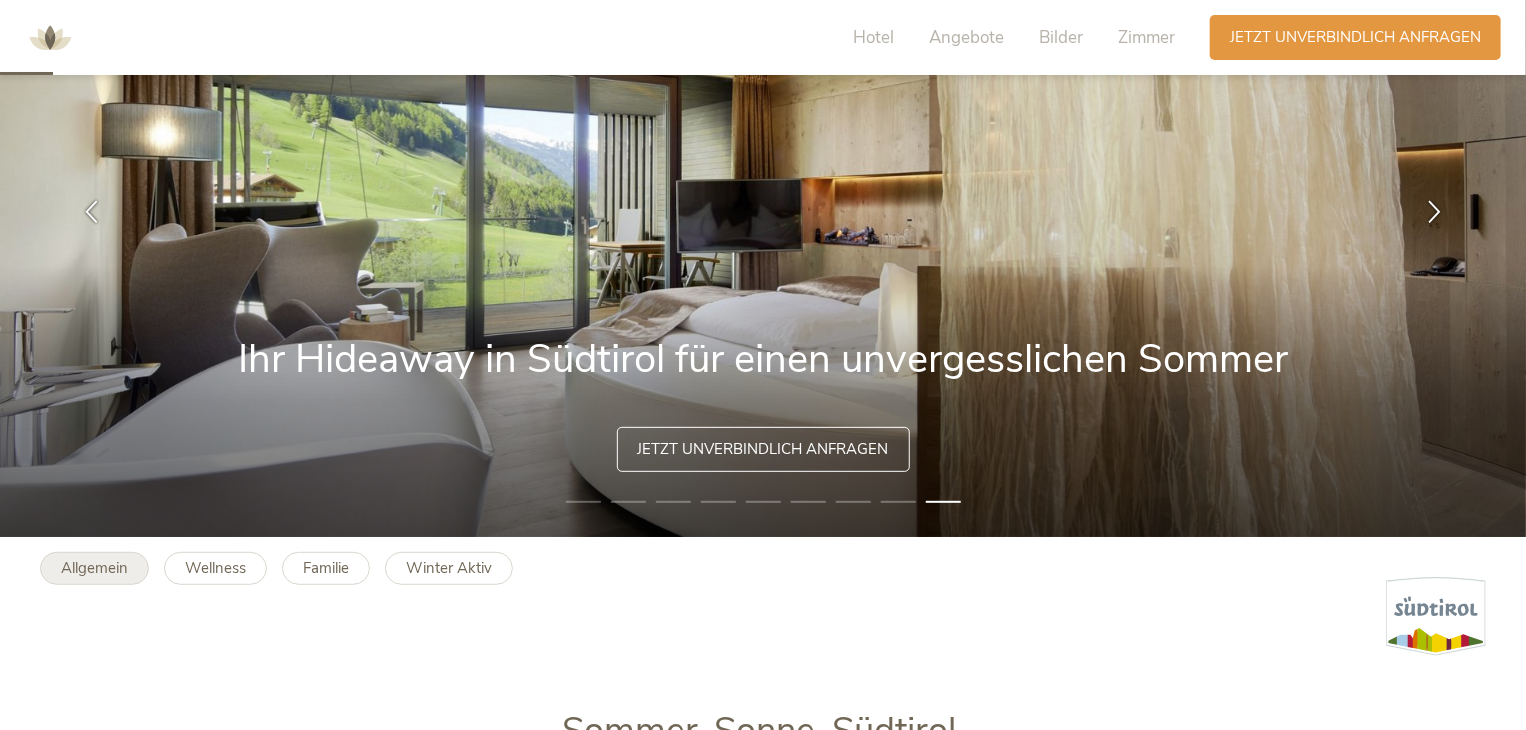 click on "Allgemein" at bounding box center [94, 568] 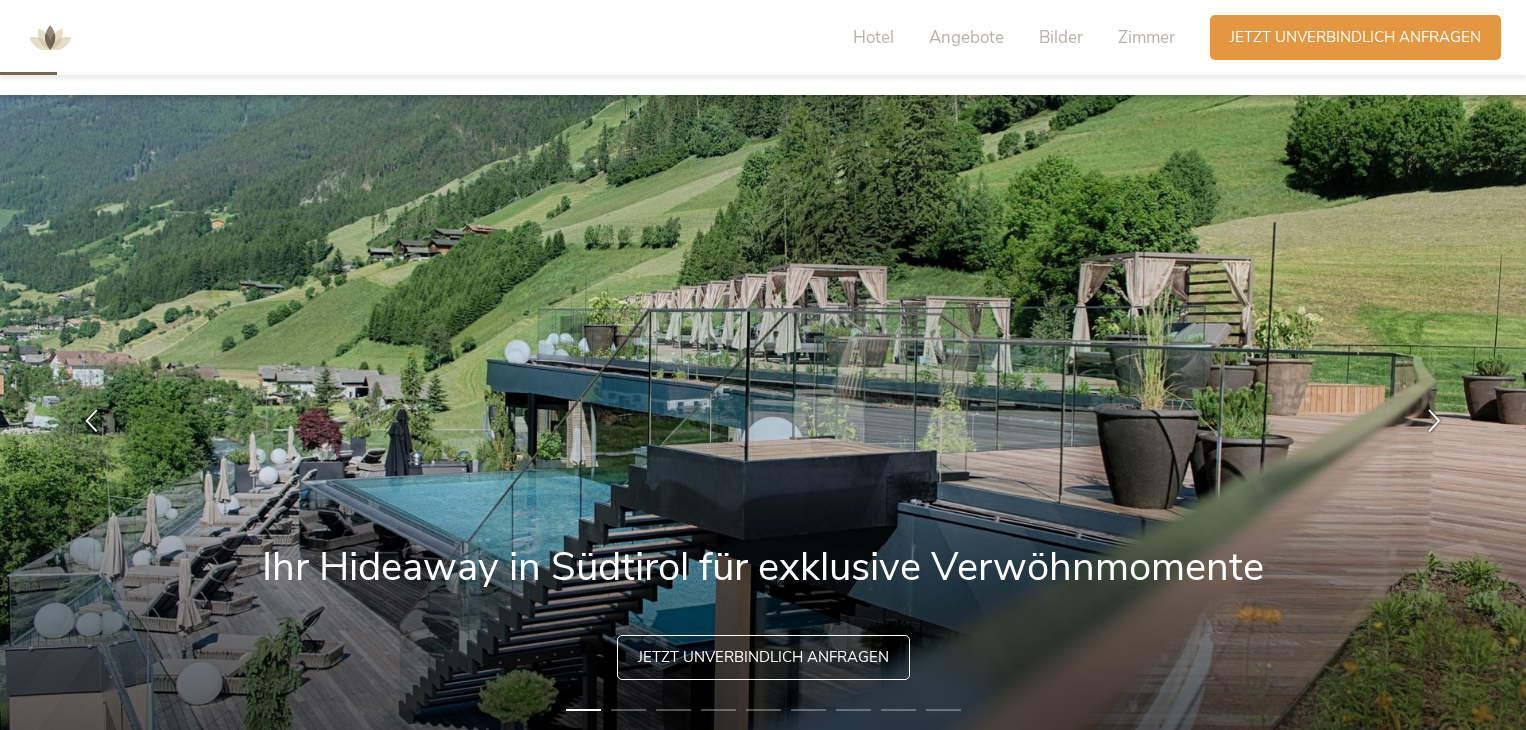 scroll, scrollTop: 205, scrollLeft: 0, axis: vertical 